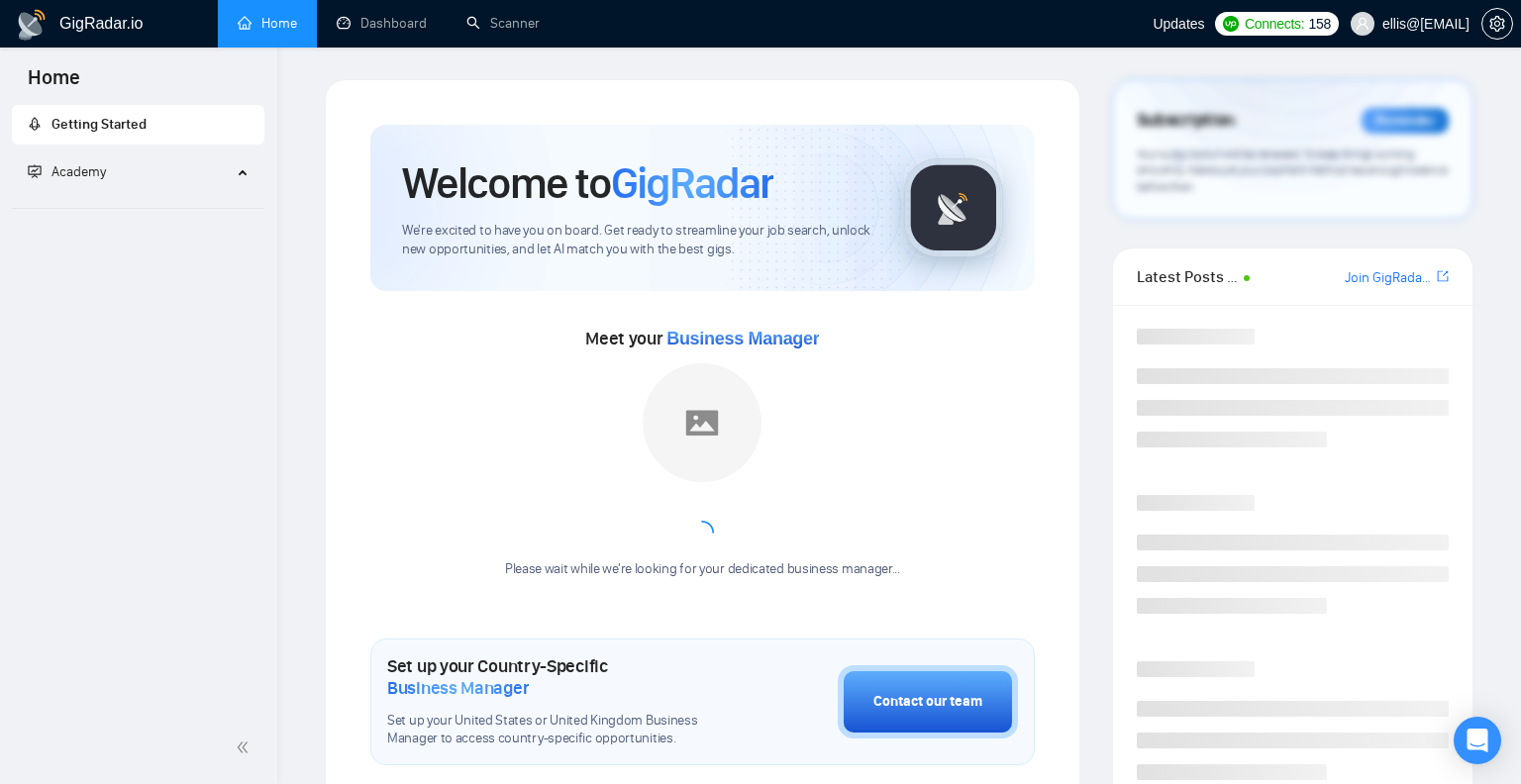 scroll, scrollTop: 0, scrollLeft: 0, axis: both 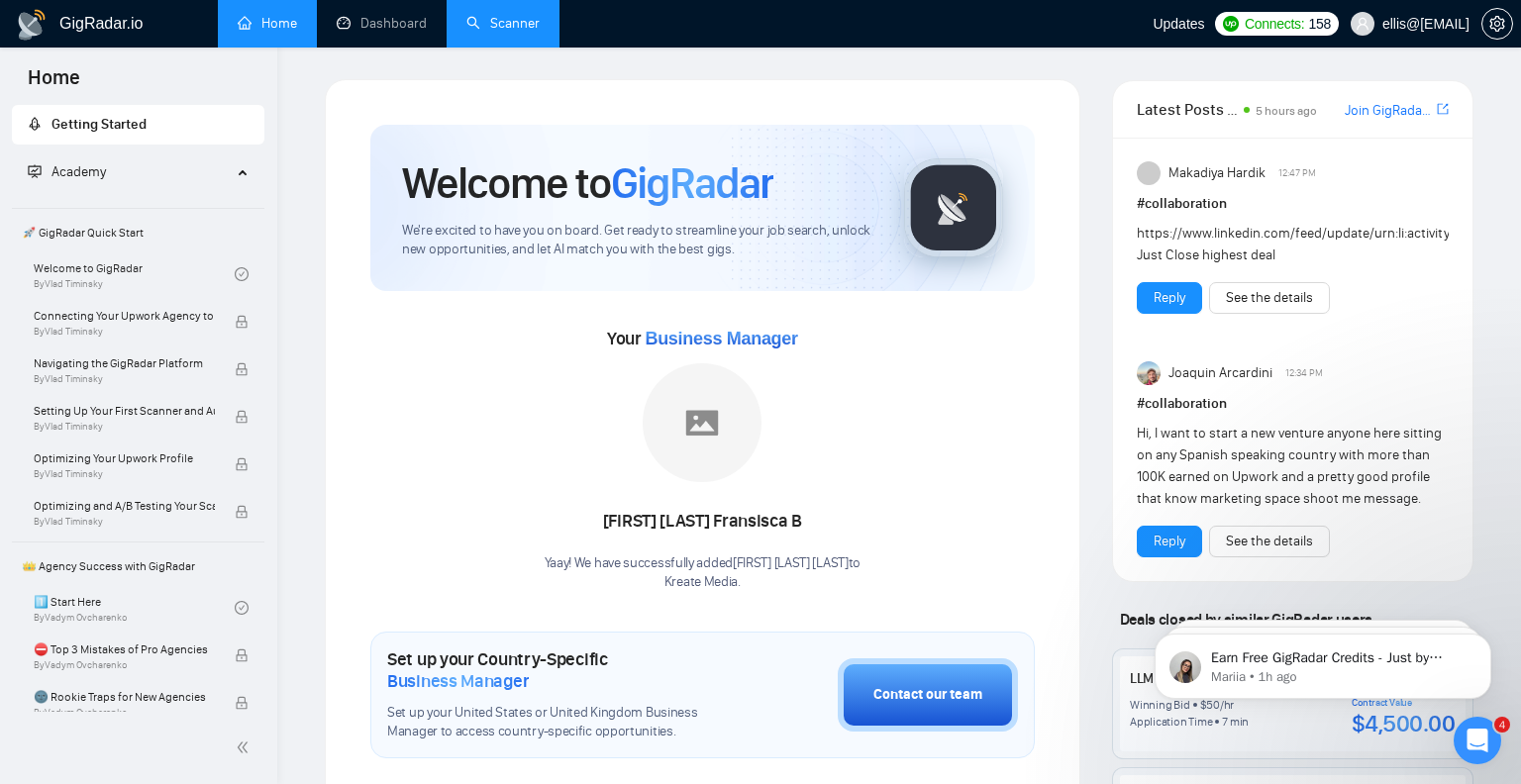 click on "Scanner" at bounding box center (503, 23) 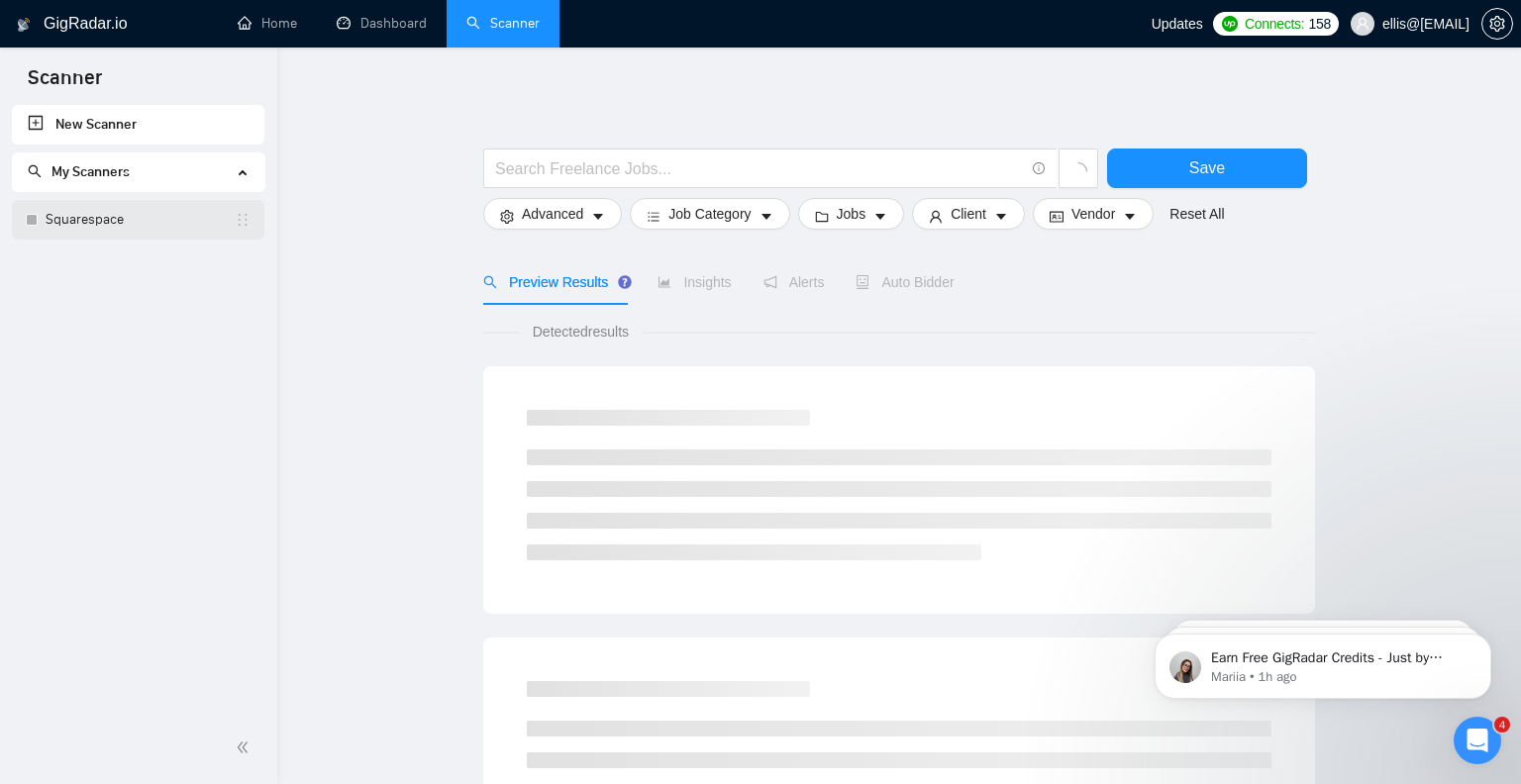 click on "Squarespace" at bounding box center [140, 220] 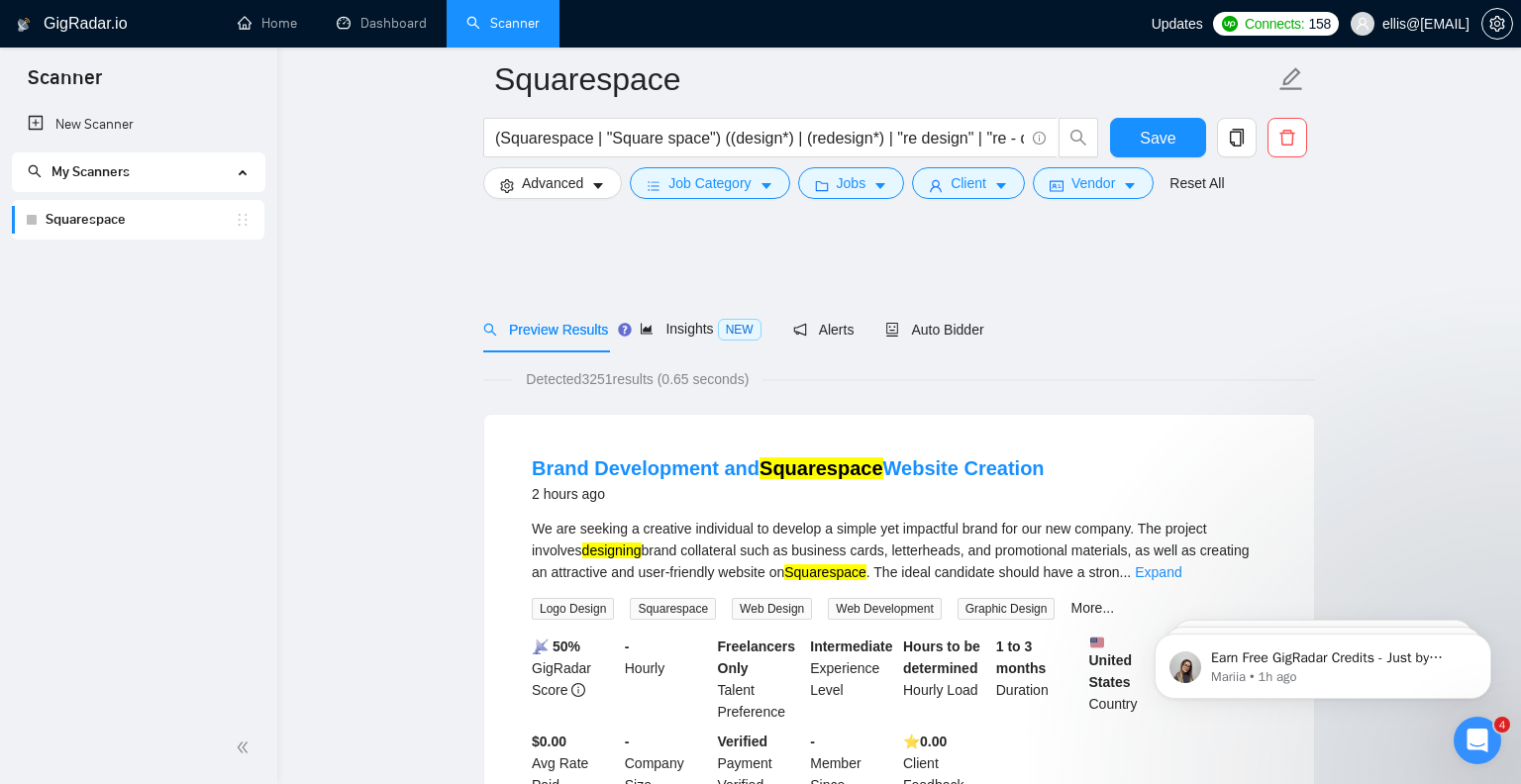 scroll, scrollTop: 223, scrollLeft: 0, axis: vertical 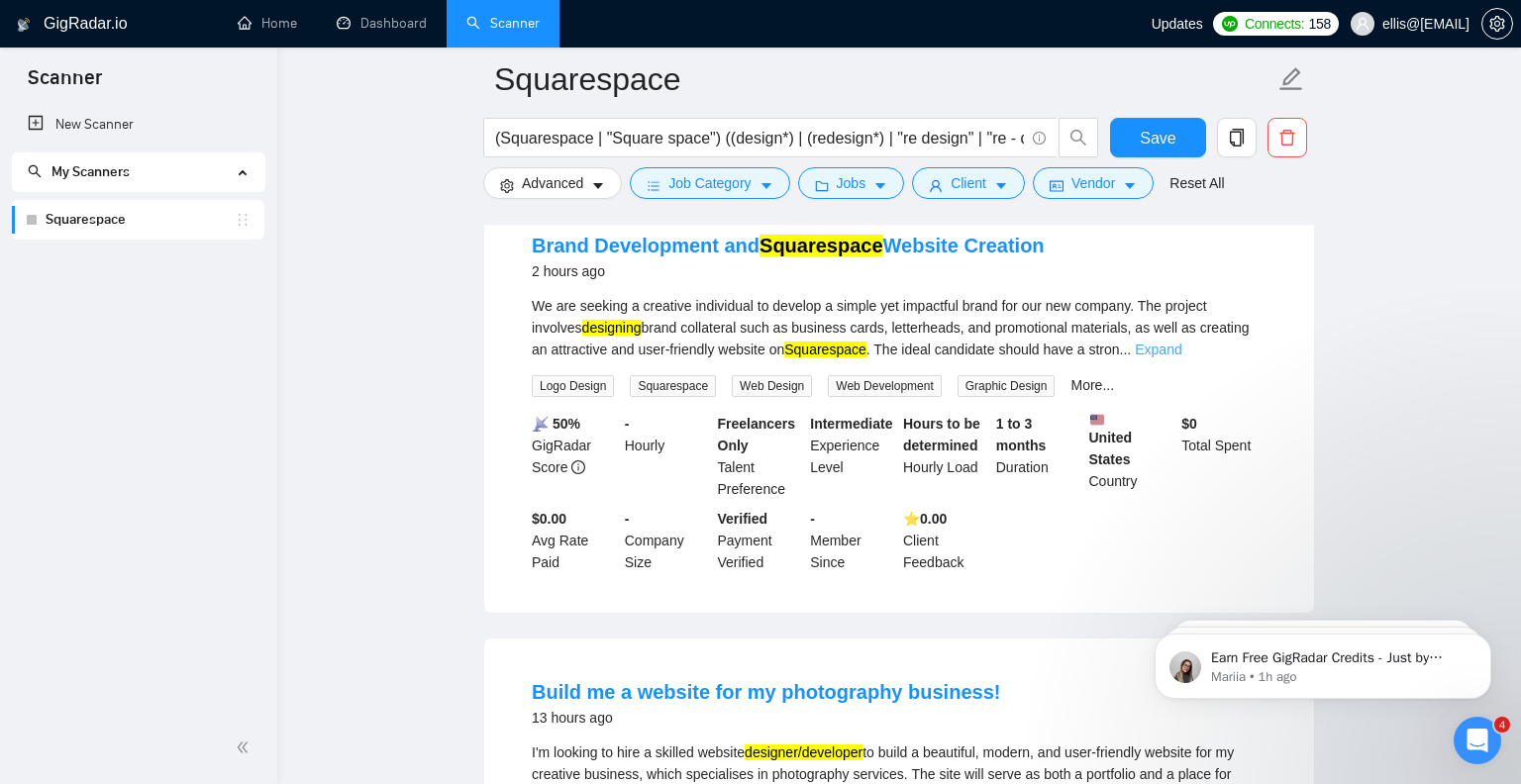 click on "Expand" at bounding box center (1158, 349) 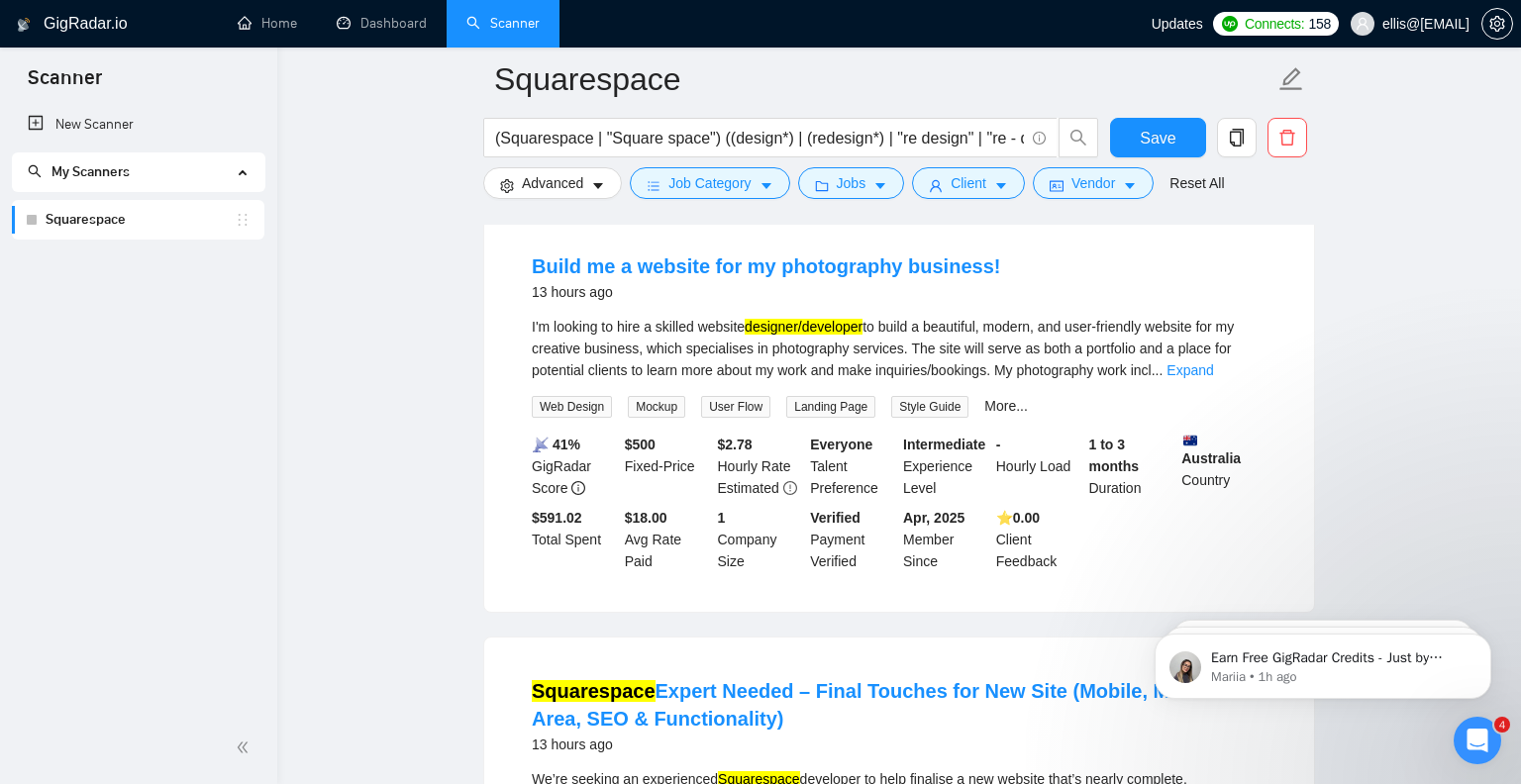 scroll, scrollTop: 697, scrollLeft: 0, axis: vertical 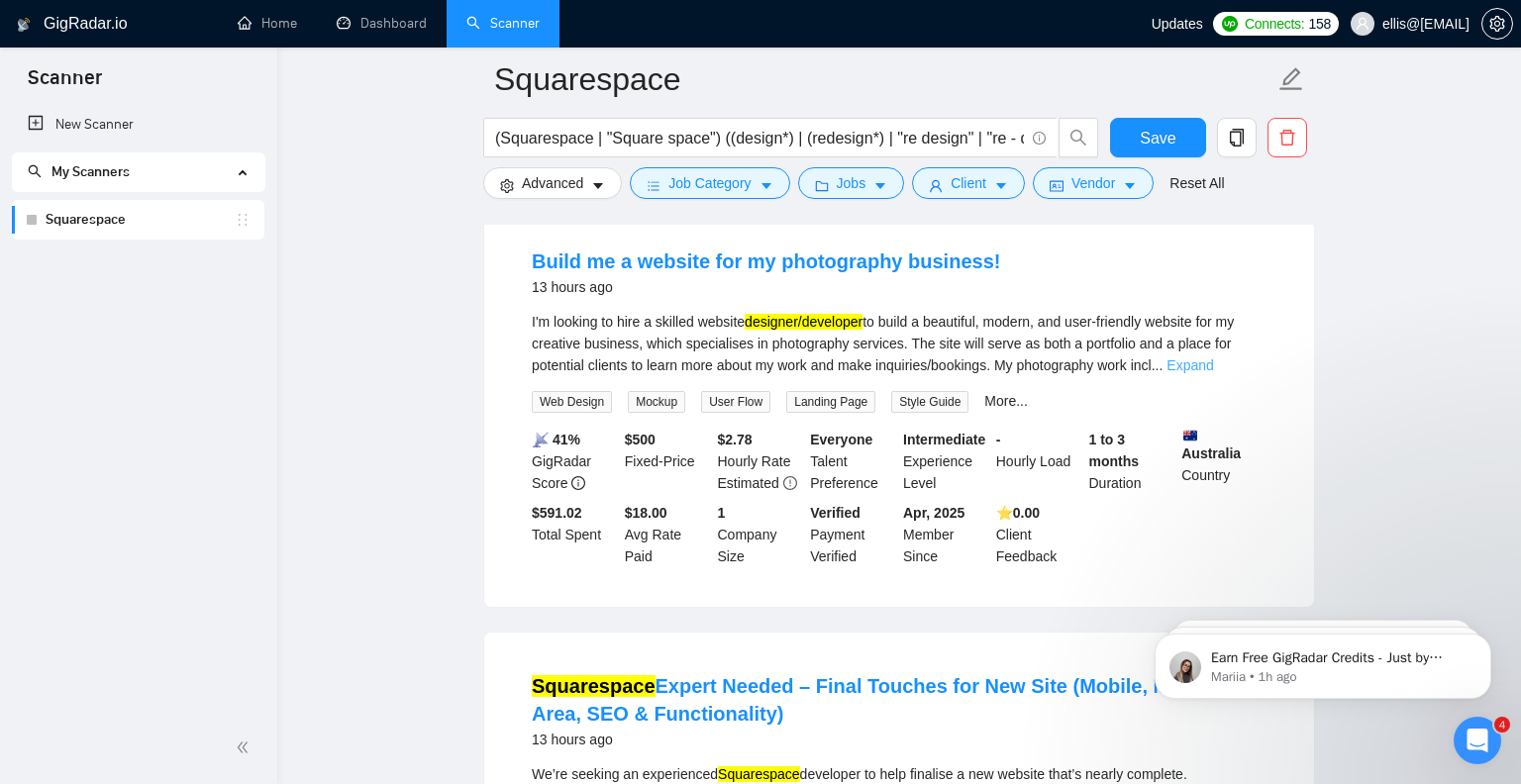click on "Expand" at bounding box center (1189, 365) 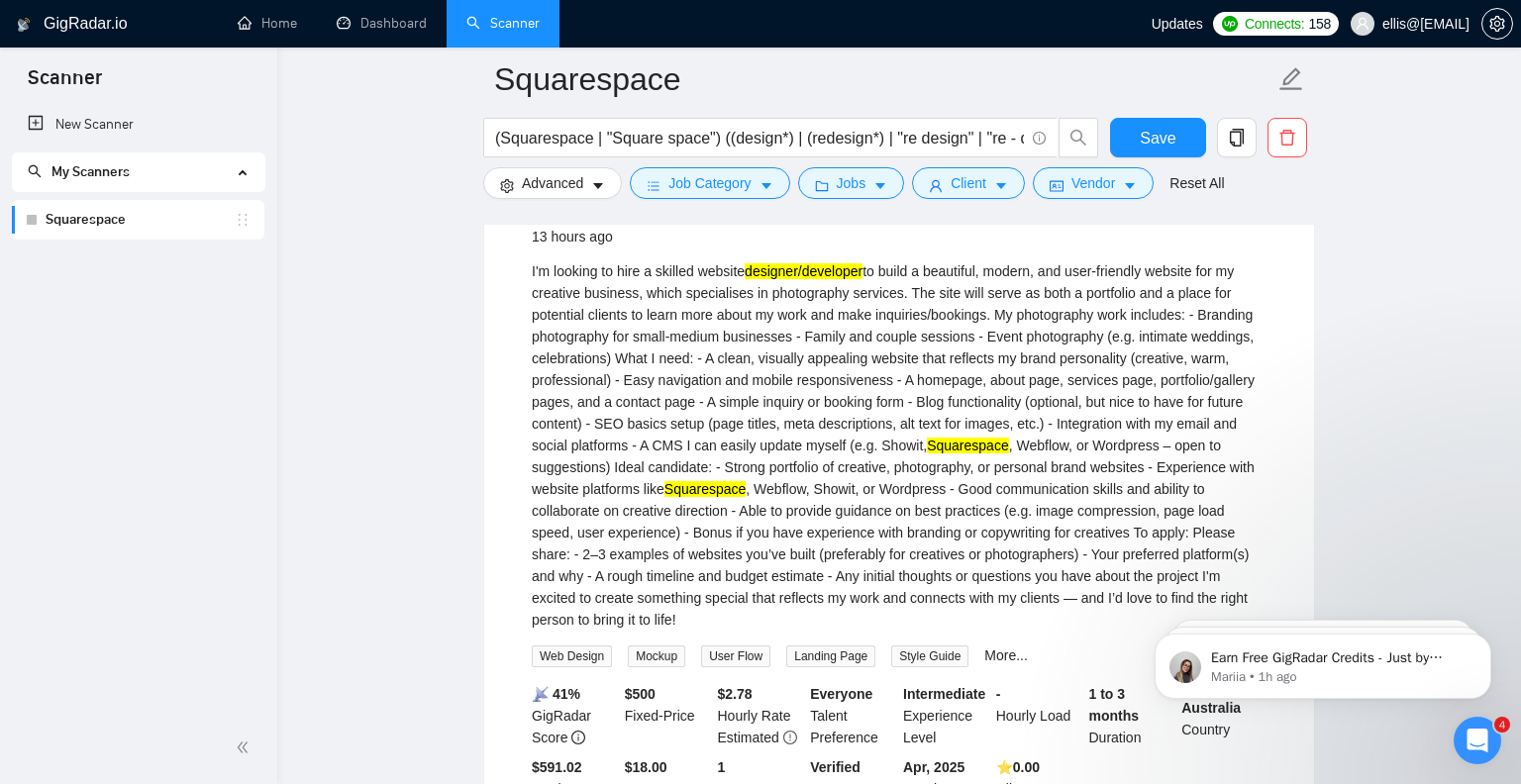scroll, scrollTop: 751, scrollLeft: 0, axis: vertical 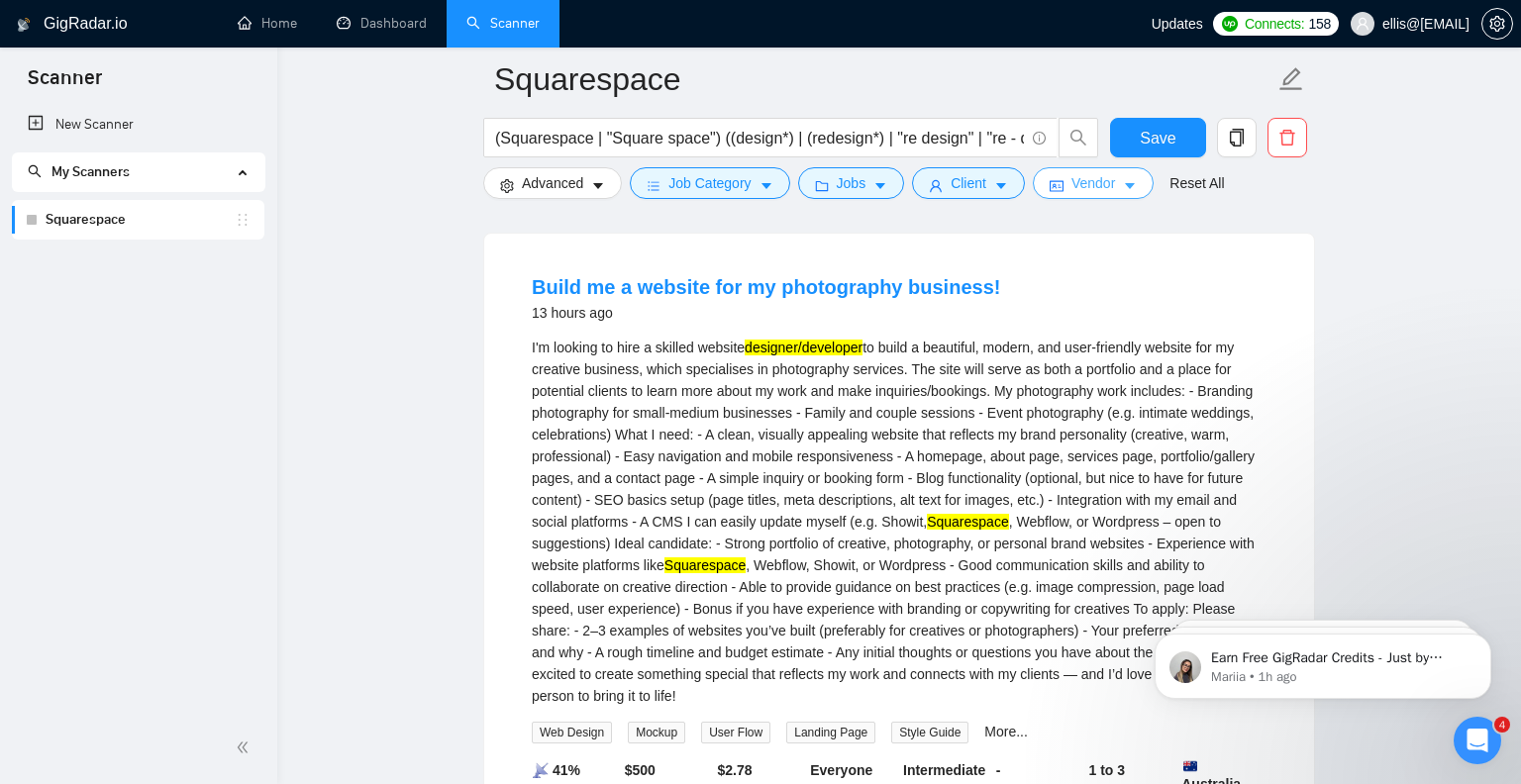 click on "Vendor" at bounding box center [1093, 183] 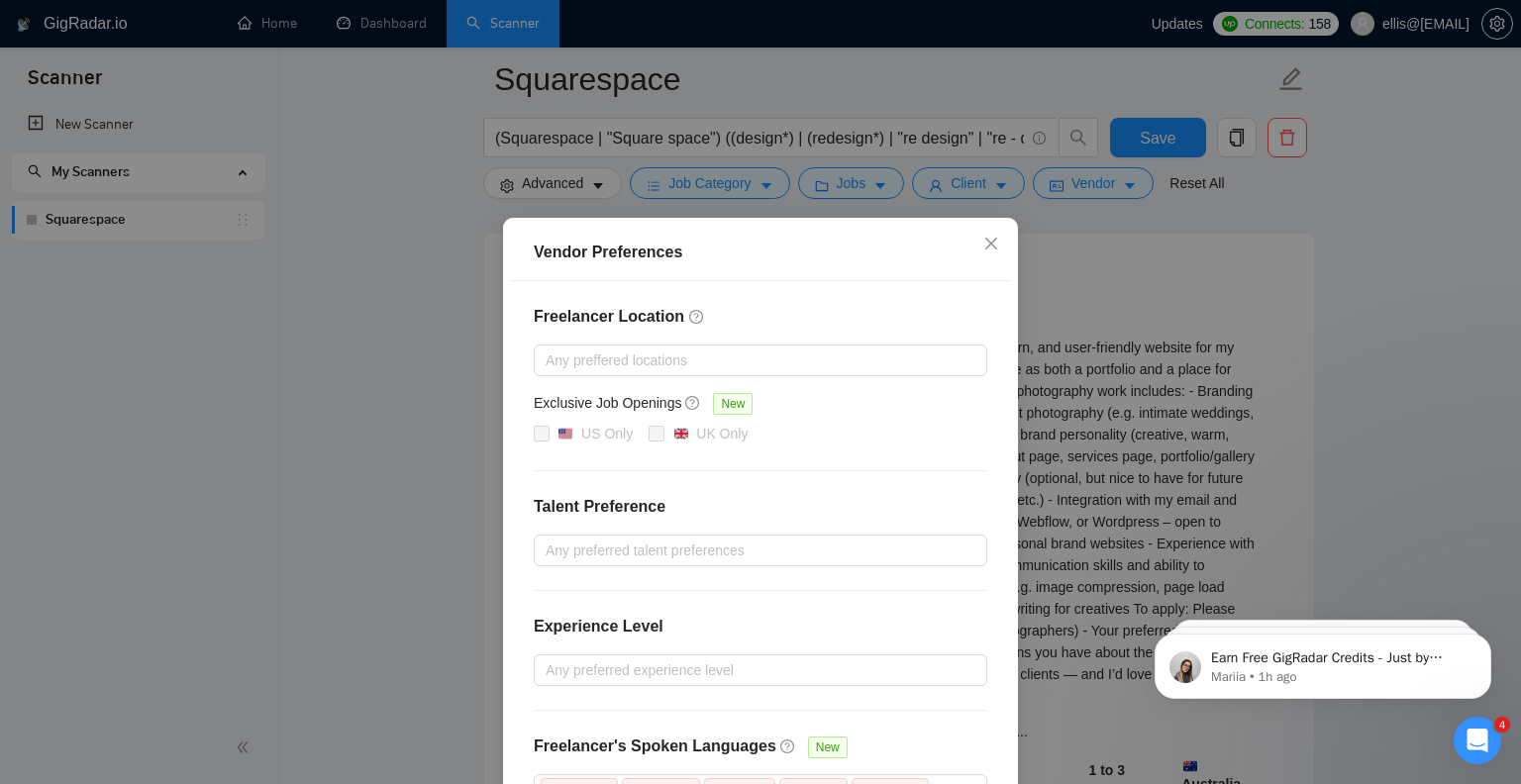 scroll, scrollTop: 132, scrollLeft: 0, axis: vertical 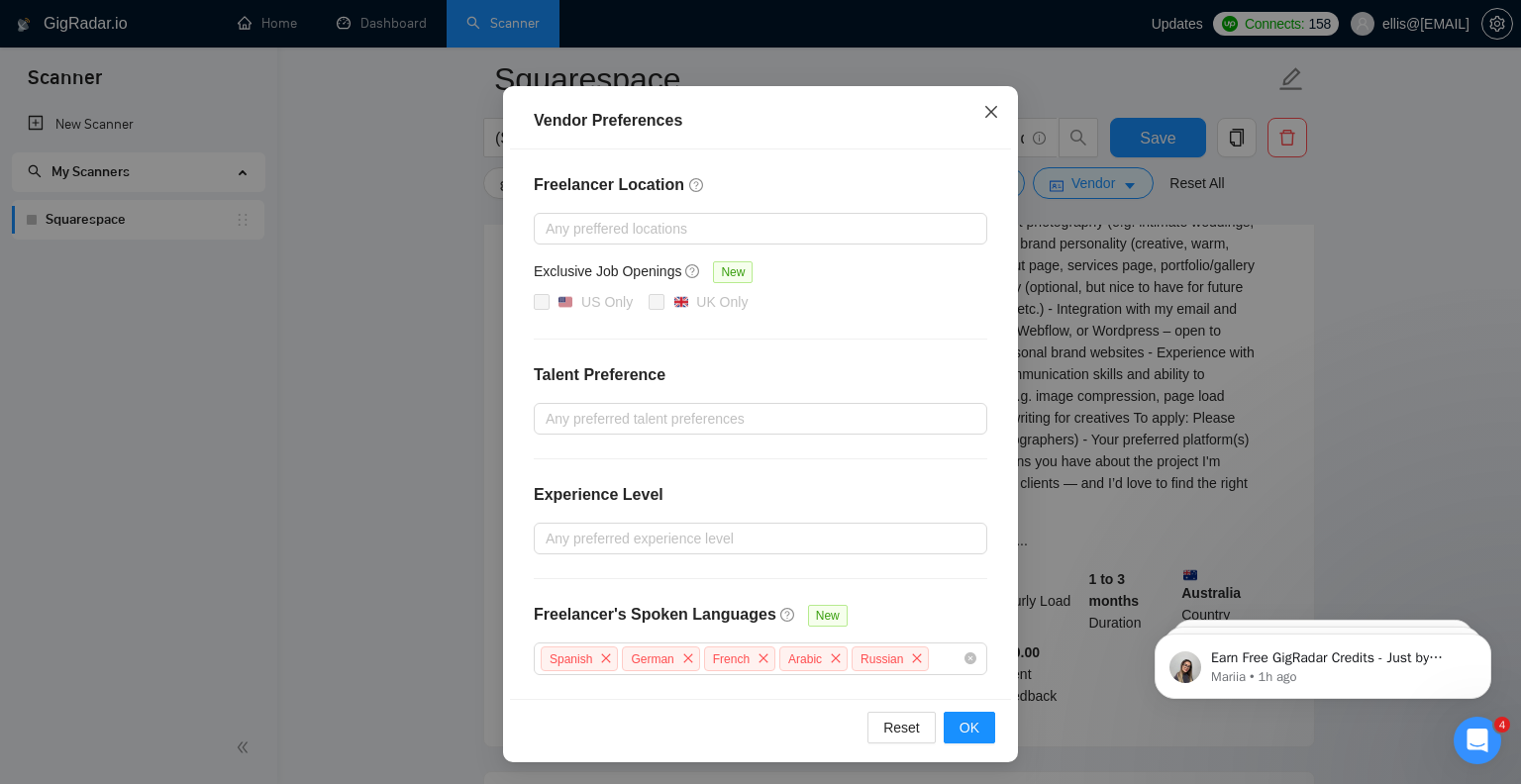 click 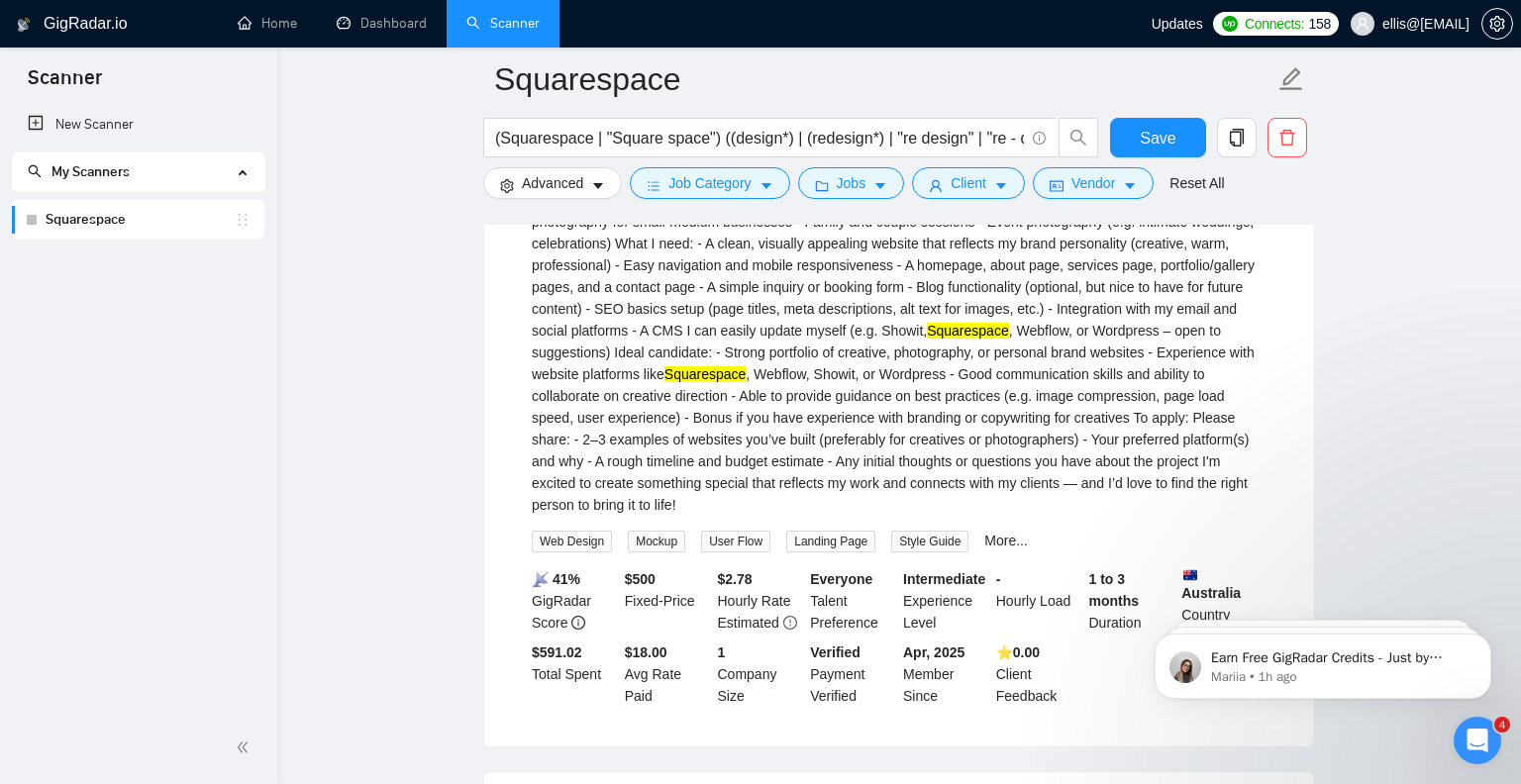 scroll, scrollTop: 33, scrollLeft: 0, axis: vertical 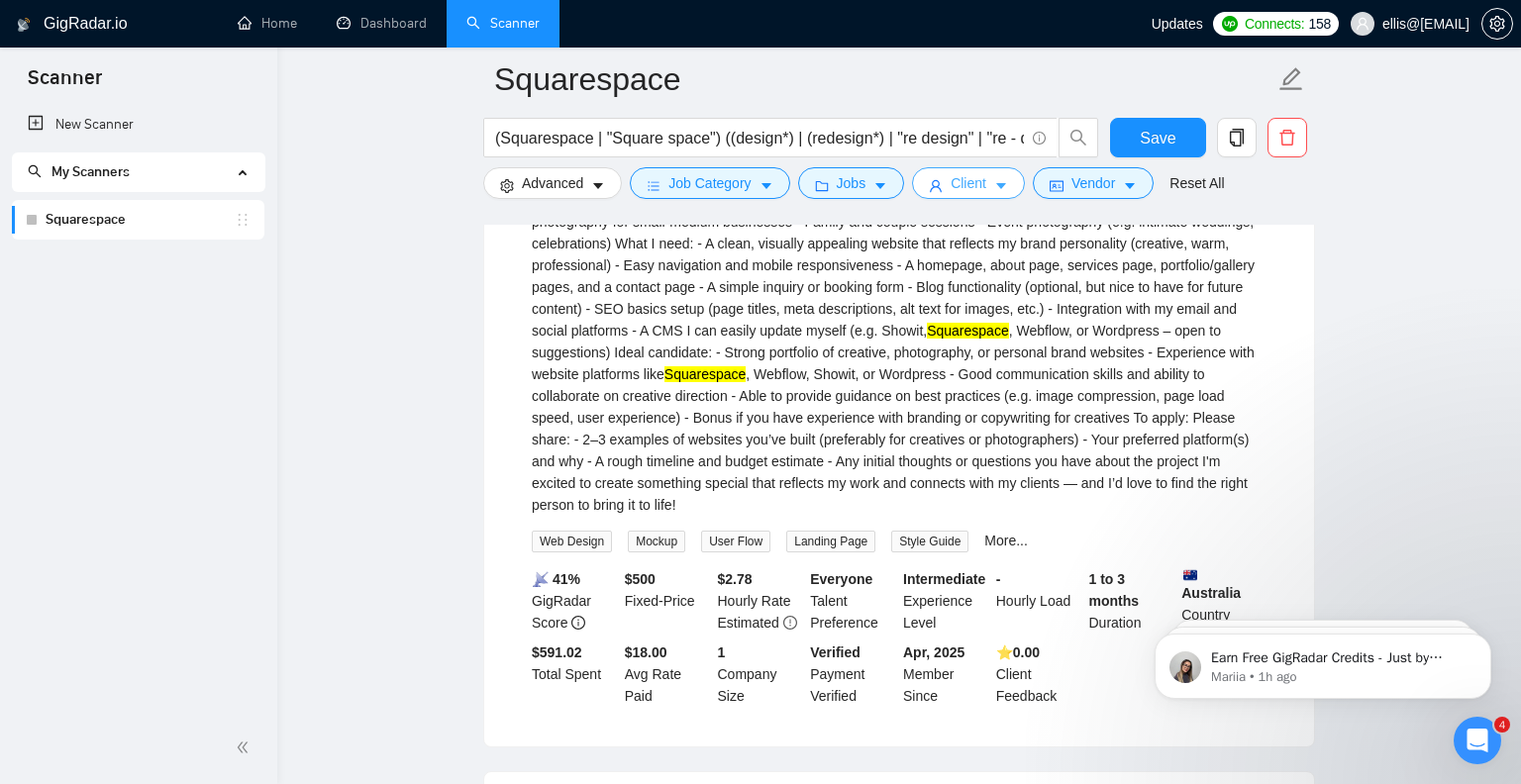 click 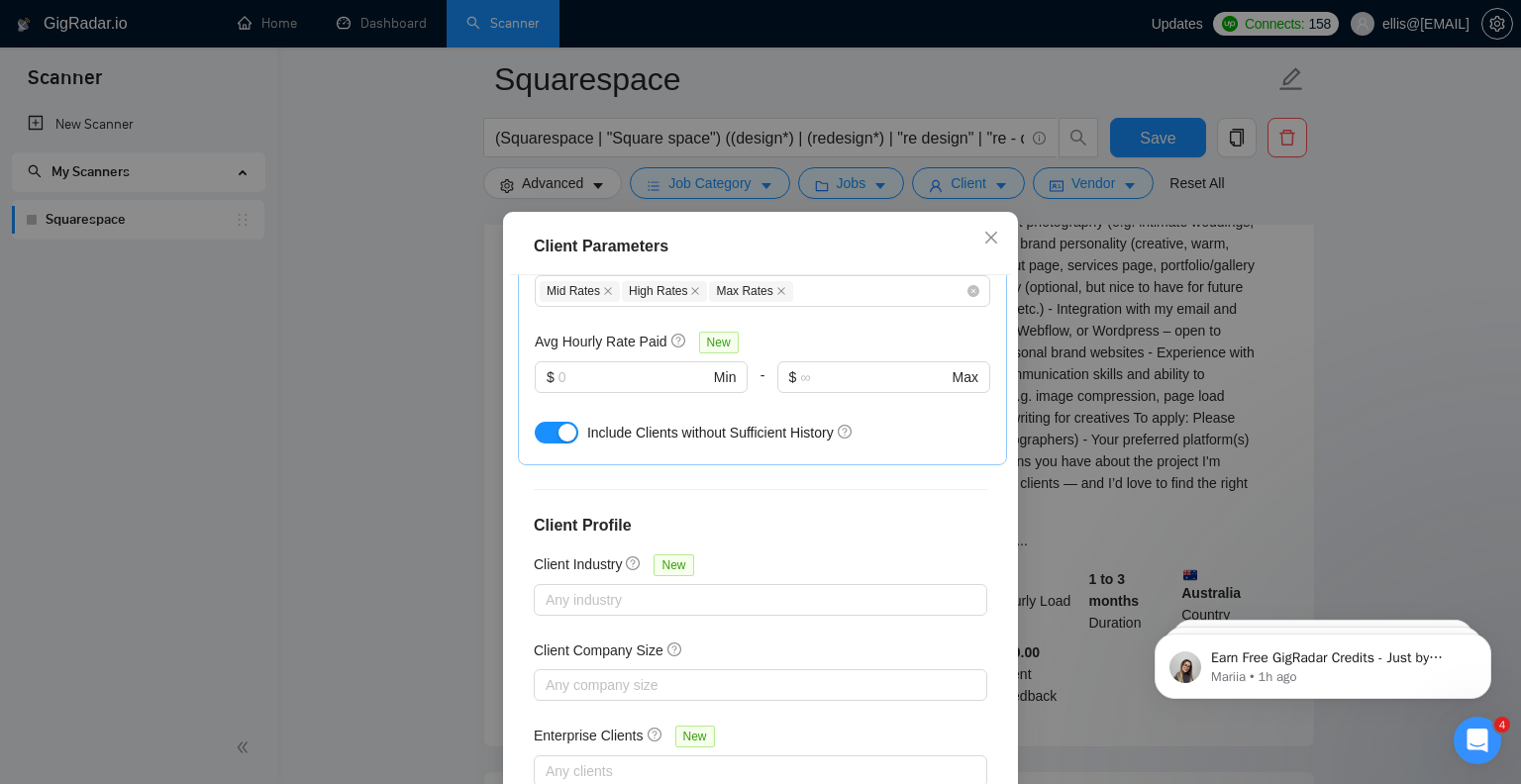 scroll, scrollTop: 685, scrollLeft: 0, axis: vertical 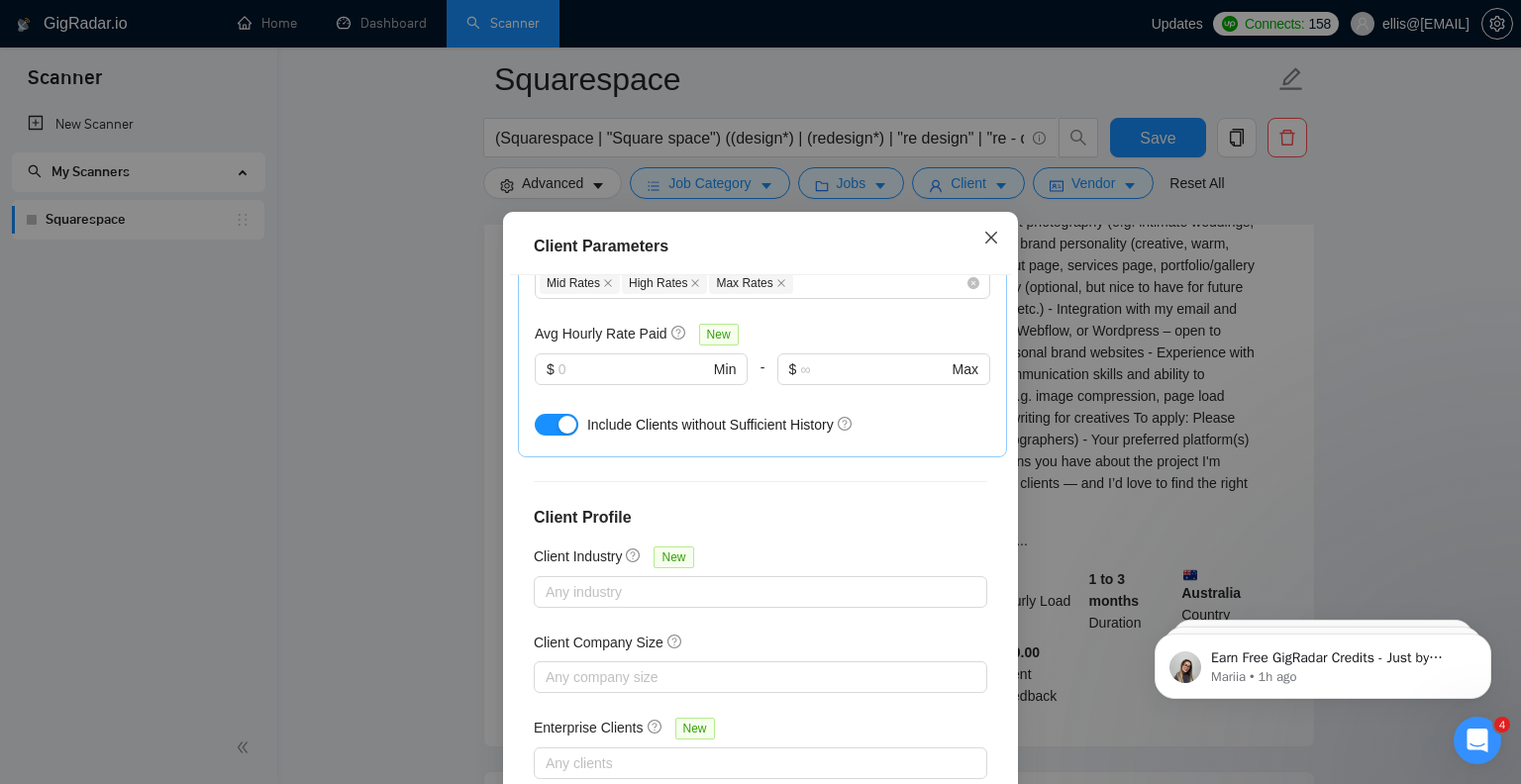 click 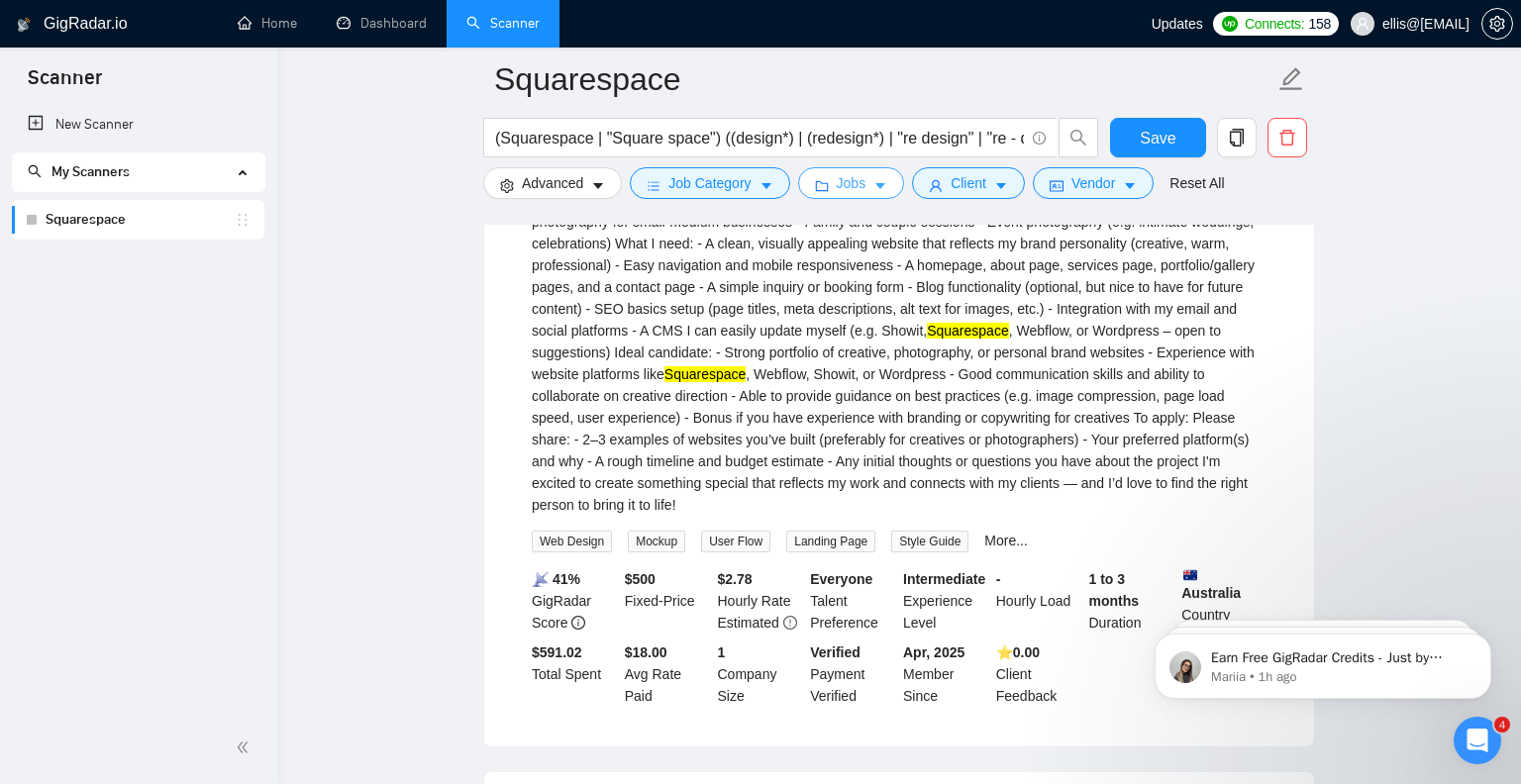 click on "Jobs" at bounding box center [852, 183] 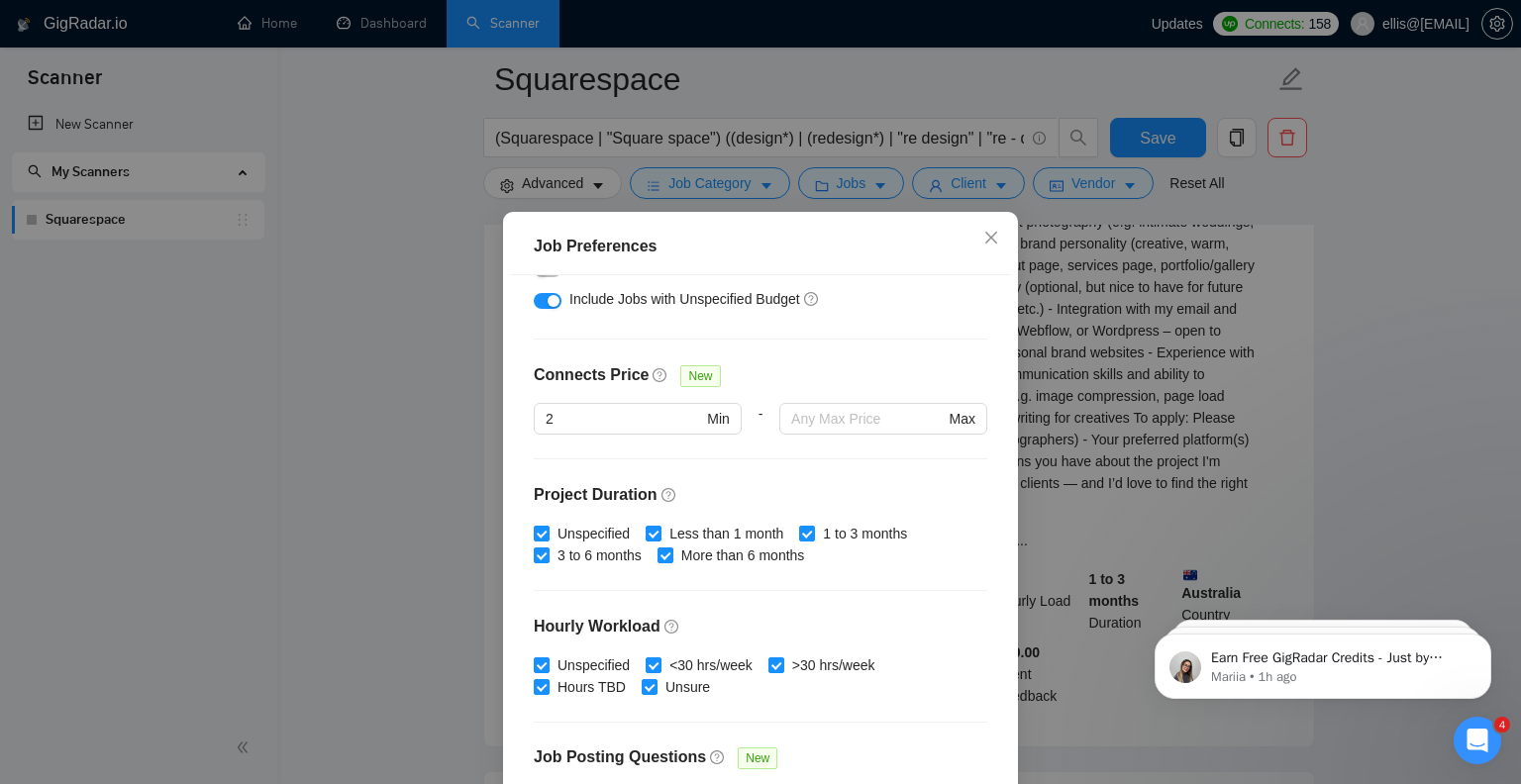 scroll, scrollTop: 567, scrollLeft: 0, axis: vertical 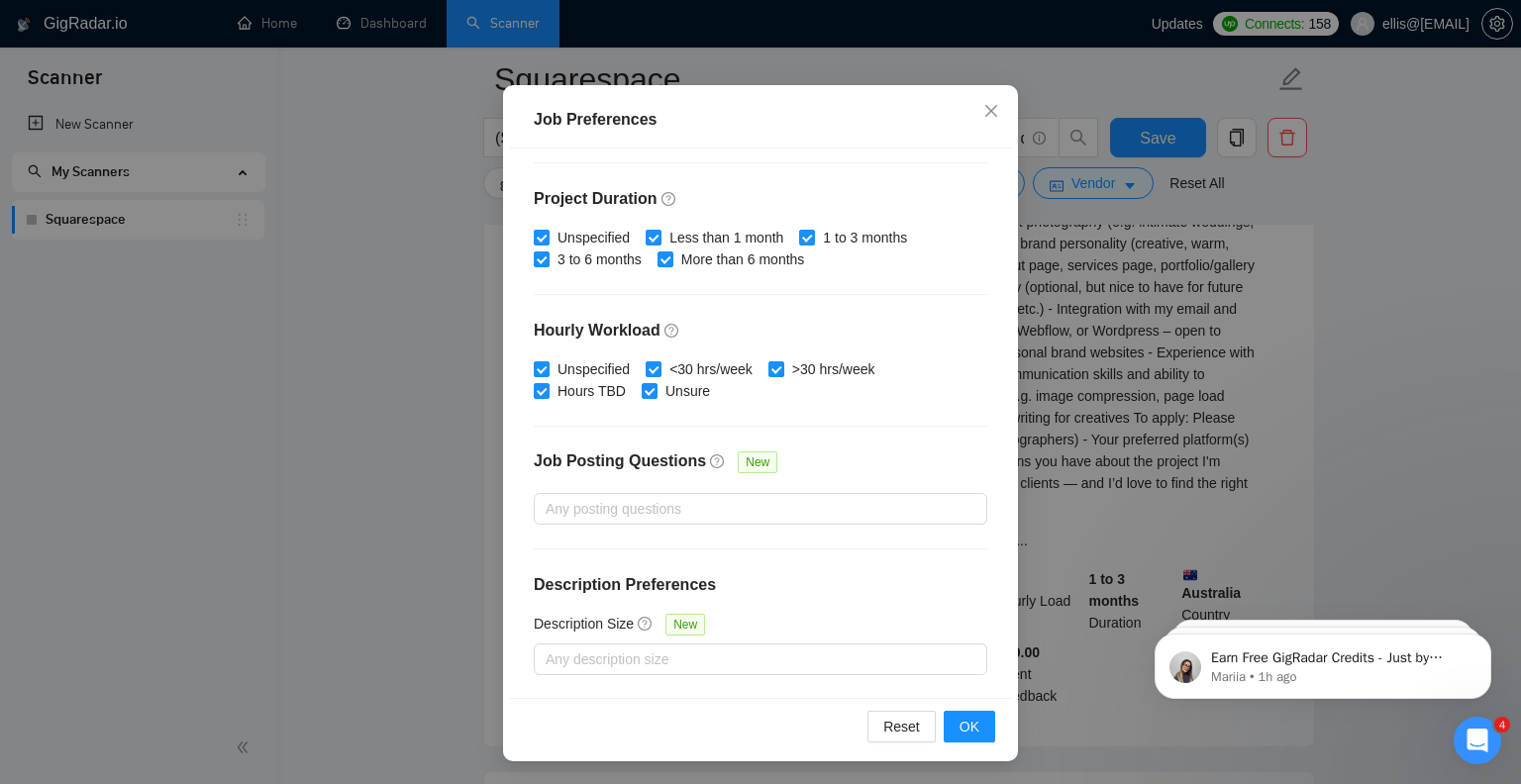 click on "Job Preferences Budget Project Type All Fixed Price Hourly Rate   Fixed Price Budget $ 500 Min - $ Max Estimate Fixed Price When It’s Not Available New   Hourly Rate Price Budget $ 40 Min - $ Max Estimate Hourly Rate When It’s Not Available New Include Budget Placeholders Include Jobs with Unspecified Budget   Connects Price New 2 Min - Max Project Duration   Unspecified Less than 1 month 1 to 3 months 3 to 6 months More than 6 months Hourly Workload   Unspecified <30 hrs/week >30 hrs/week Hours TBD Unsure Job Posting Questions New   Any posting questions Description Preferences Description Size New   Any description size Reset OK" at bounding box center (760, 392) 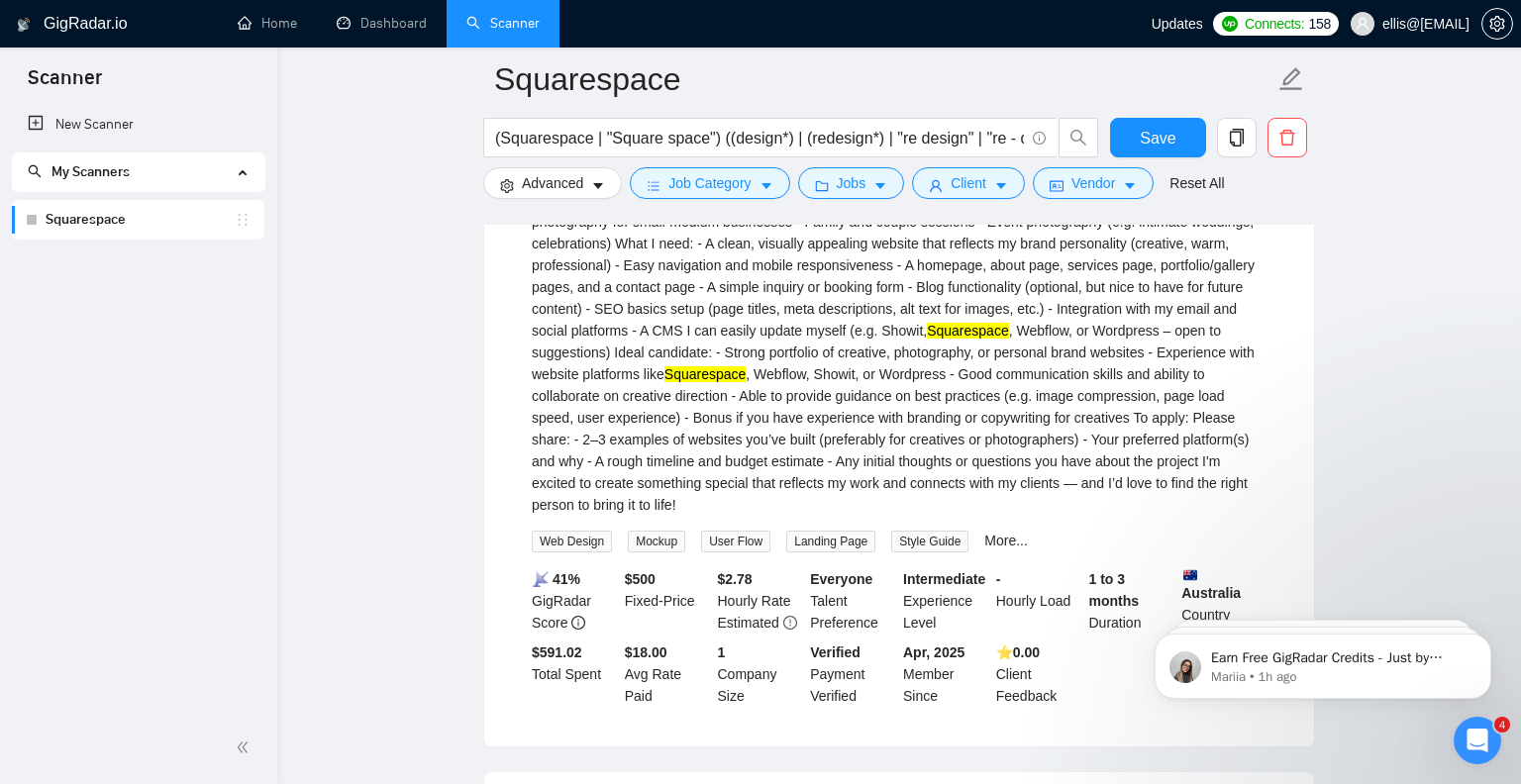 scroll, scrollTop: 34, scrollLeft: 0, axis: vertical 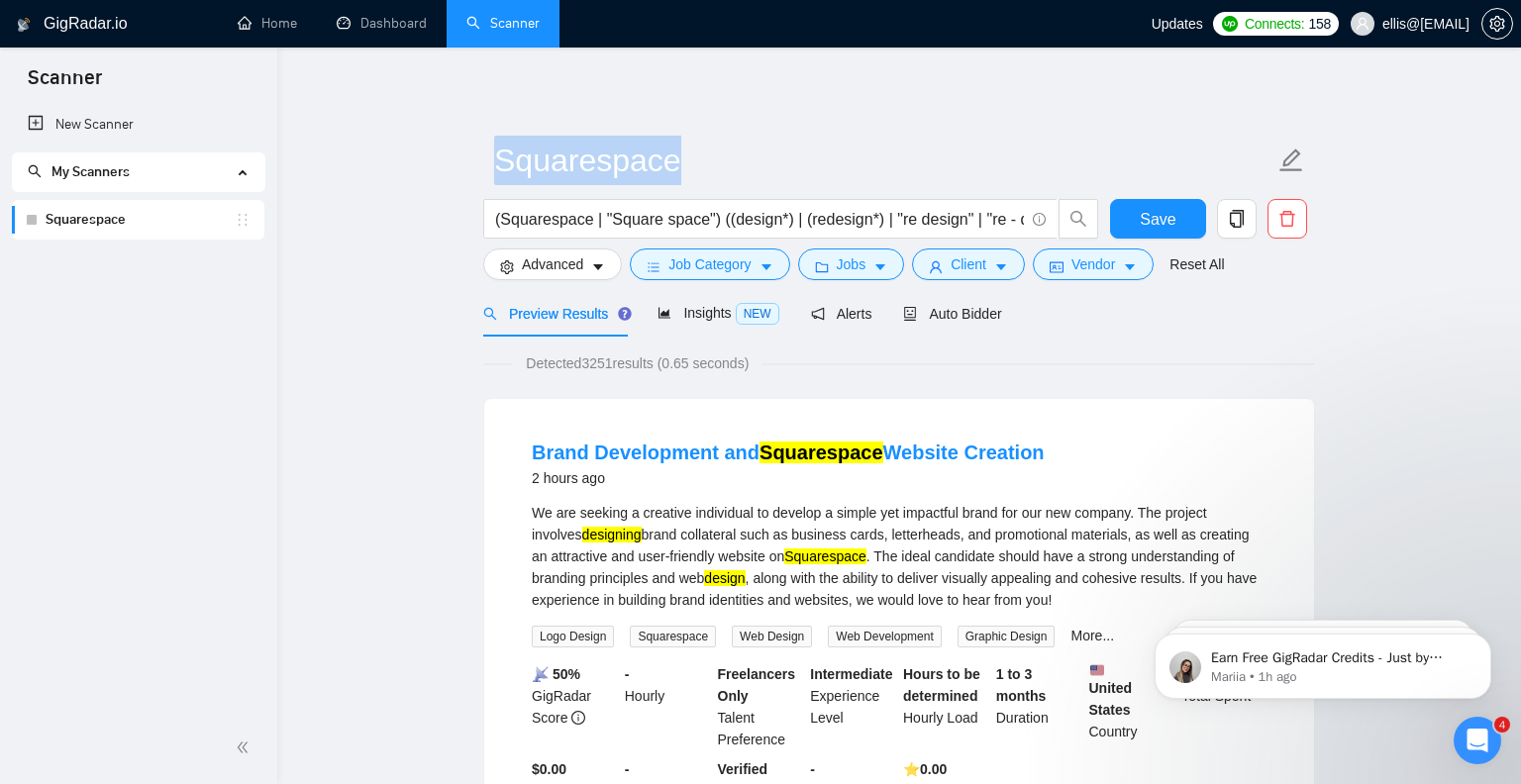 drag, startPoint x: 747, startPoint y: 204, endPoint x: 836, endPoint y: 108, distance: 130.90836 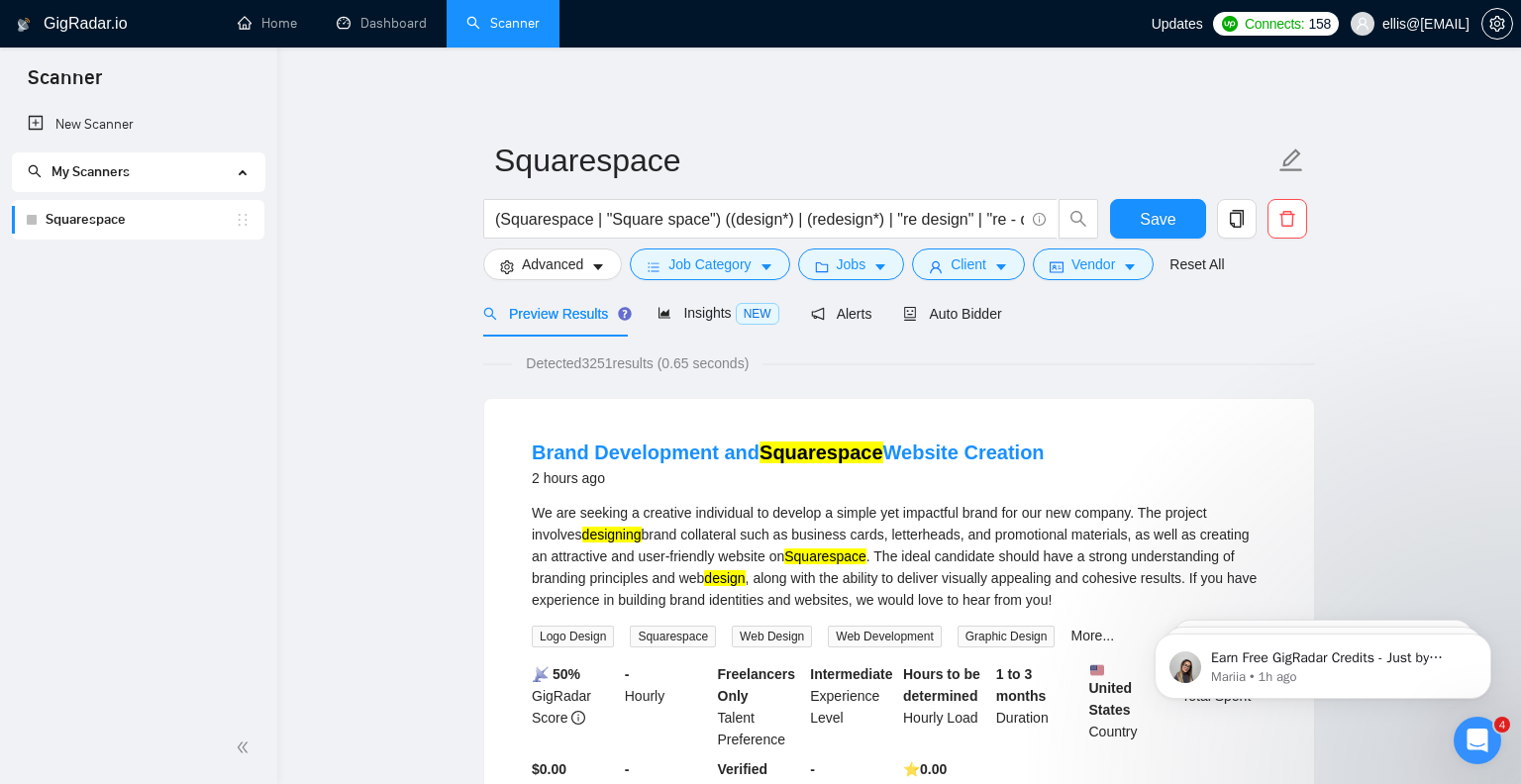 click on "Squarespace (Squarespace | "Square space") ((design*) | (redesign*) | "re design" | "re - design") Save Advanced   Job Category   Jobs   Client   Vendor   Reset All Preview Results Insights NEW Alerts Auto Bidder Detected   3251  results   (0.65 seconds) Brand Development and  Squarespace  Website Creation 2 hours ago We are seeking a creative individual to develop a simple yet impactful brand for our new company. The project involves  designing  brand collateral such as business cards, letterheads, and promotional materials, as well as creating an attractive and user-friendly website on  Squarespace . The ideal candidate should have a strong understanding of branding principles and web  design , along with the ability to deliver visually appealing and cohesive results. If you have experience in building brand identities and websites, we would love to hear from you! Logo Design Squarespace Web Design Web Development Graphic Design More... 📡   50% GigRadar Score   - Hourly Freelancers Only Talent Preference" at bounding box center (899, 2604) 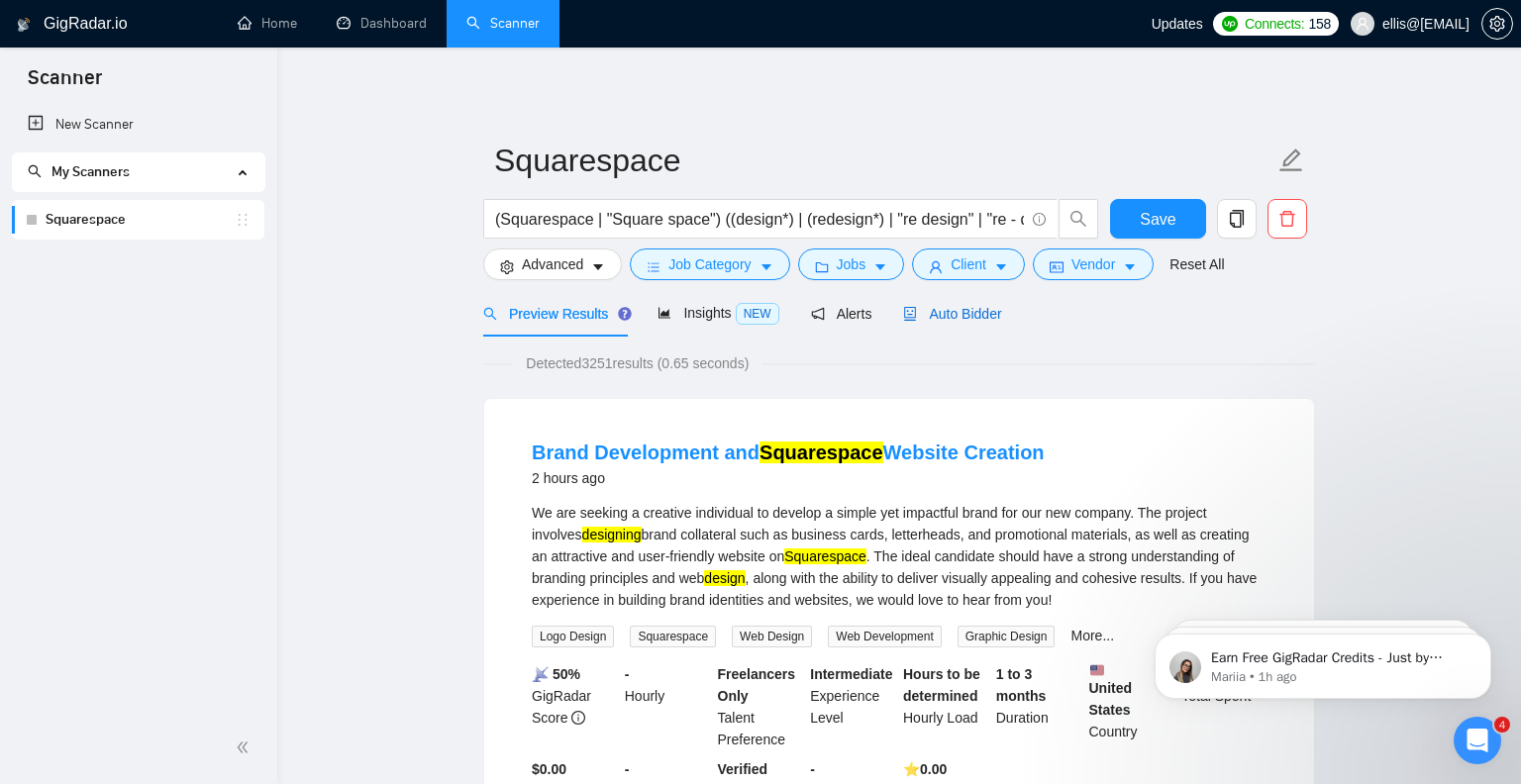 click on "Auto Bidder" at bounding box center (952, 314) 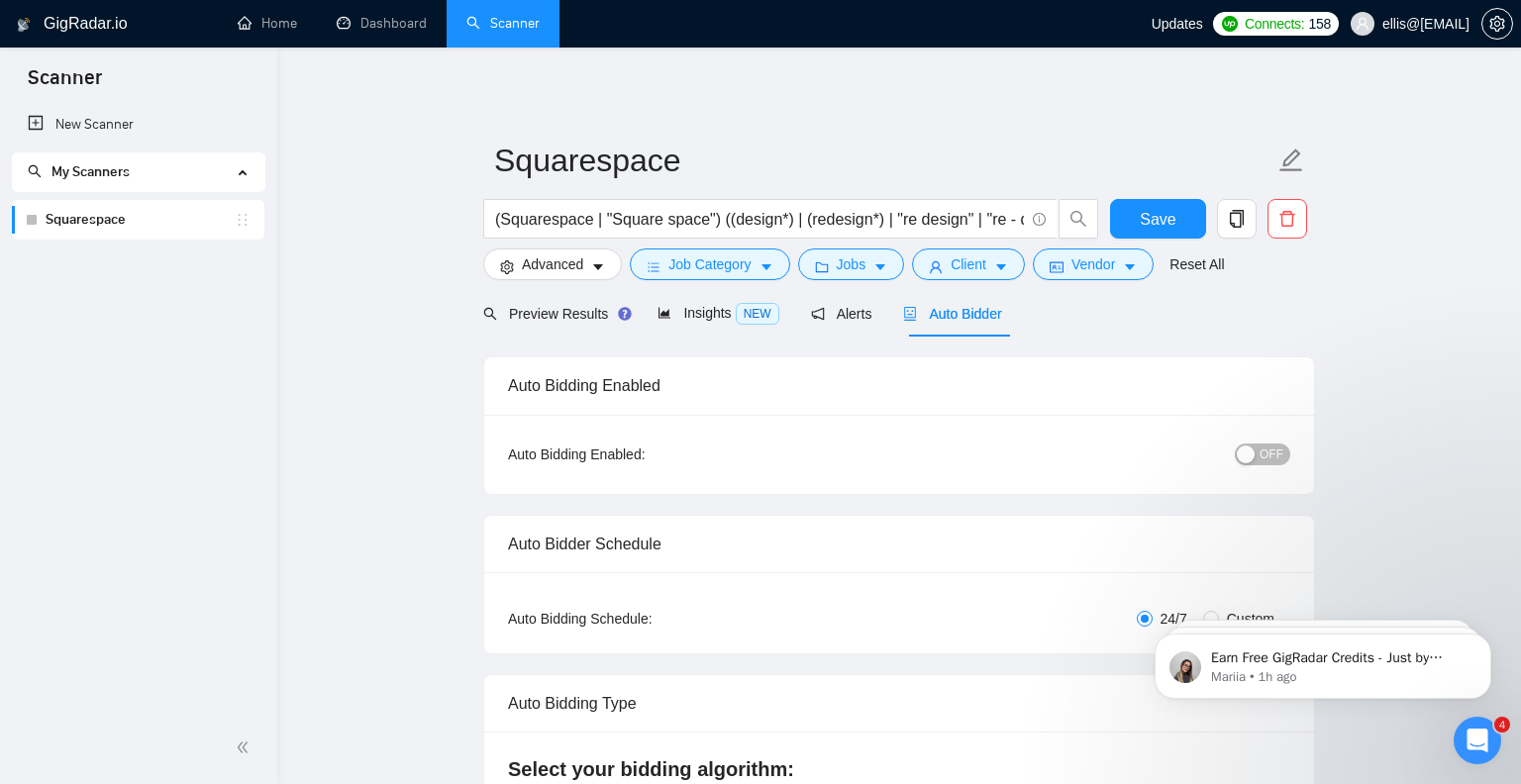 type 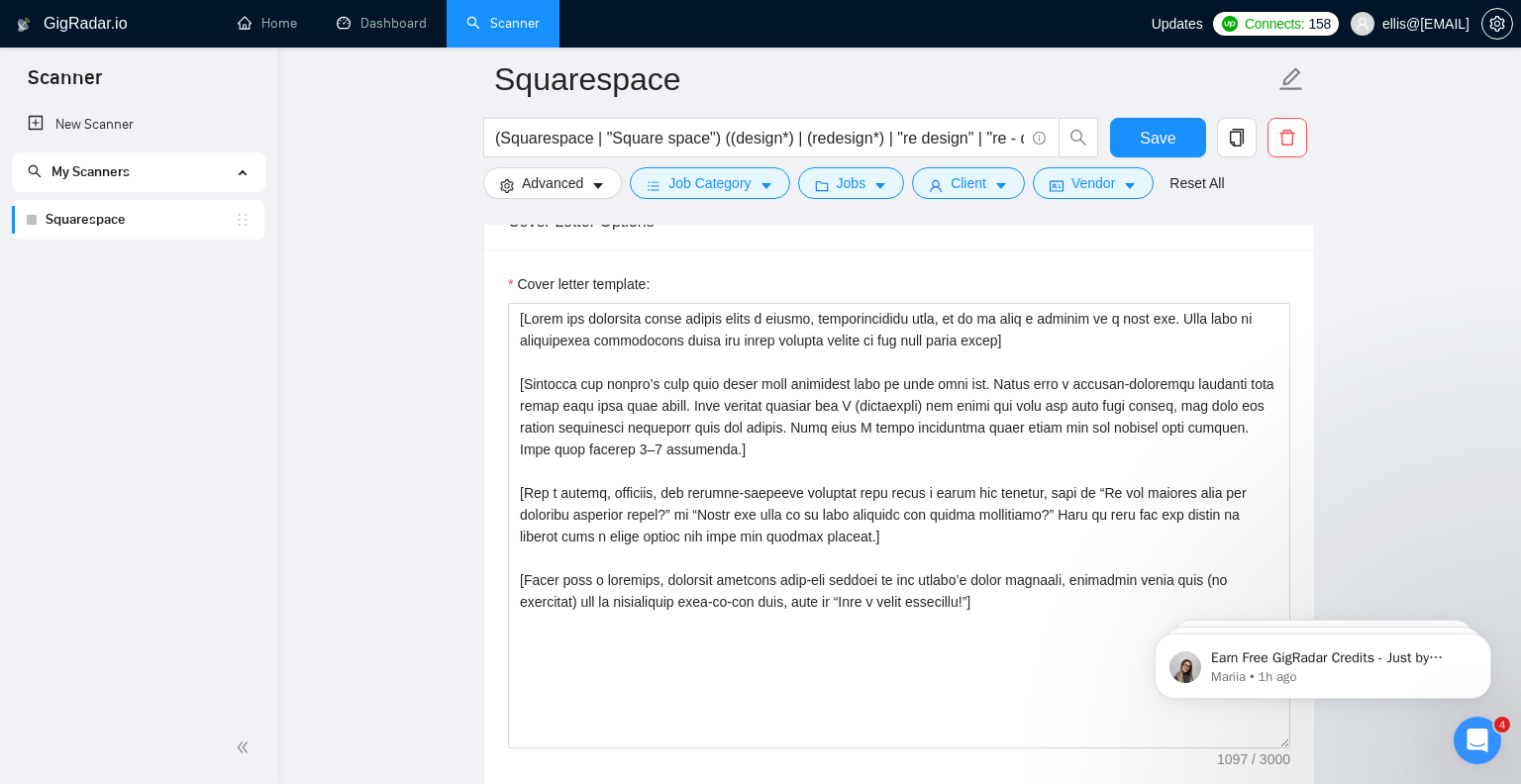 scroll, scrollTop: 1331, scrollLeft: 0, axis: vertical 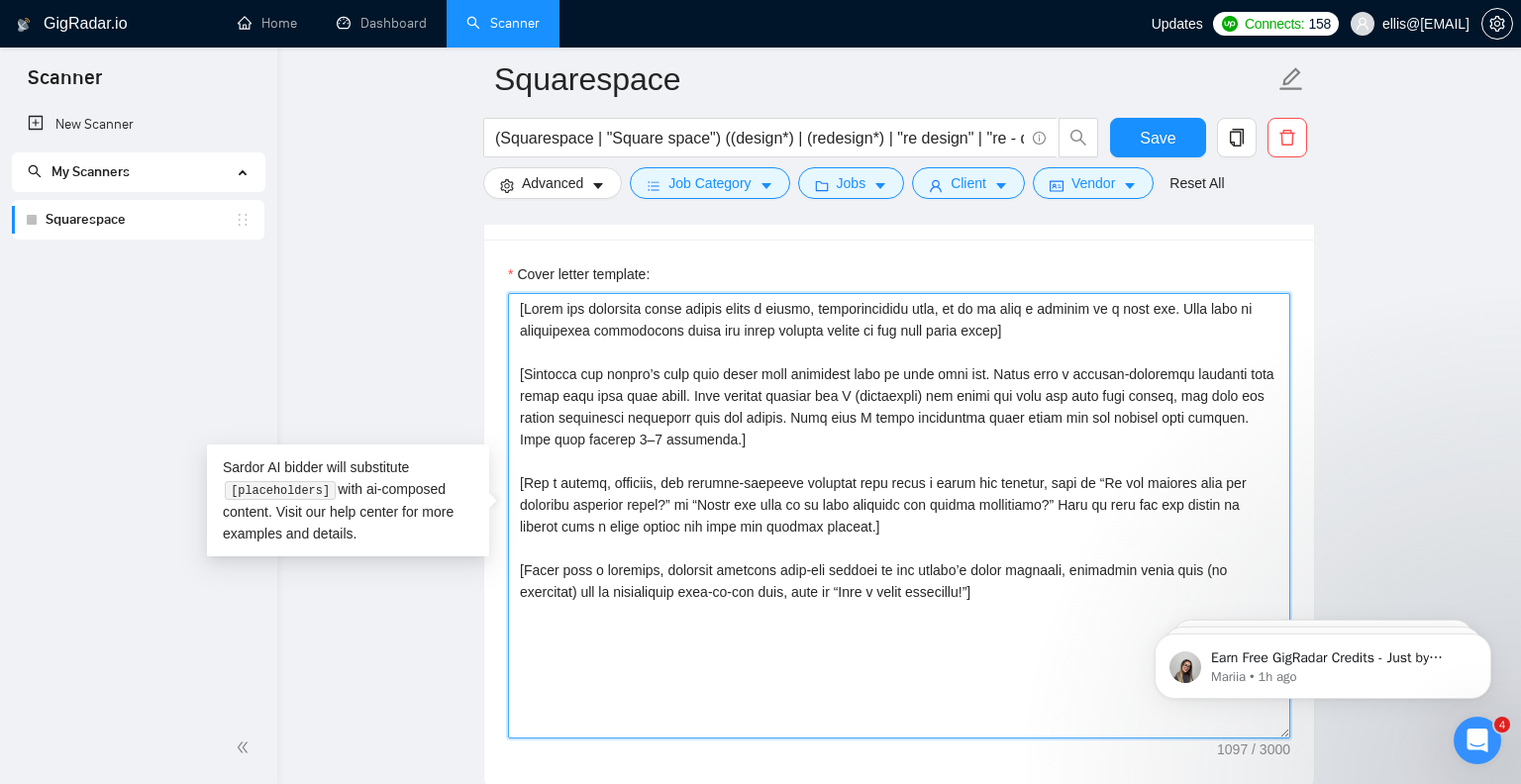 drag, startPoint x: 1088, startPoint y: 594, endPoint x: 474, endPoint y: 314, distance: 674.8303 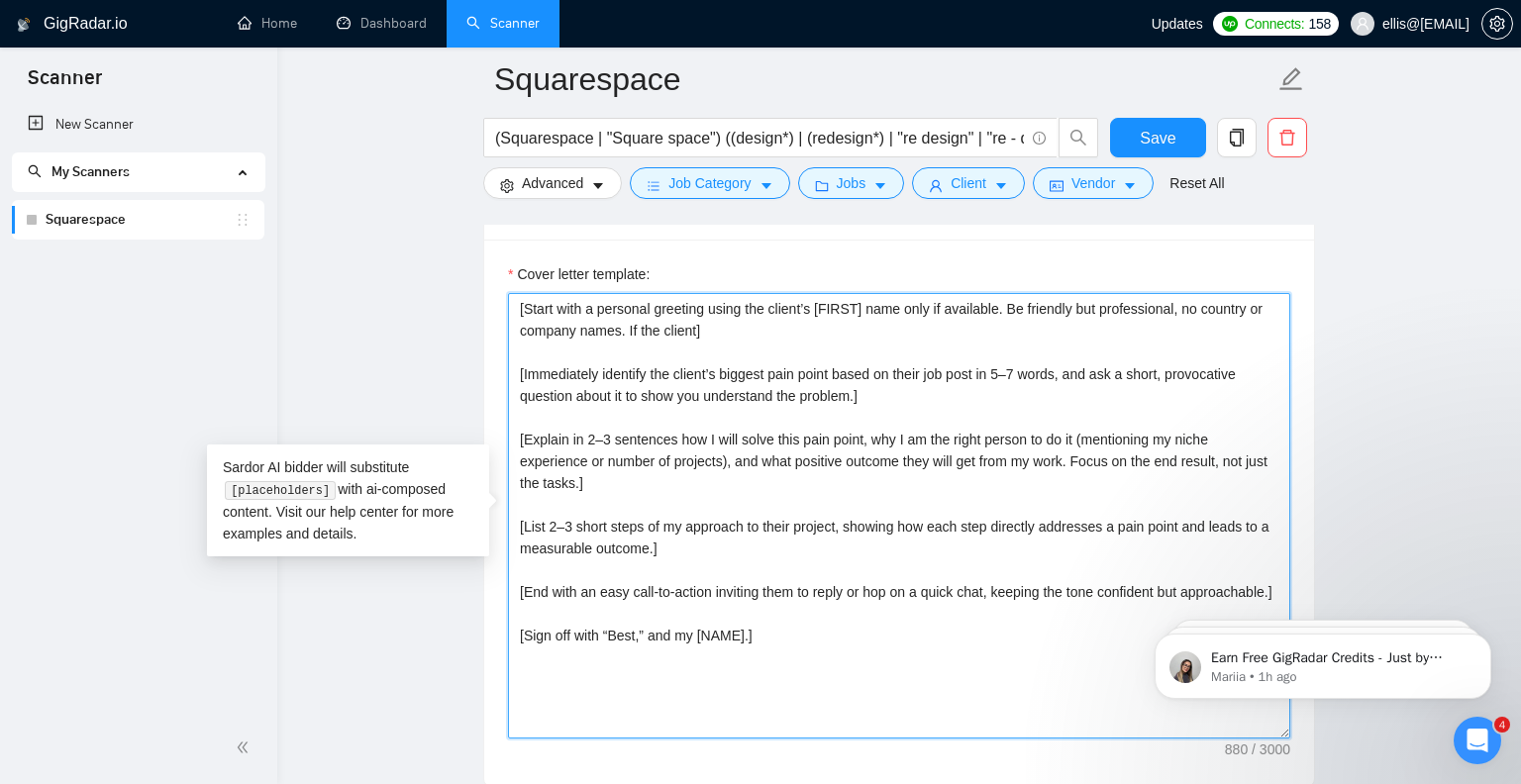 click on "[Start with a personal greeting using the client’s [FIRST] name only if available. Be friendly but professional, no country or company names. If the client]
[Immediately identify the client’s biggest pain point based on their job post in 5–7 words, and ask a short, provocative question about it to show you understand the problem.]
[Explain in 2–3 sentences how I will solve this pain point, why I am the right person to do it (mentioning my niche experience or number of projects), and what positive outcome they will get from my work. Focus on the end result, not just the tasks.]
[List 2–3 short steps of my approach to their project, showing how each step directly addresses a pain point and leads to a measurable outcome.]
[End with an easy call-to-action inviting them to reply or hop on a quick chat, keeping the tone confident but approachable.]
[Sign off with “Best,” and my [NAME].]" at bounding box center [899, 516] 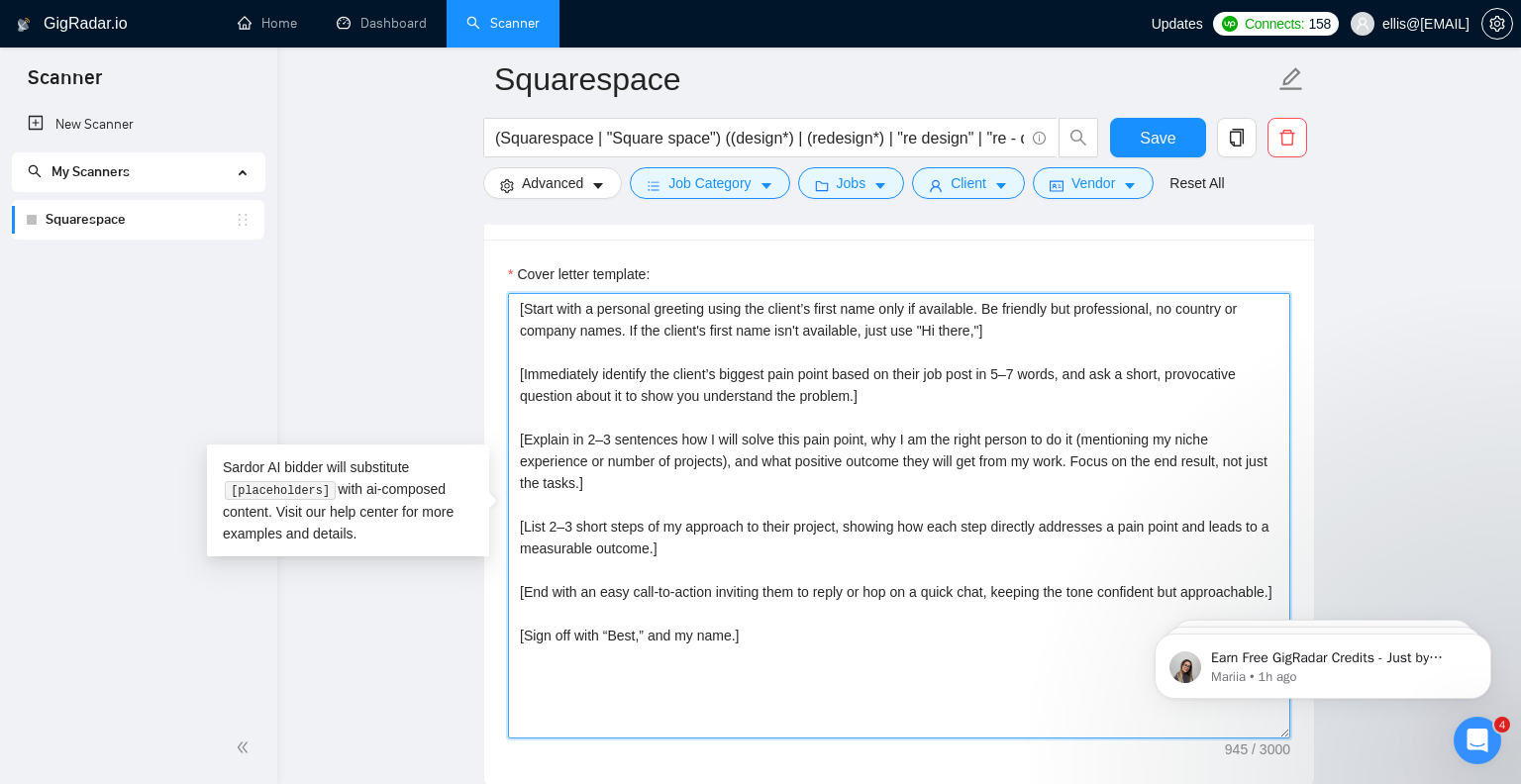 click on "[Start with a personal greeting using the client’s first name only if available. Be friendly but professional, no country or company names. If the client's first name isn't available, just use "Hi there,"]
[Immediately identify the client’s biggest pain point based on their job post in 5–7 words, and ask a short, provocative question about it to show you understand the problem.]
[Explain in 2–3 sentences how I will solve this pain point, why I am the right person to do it (mentioning my niche experience or number of projects), and what positive outcome they will get from my work. Focus on the end result, not just the tasks.]
[List 2–3 short steps of my approach to their project, showing how each step directly addresses a pain point and leads to a measurable outcome.]
[End with an easy call-to-action inviting them to reply or hop on a quick chat, keeping the tone confident but approachable.]
[Sign off with “Best,” and my name.]" at bounding box center (899, 516) 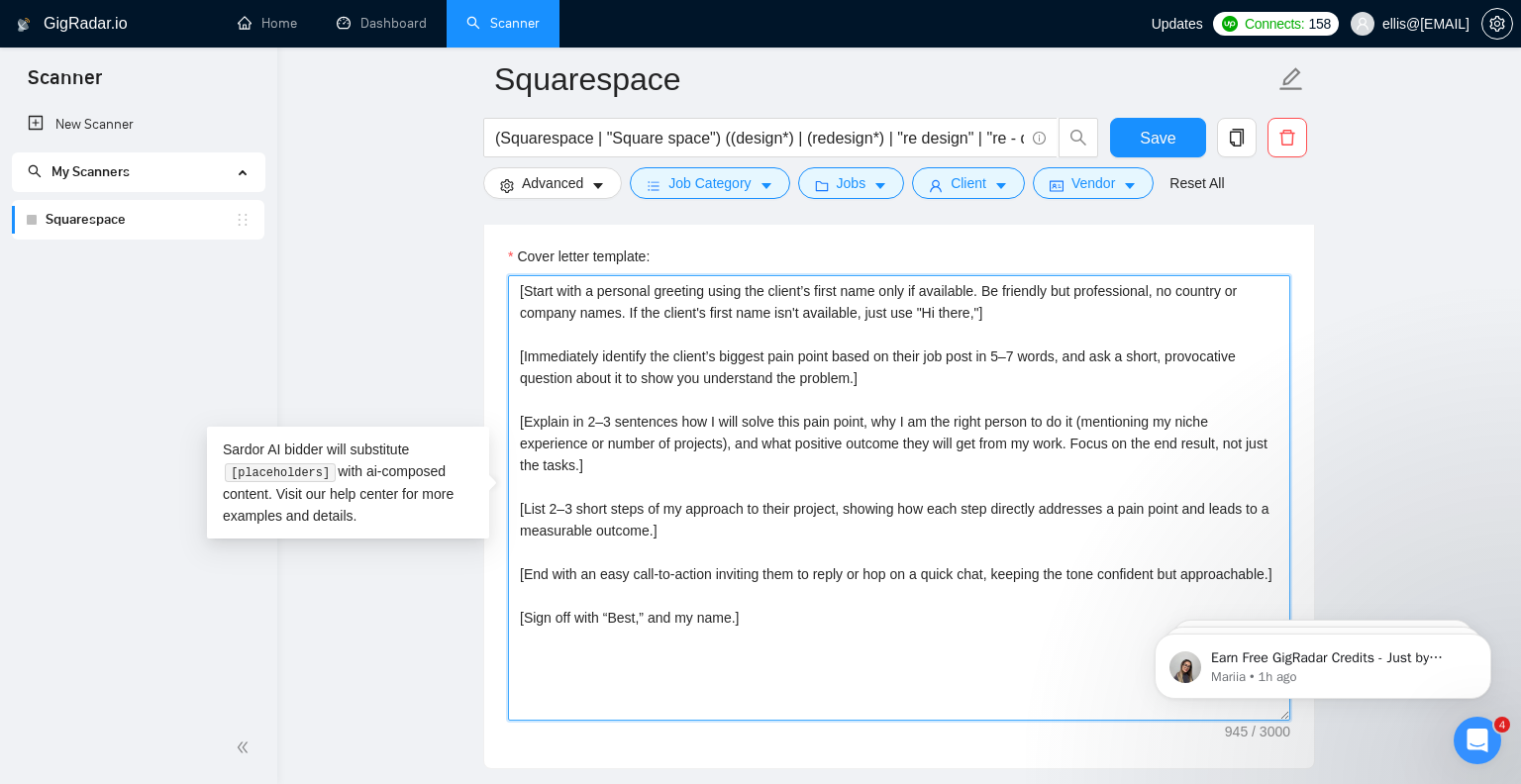 scroll, scrollTop: 1347, scrollLeft: 0, axis: vertical 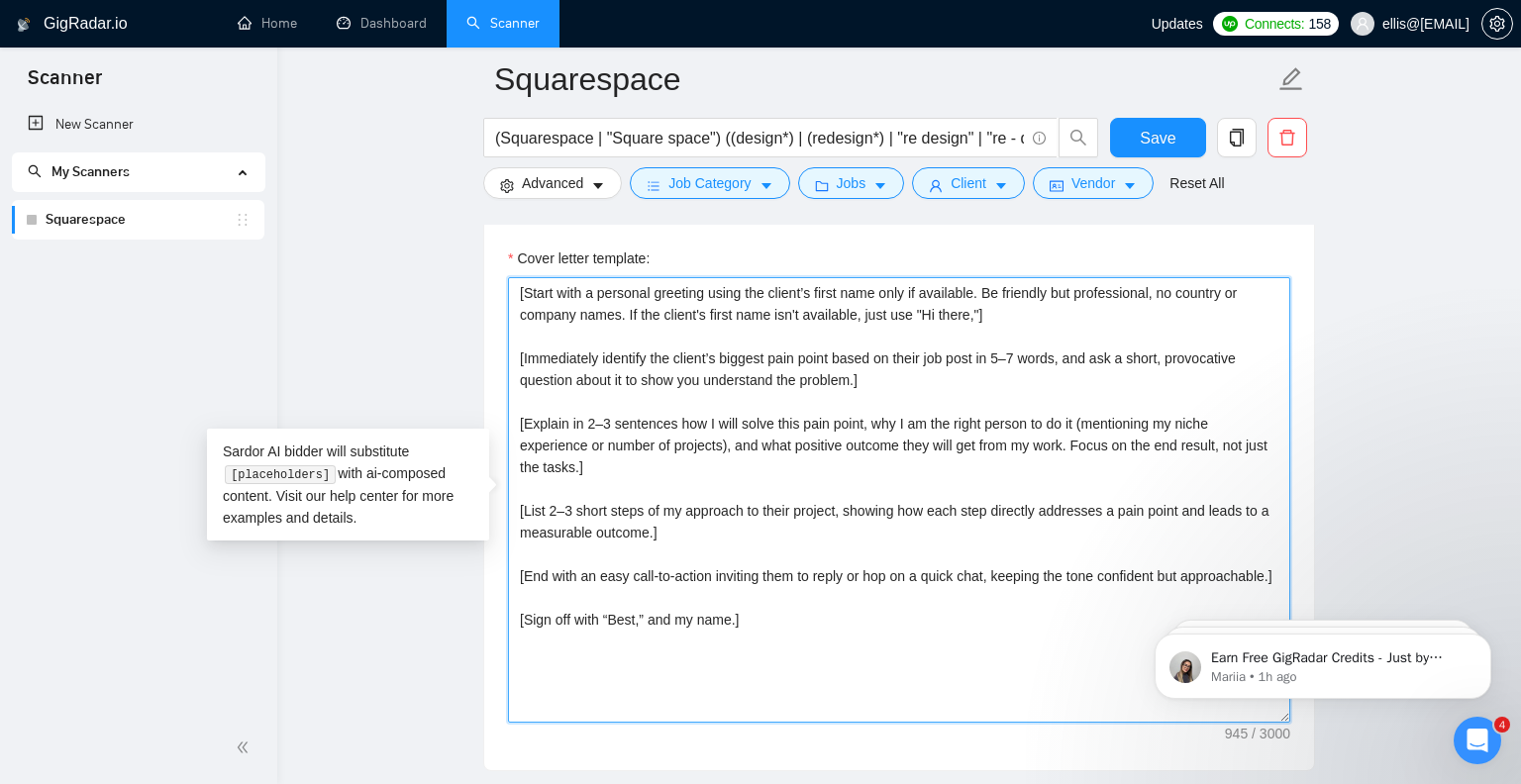 drag, startPoint x: 1121, startPoint y: 355, endPoint x: 643, endPoint y: 388, distance: 479.138 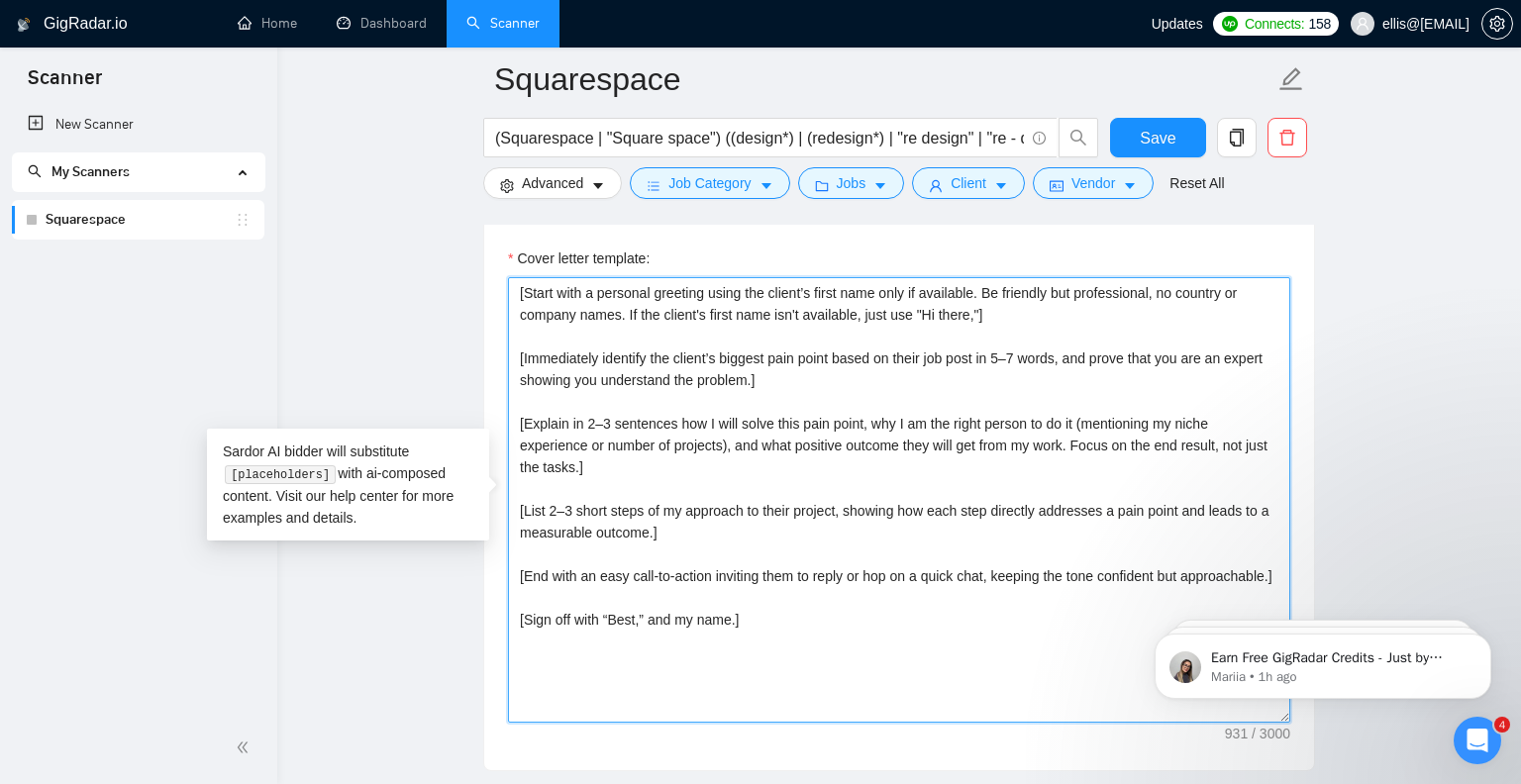 click on "[Start with a personal greeting using the client’s first name only if available. Be friendly but professional, no country or company names. If the client's first name isn't available, just use "Hi there,"]
[Immediately identify the client’s biggest pain point based on their job post in 5–7 words, and prove that you are an expert showing you understand the problem.]
[Explain in 2–3 sentences how I will solve this pain point, why I am the right person to do it (mentioning my niche experience or number of projects), and what positive outcome they will get from my work. Focus on the end result, not just the tasks.]
[List 2–3 short steps of my approach to their project, showing how each step directly addresses a pain point and leads to a measurable outcome.]
[End with an easy call-to-action inviting them to reply or hop on a quick chat, keeping the tone confident but approachable.]
[Sign off with “Best,” and my name.]" at bounding box center [899, 500] 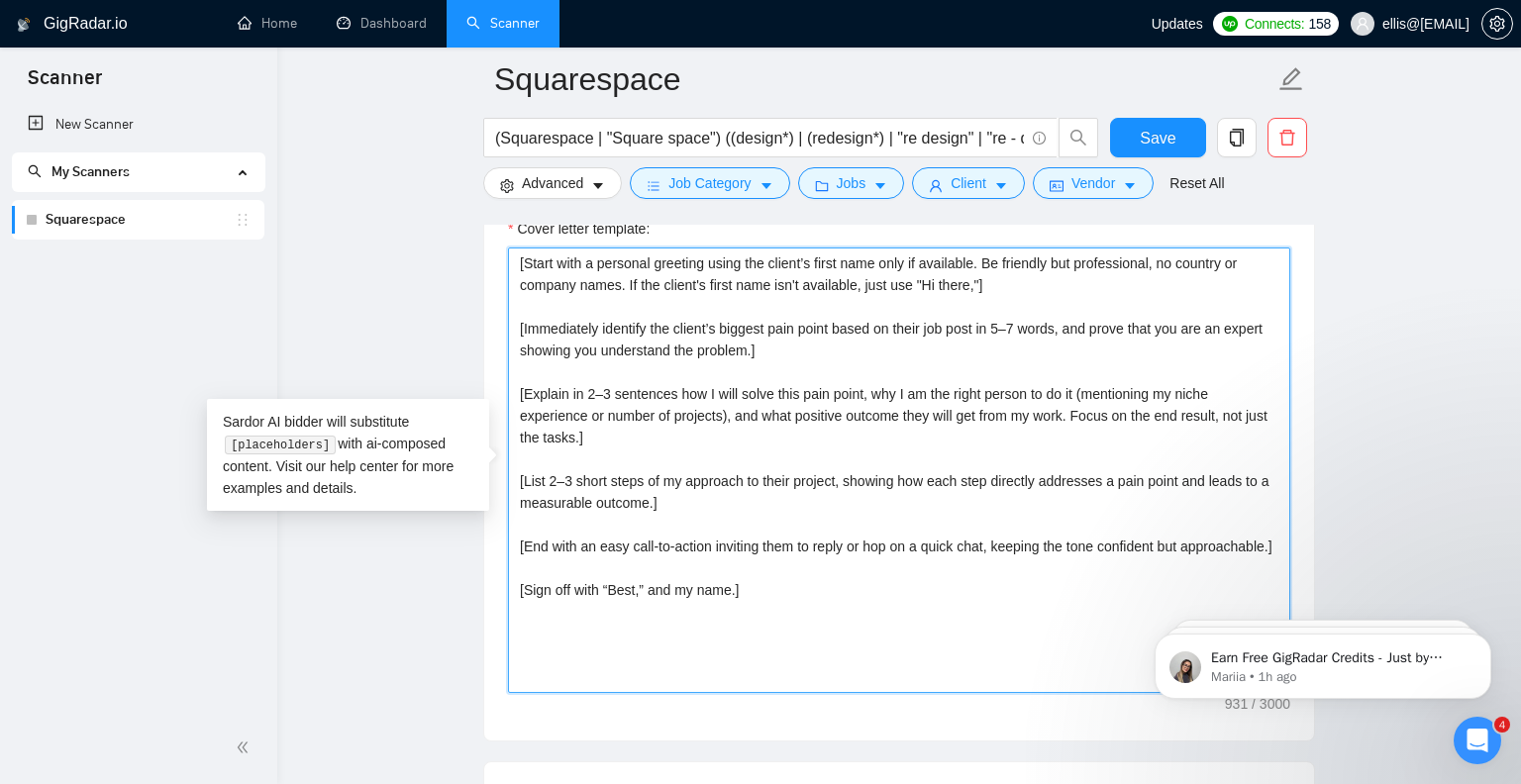 scroll, scrollTop: 1367, scrollLeft: 0, axis: vertical 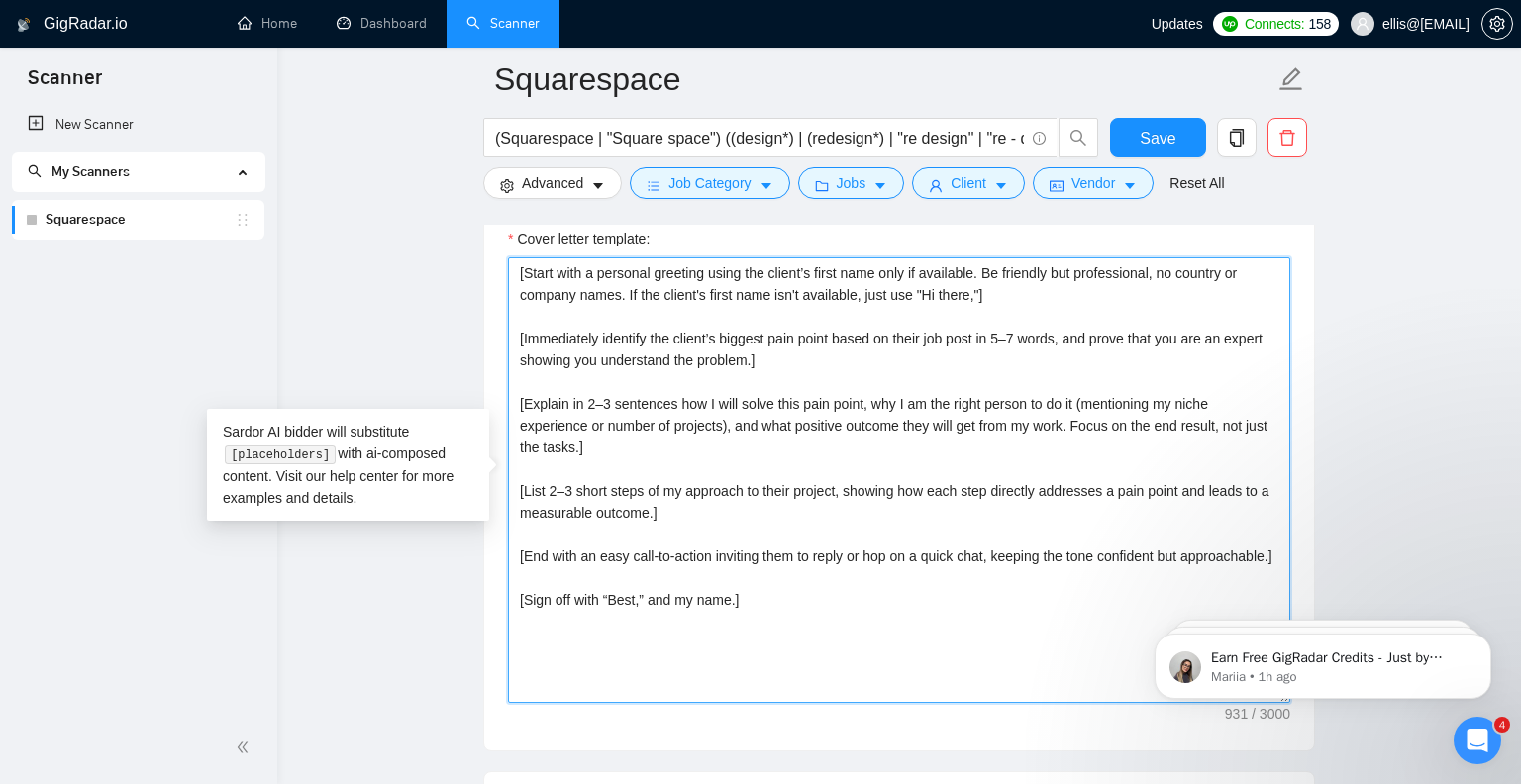 click on "[Start with a personal greeting using the client’s first name only if available. Be friendly but professional, no country or company names. If the client's first name isn't available, just use "Hi there,"]
[Immediately identify the client’s biggest pain point based on their job post in 5–7 words, and prove that you are an expert showing you understand the problem.]
[Explain in 2–3 sentences how I will solve this pain point, why I am the right person to do it (mentioning my niche experience or number of projects), and what positive outcome they will get from my work. Focus on the end result, not just the tasks.]
[List 2–3 short steps of my approach to their project, showing how each step directly addresses a pain point and leads to a measurable outcome.]
[End with an easy call-to-action inviting them to reply or hop on a quick chat, keeping the tone confident but approachable.]
[Sign off with “Best,” and my name.]" at bounding box center [899, 480] 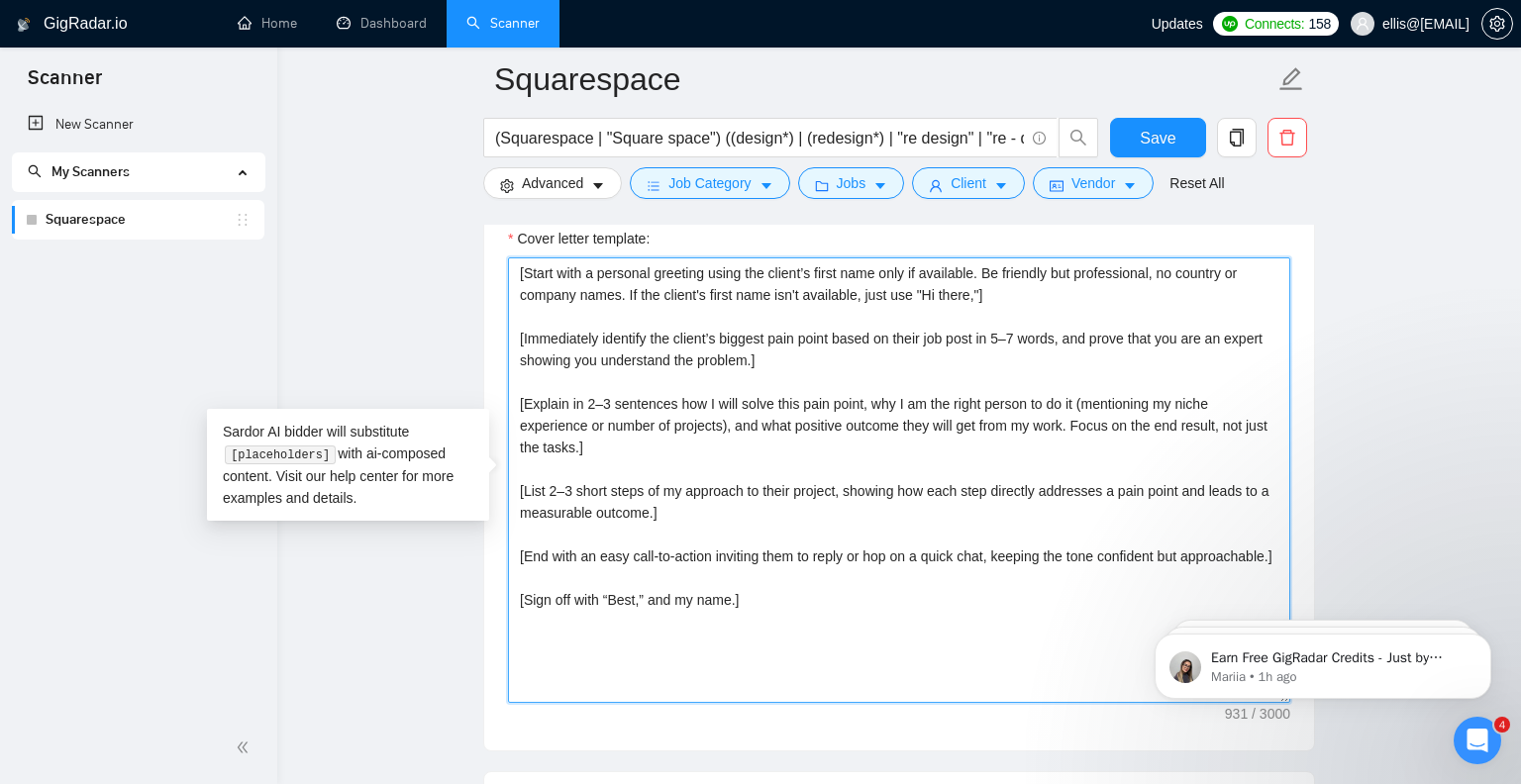 click on "[Start with a personal greeting using the client’s first name only if available. Be friendly but professional, no country or company names. If the client's first name isn't available, just use "Hi there,"]
[Immediately identify the client’s biggest pain point based on their job post in 5–7 words, and prove that you are an expert showing you understand the problem.]
[Explain in 2–3 sentences how I will solve this pain point, why I am the right person to do it (mentioning my niche experience or number of projects), and what positive outcome they will get from my work. Focus on the end result, not just the tasks.]
[List 2–3 short steps of my approach to their project, showing how each step directly addresses a pain point and leads to a measurable outcome.]
[End with an easy call-to-action inviting them to reply or hop on a quick chat, keeping the tone confident but approachable.]
[Sign off with “Best,” and my name.]" at bounding box center (899, 480) 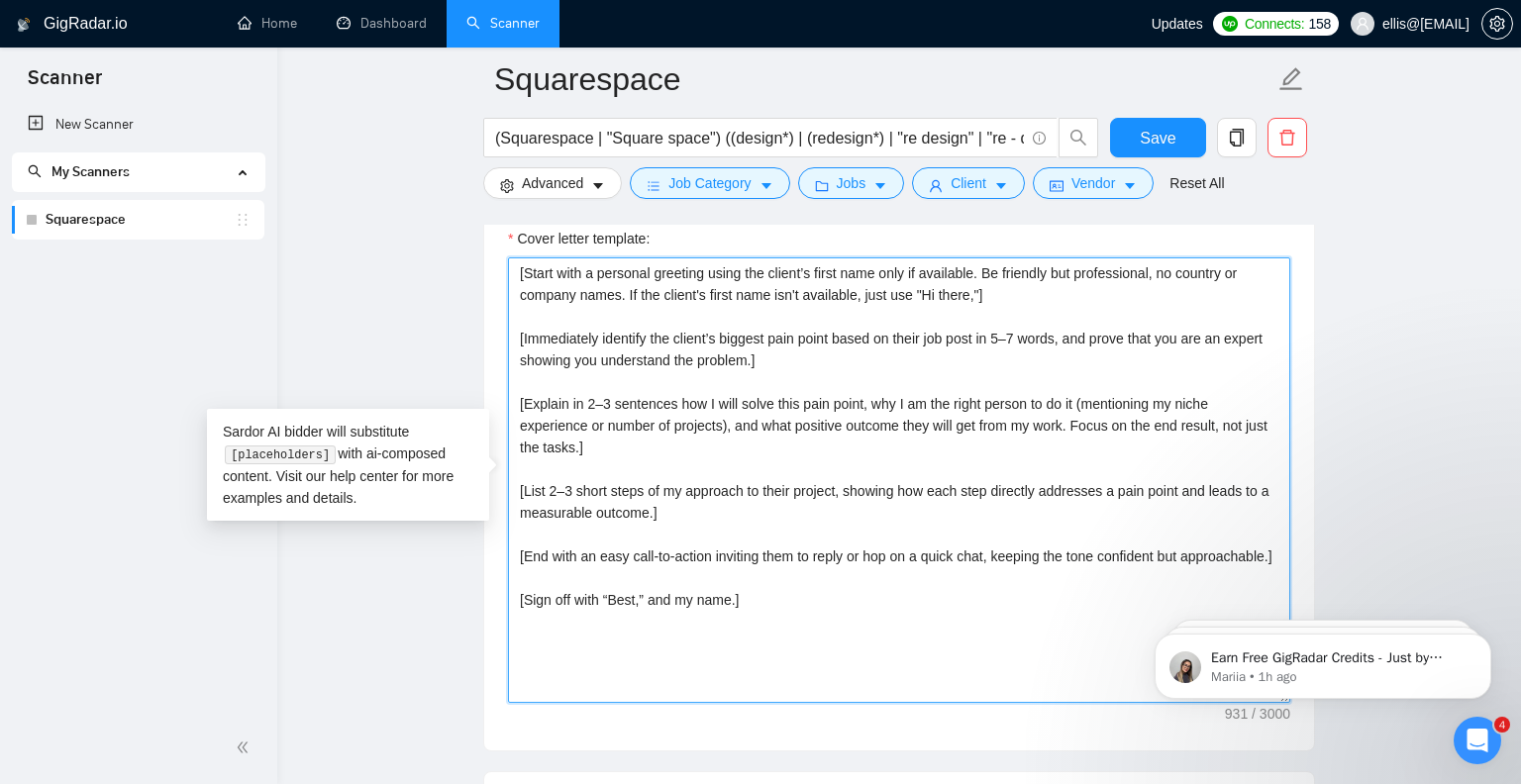 drag, startPoint x: 613, startPoint y: 426, endPoint x: 677, endPoint y: 419, distance: 64.38167 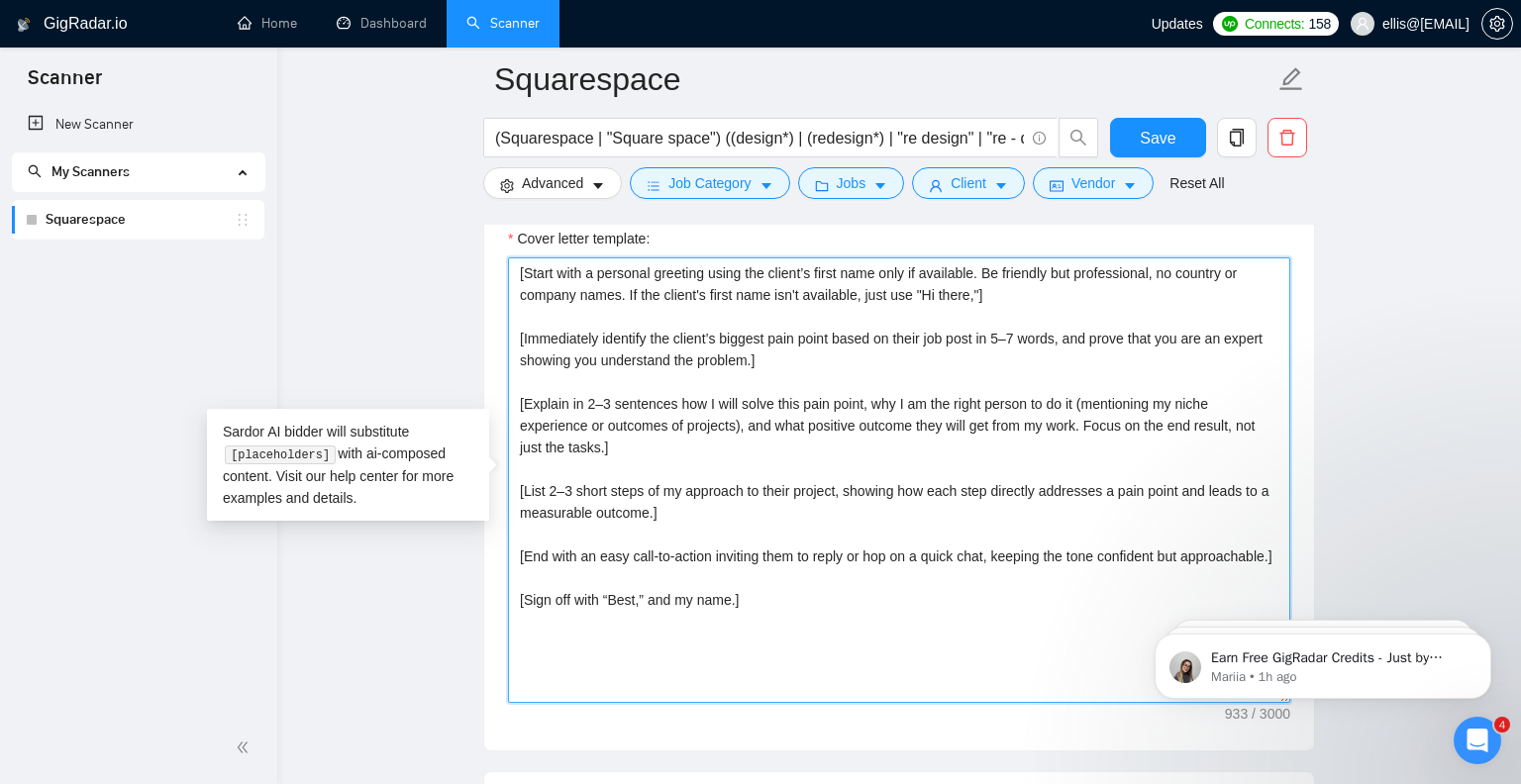 click on "[Start with a personal greeting using the client’s first name only if available. Be friendly but professional, no country or company names. If the client's first name isn't available, just use "Hi there,"]
[Immediately identify the client’s biggest pain point based on their job post in 5–7 words, and prove that you are an expert showing you understand the problem.]
[Explain in 2–3 sentences how I will solve this pain point, why I am the right person to do it (mentioning my niche experience or outcomes of projects), and what positive outcome they will get from my work. Focus on the end result, not just the tasks.]
[List 2–3 short steps of my approach to their project, showing how each step directly addresses a pain point and leads to a measurable outcome.]
[End with an easy call-to-action inviting them to reply or hop on a quick chat, keeping the tone confident but approachable.]
[Sign off with “Best,” and my name.]" at bounding box center (899, 480) 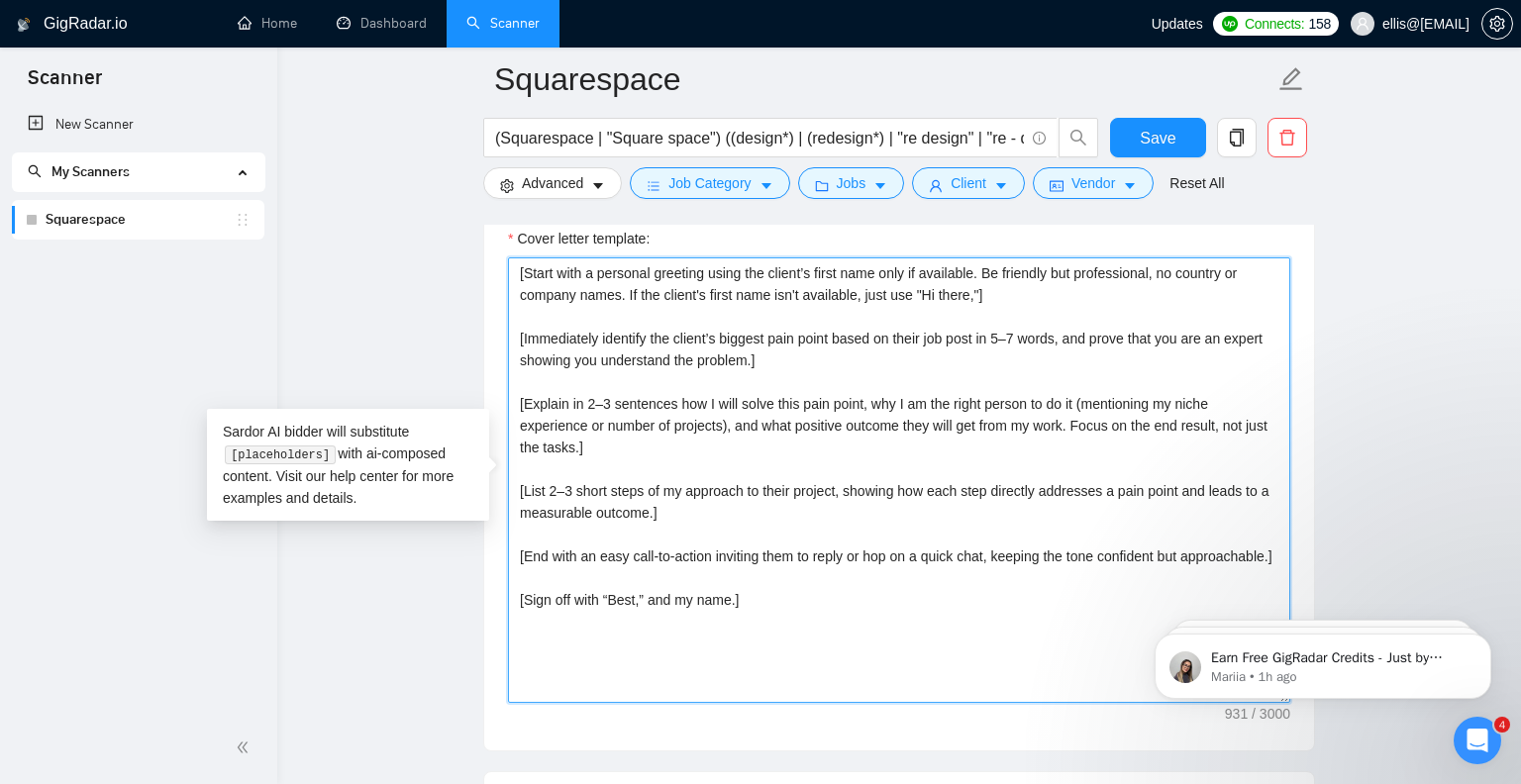 click on "[Start with a personal greeting using the client’s first name only if available. Be friendly but professional, no country or company names. If the client's first name isn't available, just use "Hi there,"]
[Immediately identify the client’s biggest pain point based on their job post in 5–7 words, and prove that you are an expert showing you understand the problem.]
[Explain in 2–3 sentences how I will solve this pain point, why I am the right person to do it (mentioning my niche experience or number of projects), and what positive outcome they will get from my work. Focus on the end result, not just the tasks.]
[List 2–3 short steps of my approach to their project, showing how each step directly addresses a pain point and leads to a measurable outcome.]
[End with an easy call-to-action inviting them to reply or hop on a quick chat, keeping the tone confident but approachable.]
[Sign off with “Best,” and my name.]" at bounding box center (899, 480) 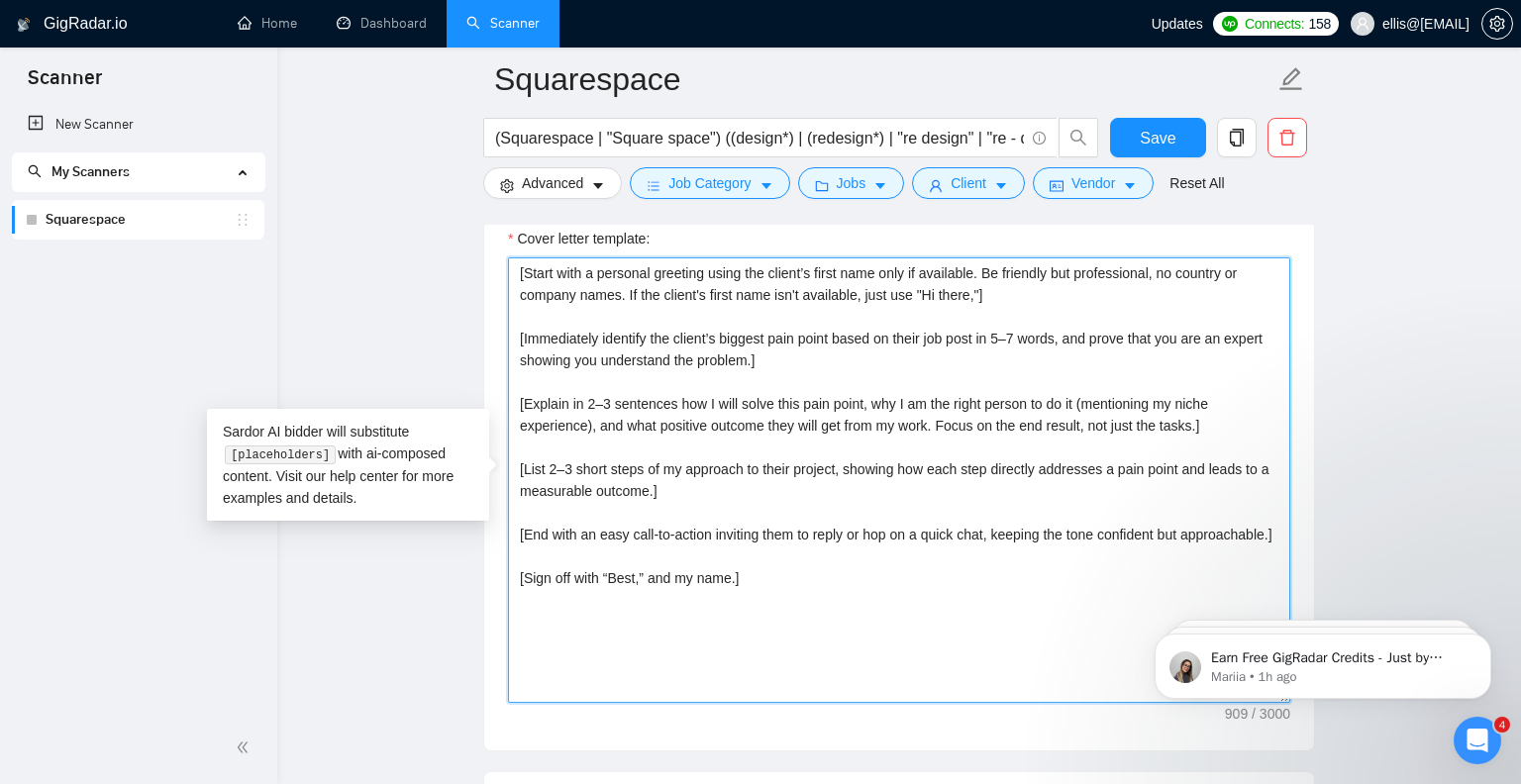 click on "[Start with a personal greeting using the client’s first name only if available. Be friendly but professional, no country or company names. If the client's first name isn't available, just use "Hi there,"]
[Immediately identify the client’s biggest pain point based on their job post in 5–7 words, and prove that you are an expert showing you understand the problem.]
[Explain in 2–3 sentences how I will solve this pain point, why I am the right person to do it (mentioning my niche experience), and what positive outcome they will get from my work. Focus on the end result, not just the tasks.]
[List 2–3 short steps of my approach to their project, showing how each step directly addresses a pain point and leads to a measurable outcome.]
[End with an easy call-to-action inviting them to reply or hop on a quick chat, keeping the tone confident but approachable.]
[Sign off with “Best,” and my name.]" at bounding box center (899, 480) 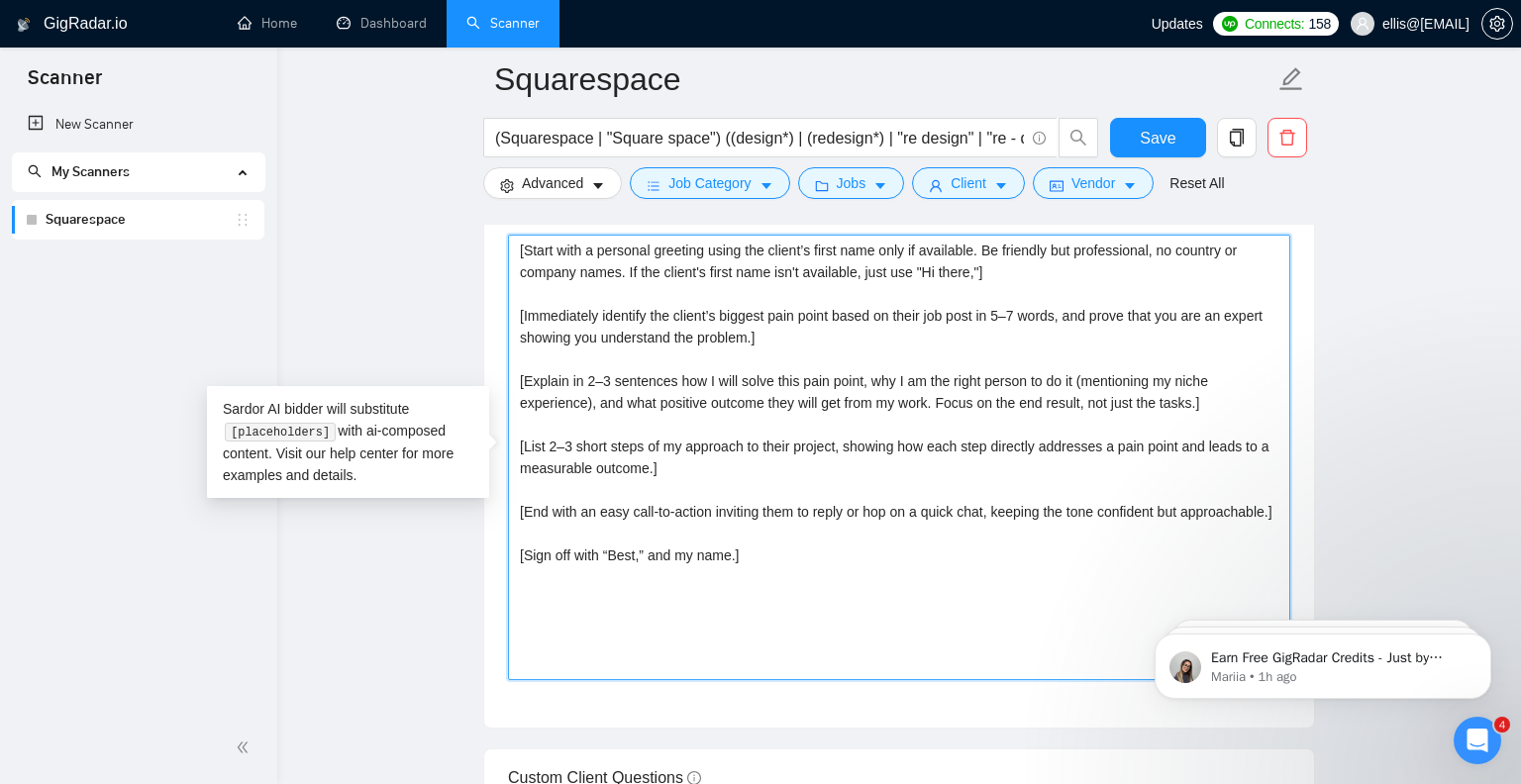 scroll, scrollTop: 1398, scrollLeft: 0, axis: vertical 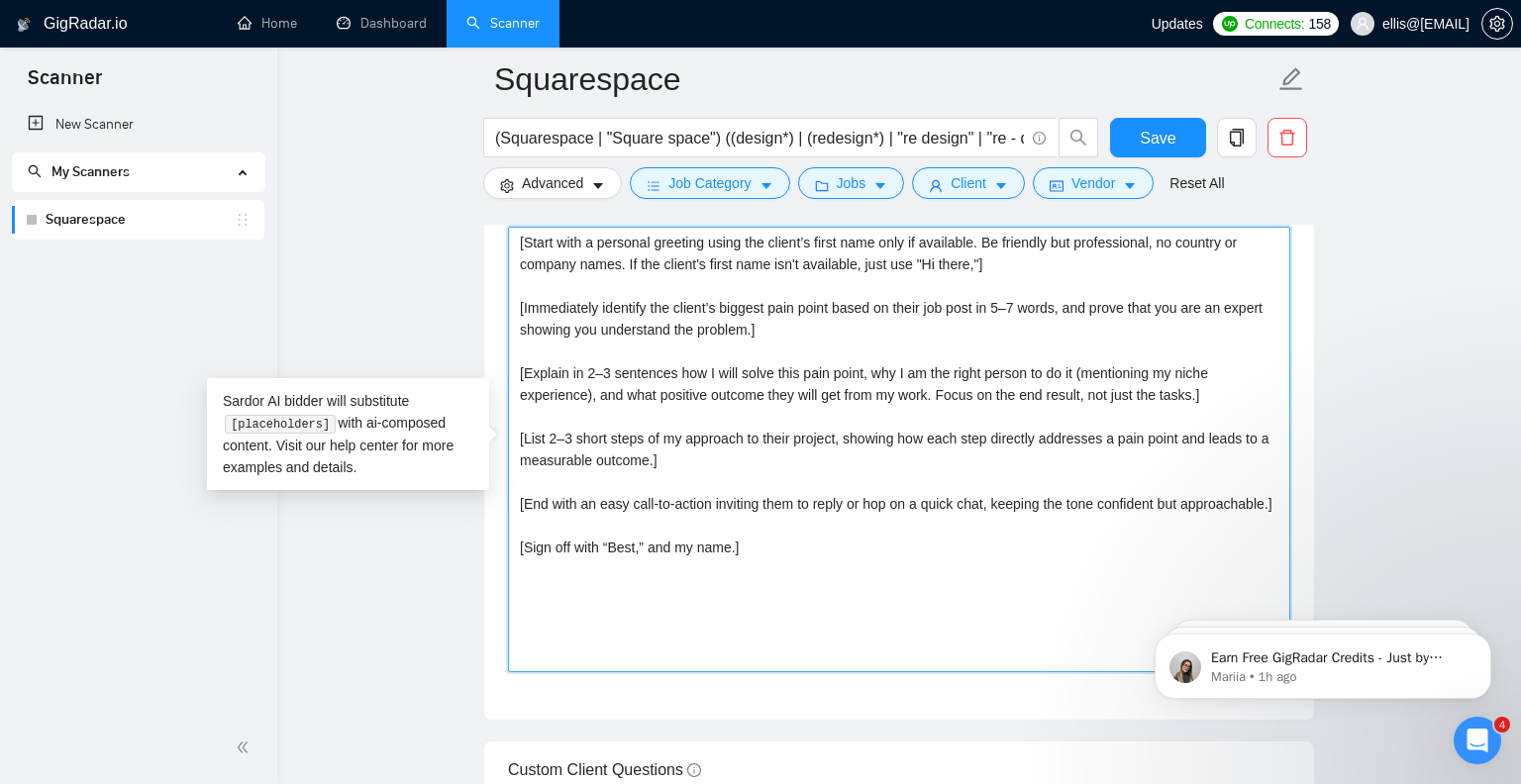 click on "[Start with a personal greeting using the client’s first name only if available. Be friendly but professional, no country or company names. If the client's first name isn't available, just use "Hi there,"]
[Immediately identify the client’s biggest pain point based on their job post in 5–7 words, and prove that you are an expert showing you understand the problem.]
[Explain in 2–3 sentences how I will solve this pain point, why I am the right person to do it (mentioning my niche experience), and what positive outcome they will get from my work. Focus on the end result, not just the tasks.]
[List 2–3 short steps of my approach to their project, showing how each step directly addresses a pain point and leads to a measurable outcome.]
[End with an easy call-to-action inviting them to reply or hop on a quick chat, keeping the tone confident but approachable.]
[Sign off with “Best,” and my name.]" at bounding box center (899, 449) 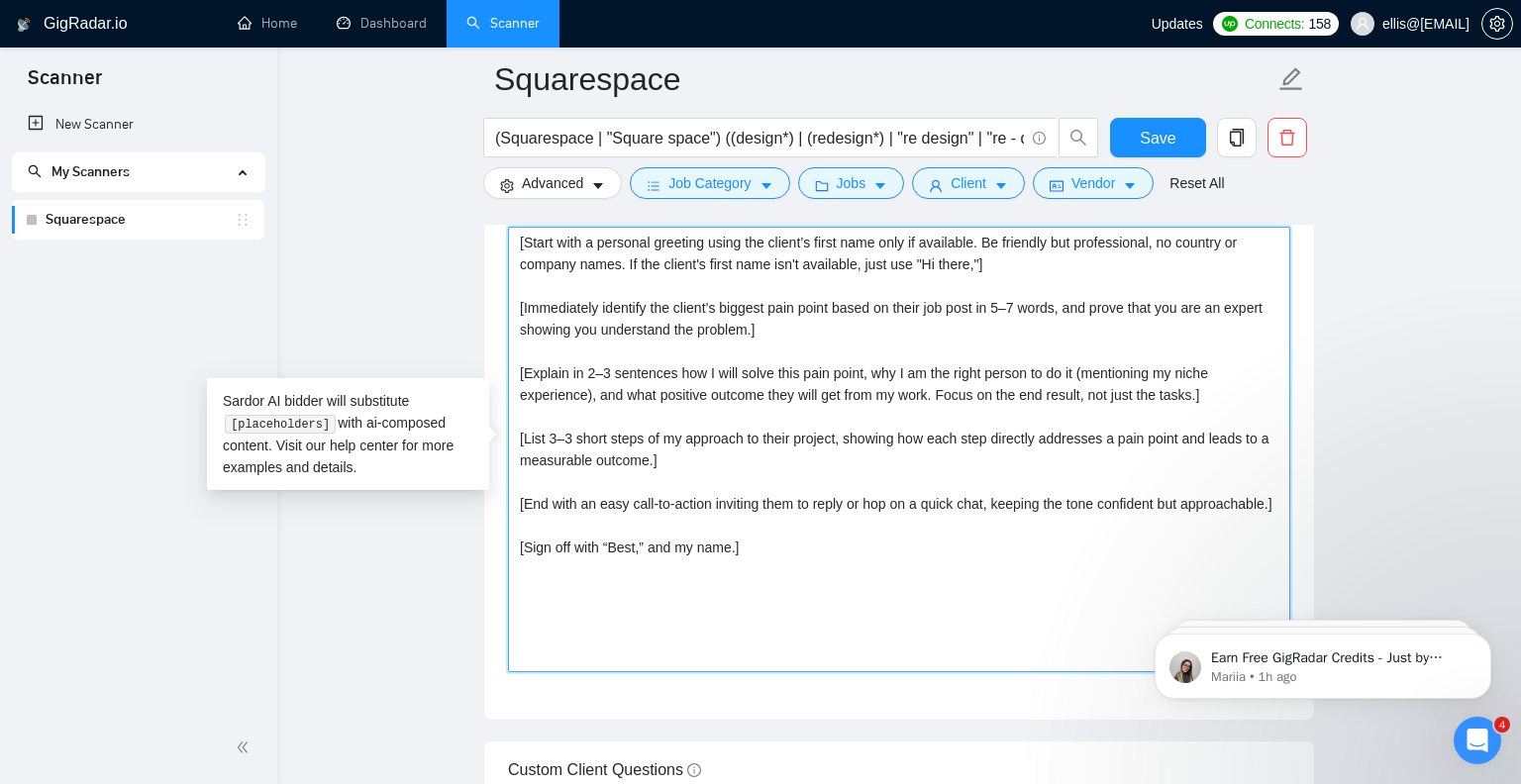 click on "[Start with a personal greeting using the client’s first name only if available. Be friendly but professional, no country or company names. If the client's first name isn't available, just use "Hi there,"]
[Immediately identify the client’s biggest pain point based on their job post in 5–7 words, and prove that you are an expert showing you understand the problem.]
[Explain in 2–3 sentences how I will solve this pain point, why I am the right person to do it (mentioning my niche experience), and what positive outcome they will get from my work. Focus on the end result, not just the tasks.]
[List 3–3 short steps of my approach to their project, showing how each step directly addresses a pain point and leads to a measurable outcome.]
[End with an easy call-to-action inviting them to reply or hop on a quick chat, keeping the tone confident but approachable.]
[Sign off with “Best,” and my name.]" at bounding box center (899, 449) 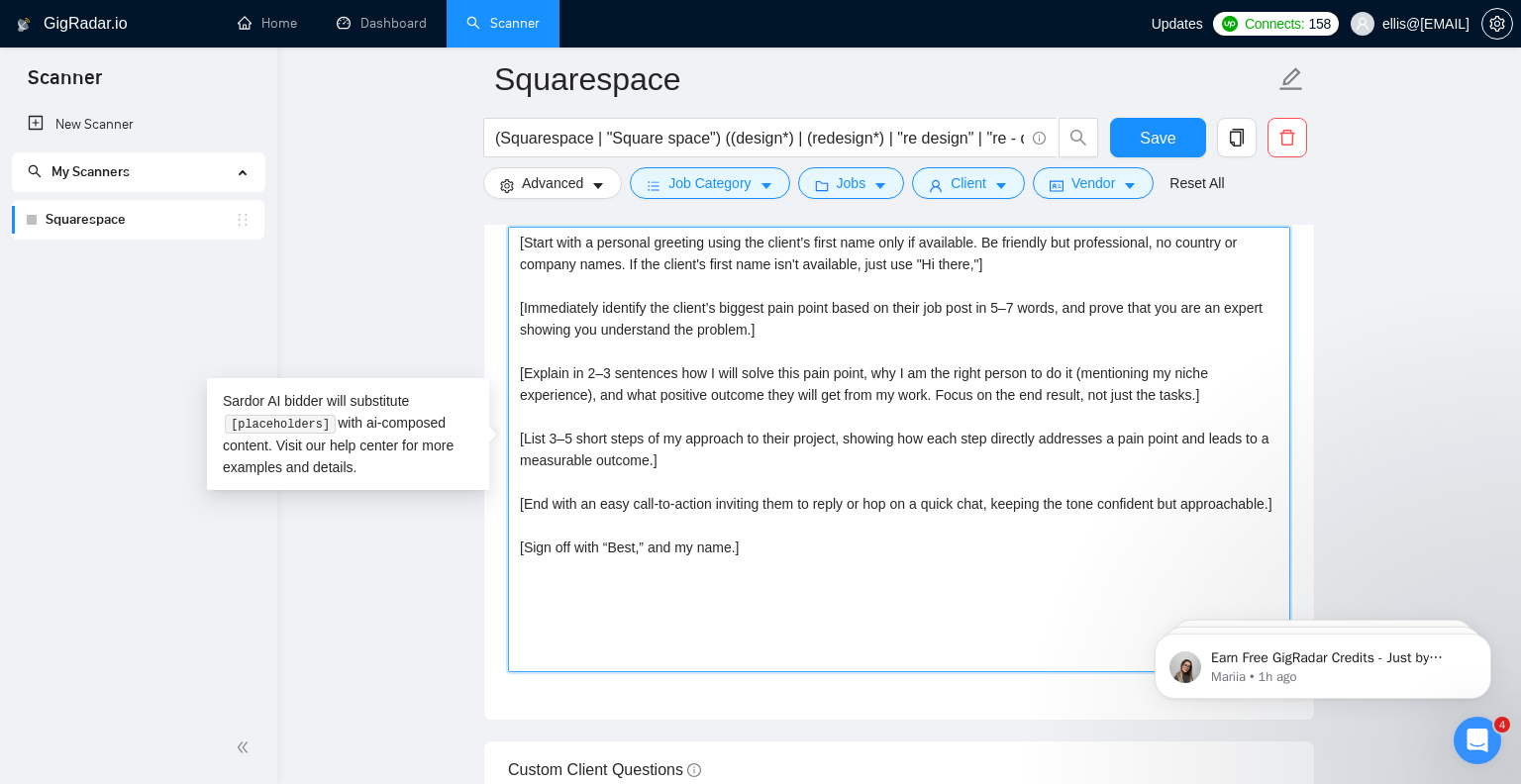 click on "[Start with a personal greeting using the client’s first name only if available. Be friendly but professional, no country or company names. If the client's first name isn't available, just use "Hi there,"]
[Immediately identify the client’s biggest pain point based on their job post in 5–7 words, and prove that you are an expert showing you understand the problem.]
[Explain in 2–3 sentences how I will solve this pain point, why I am the right person to do it (mentioning my niche experience), and what positive outcome they will get from my work. Focus on the end result, not just the tasks.]
[List 3–5 short steps of my approach to their project, showing how each step directly addresses a pain point and leads to a measurable outcome.]
[End with an easy call-to-action inviting them to reply or hop on a quick chat, keeping the tone confident but approachable.]
[Sign off with “Best,” and my name.]" at bounding box center (899, 449) 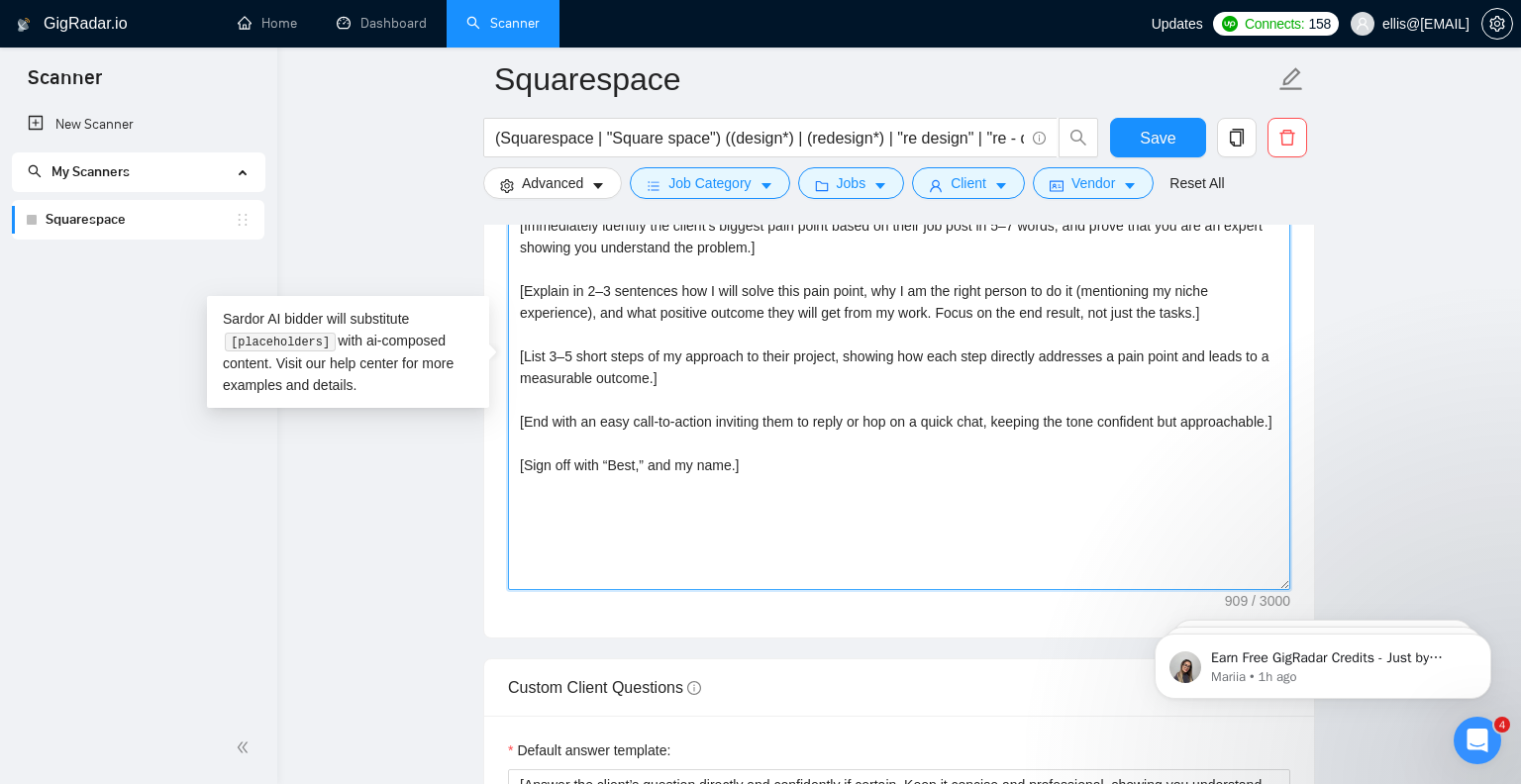 scroll, scrollTop: 1496, scrollLeft: 0, axis: vertical 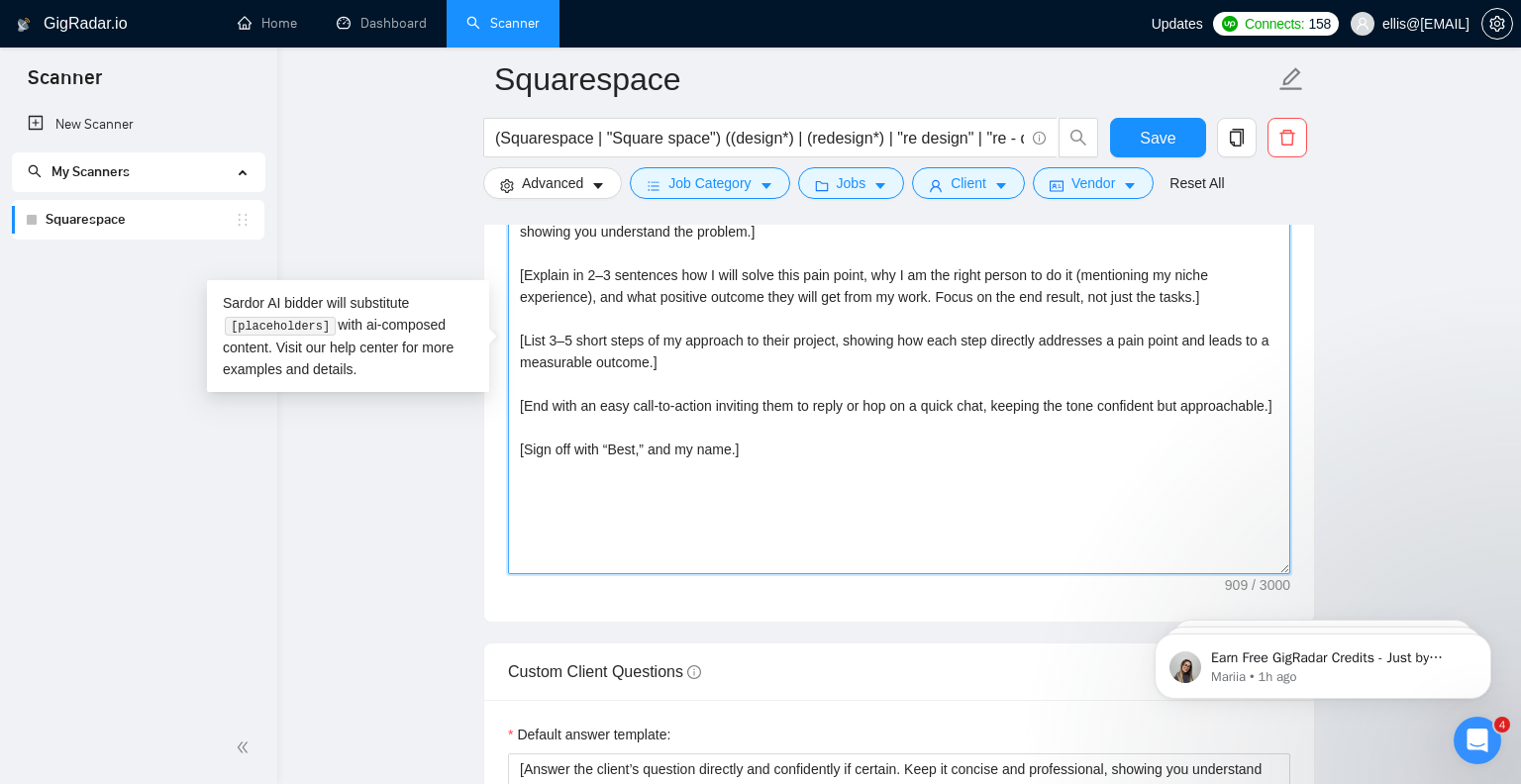click on "[Start with a personal greeting using the client’s first name only if available. Be friendly but professional, no country or company names. If the client's first name isn't available, just use "Hi there,"]
[Immediately identify the client’s biggest pain point based on their job post in 5–7 words, and prove that you are an expert showing you understand the problem.]
[Explain in 2–3 sentences how I will solve this pain point, why I am the right person to do it (mentioning my niche experience), and what positive outcome they will get from my work. Focus on the end result, not just the tasks.]
[List 3–5 short steps of my approach to their project, showing how each step directly addresses a pain point and leads to a measurable outcome.]
[End with an easy call-to-action inviting them to reply or hop on a quick chat, keeping the tone confident but approachable.]
[Sign off with “Best,” and my name.]" at bounding box center [899, 351] 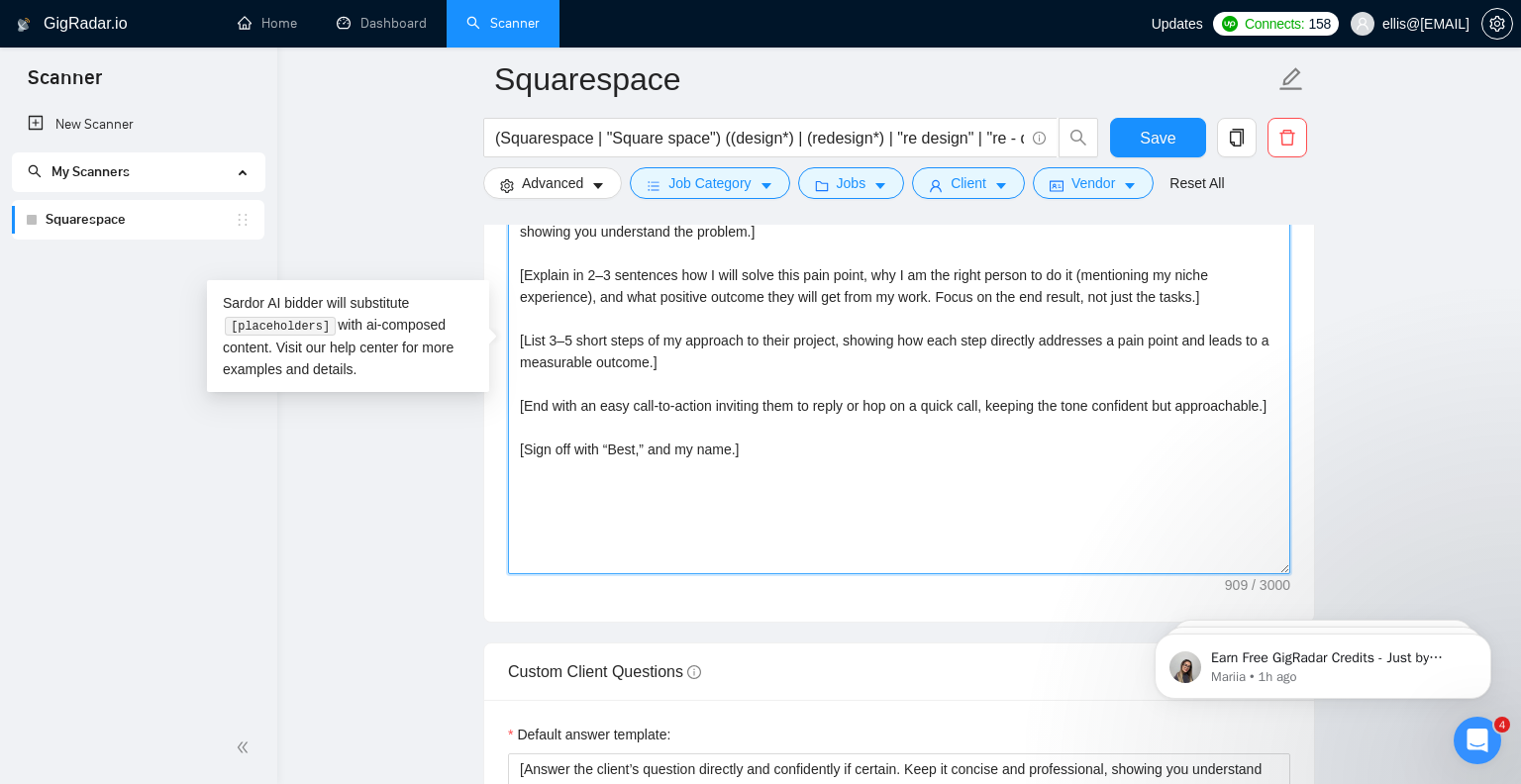 click on "[Start with a personal greeting using the client’s first name only if available. Be friendly but professional, no country or company names. If the client's first name isn't available, just use "Hi there,"]
[Immediately identify the client’s biggest pain point based on their job post in 5–7 words, and prove that you are an expert showing you understand the problem.]
[Explain in 2–3 sentences how I will solve this pain point, why I am the right person to do it (mentioning my niche experience), and what positive outcome they will get from my work. Focus on the end result, not just the tasks.]
[List 3–5 short steps of my approach to their project, showing how each step directly addresses a pain point and leads to a measurable outcome.]
[End with an easy call-to-action inviting them to reply or hop on a quick call, keeping the tone confident but approachable.]
[Sign off with “Best,” and my name.]" at bounding box center [899, 351] 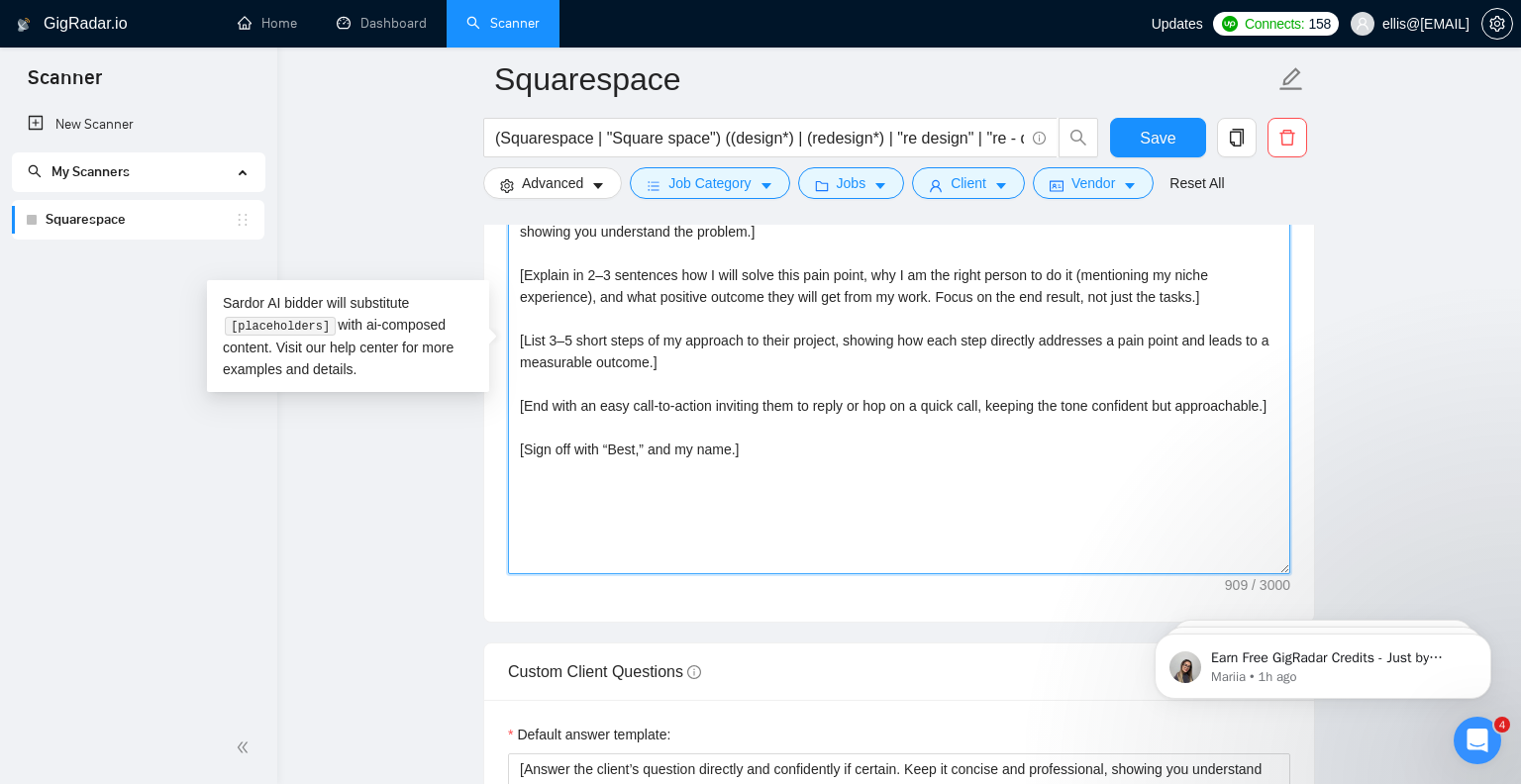 click on "[Start with a personal greeting using the client’s first name only if available. Be friendly but professional, no country or company names. If the client's first name isn't available, just use "Hi there,"]
[Immediately identify the client’s biggest pain point based on their job post in 5–7 words, and prove that you are an expert showing you understand the problem.]
[Explain in 2–3 sentences how I will solve this pain point, why I am the right person to do it (mentioning my niche experience), and what positive outcome they will get from my work. Focus on the end result, not just the tasks.]
[List 3–5 short steps of my approach to their project, showing how each step directly addresses a pain point and leads to a measurable outcome.]
[End with an easy call-to-action inviting them to reply or hop on a quick call, keeping the tone confident but approachable.]
[Sign off with “Best,” and my name.]" at bounding box center (899, 351) 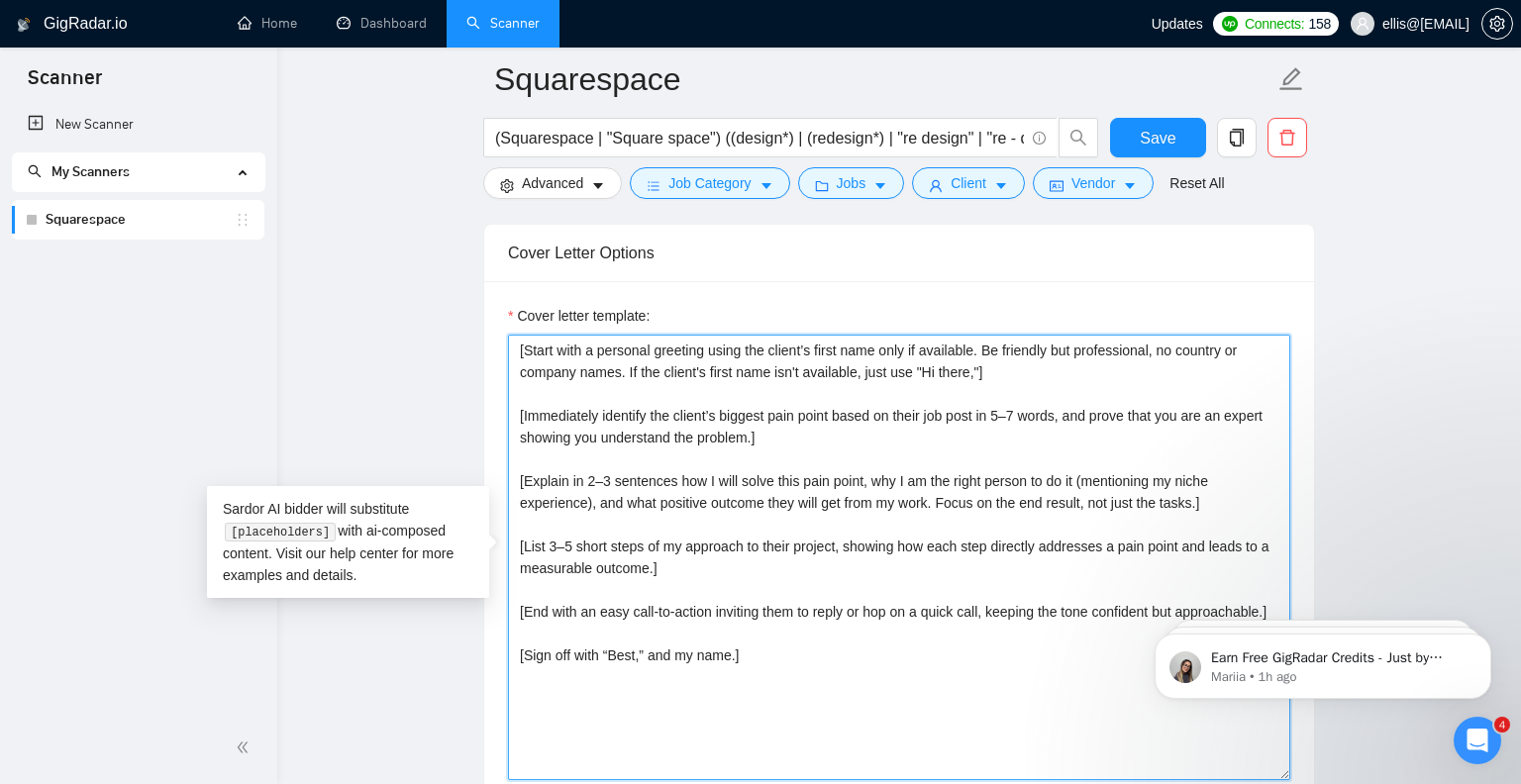 scroll, scrollTop: 1287, scrollLeft: 0, axis: vertical 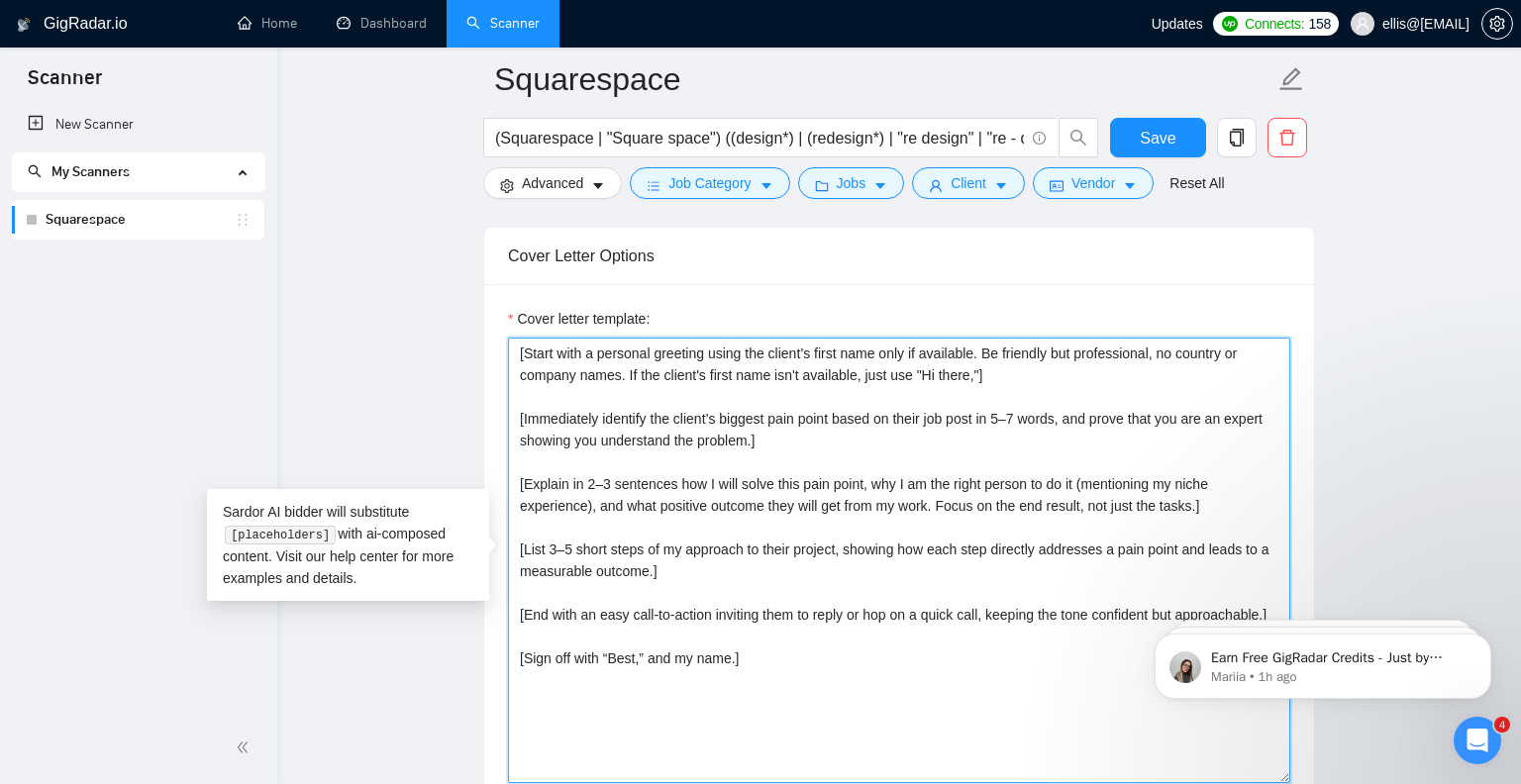 type on "[Start with a personal greeting using the client’s first name only if available. Be friendly but professional, no country or company names. If the client's first name isn't available, just use "Hi there,"]
[Immediately identify the client’s biggest pain point based on their job post in 5–7 words, and prove that you are an expert showing you understand the problem.]
[Explain in 2–3 sentences how I will solve this pain point, why I am the right person to do it (mentioning my niche experience), and what positive outcome they will get from my work. Focus on the end result, not just the tasks.]
[List 3–5 short steps of my approach to their project, showing how each step directly addresses a pain point and leads to a measurable outcome.]
[End with an easy call-to-action inviting them to reply or hop on a quick call, keeping the tone confident but approachable.]
[Sign off with “Best,” and my name.]" 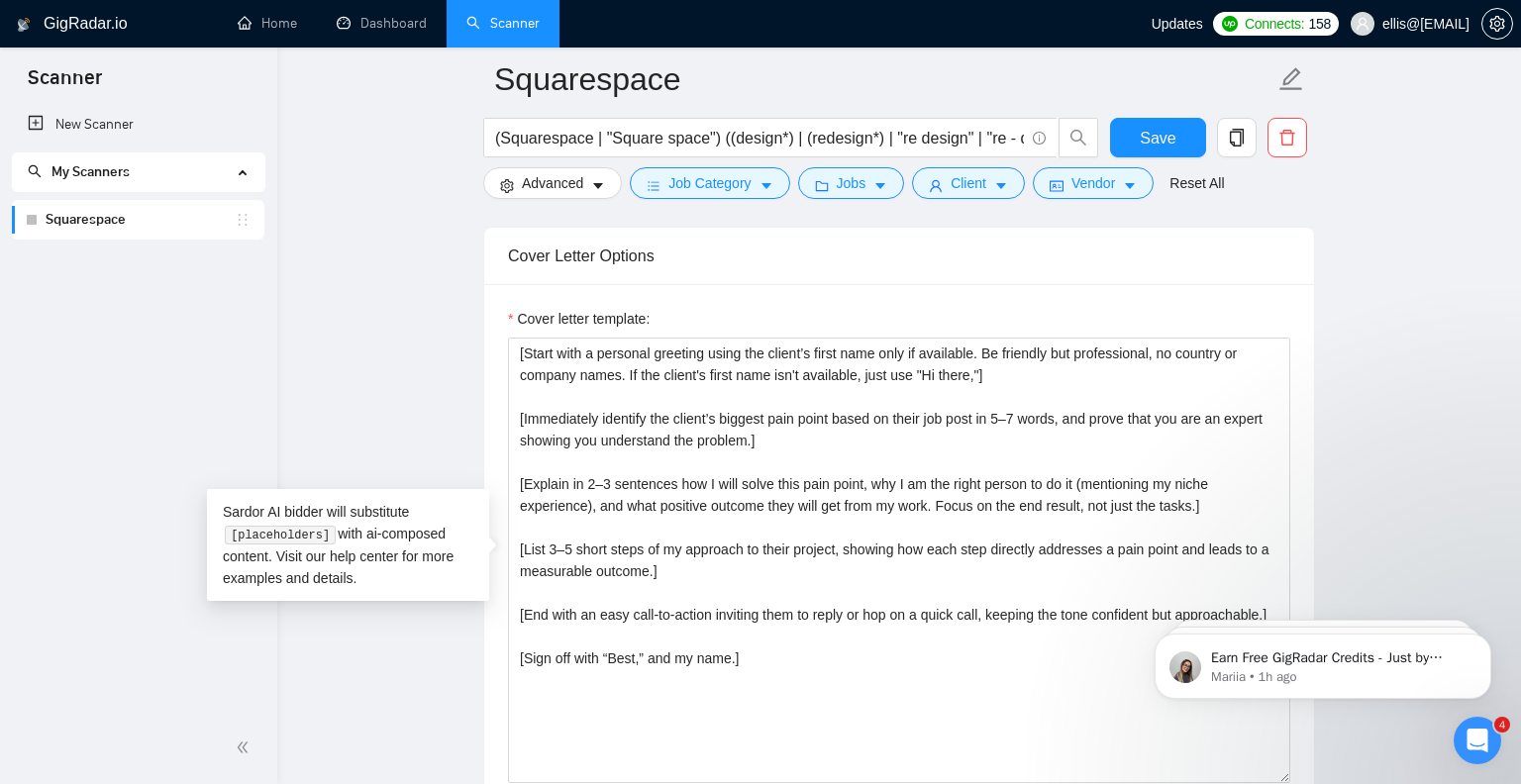 click on "Cover letter template: [Start with a personal greeting using the client’s first name only if available. Be friendly but professional, no country or company names. If the client's first name isn't available, just use "Hi there,"]
[Immediately identify the client’s biggest pain point based on their job post in 5–7 words, and prove that you are an expert showing you understand the problem.]
[Explain in 2–3 sentences how I will solve this pain point, why I am the right person to do it (mentioning my niche experience), and what positive outcome they will get from my work. Focus on the end result, not just the tasks.]
[List 3–5 short steps of my approach to their project, showing how each step directly addresses a pain point and leads to a measurable outcome.]
[End with an easy call-to-action inviting them to reply or hop on a quick call, keeping the tone confident but approachable.]
[Sign off with “Best,” and my name.]" at bounding box center [899, 557] 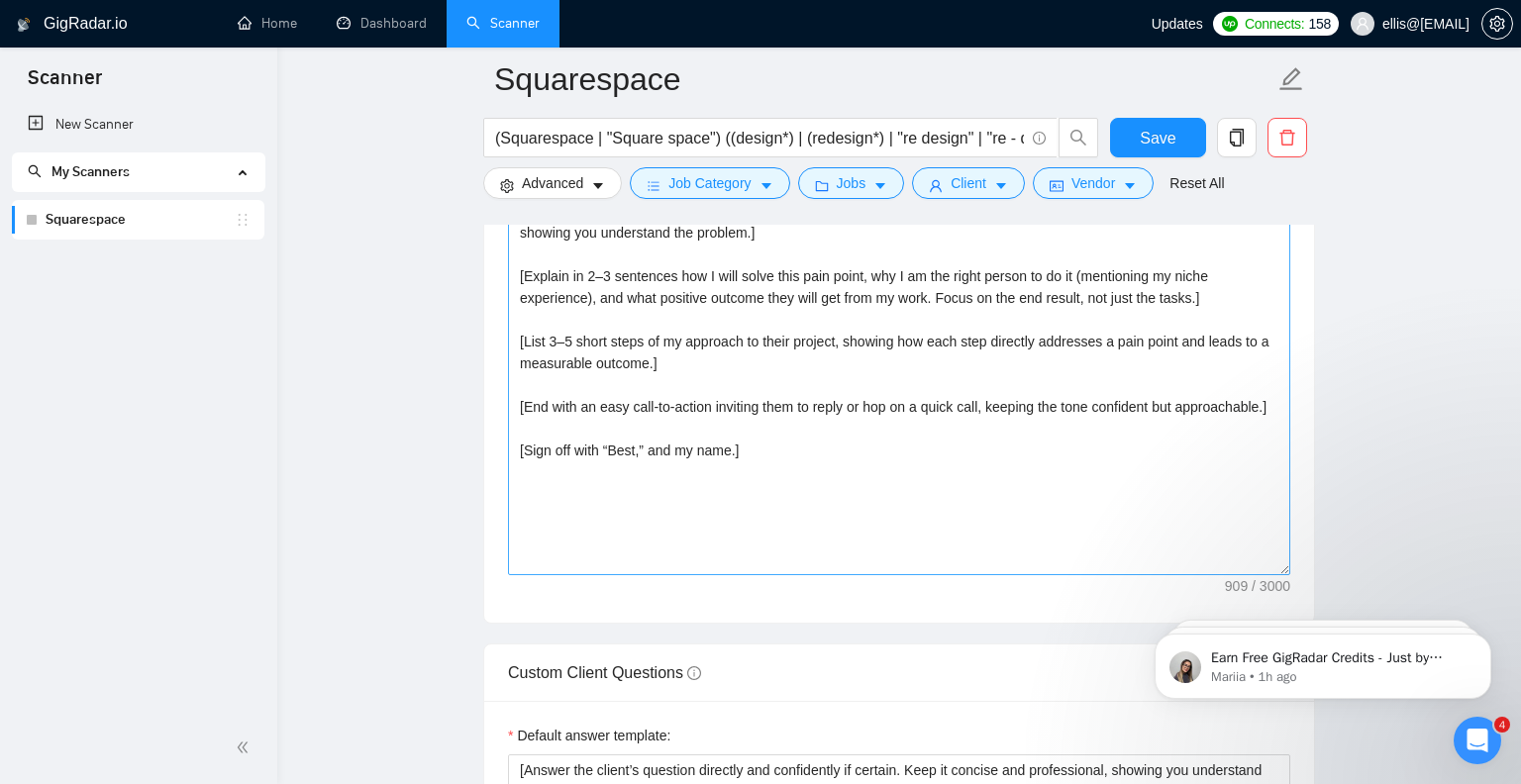 scroll, scrollTop: 1494, scrollLeft: 0, axis: vertical 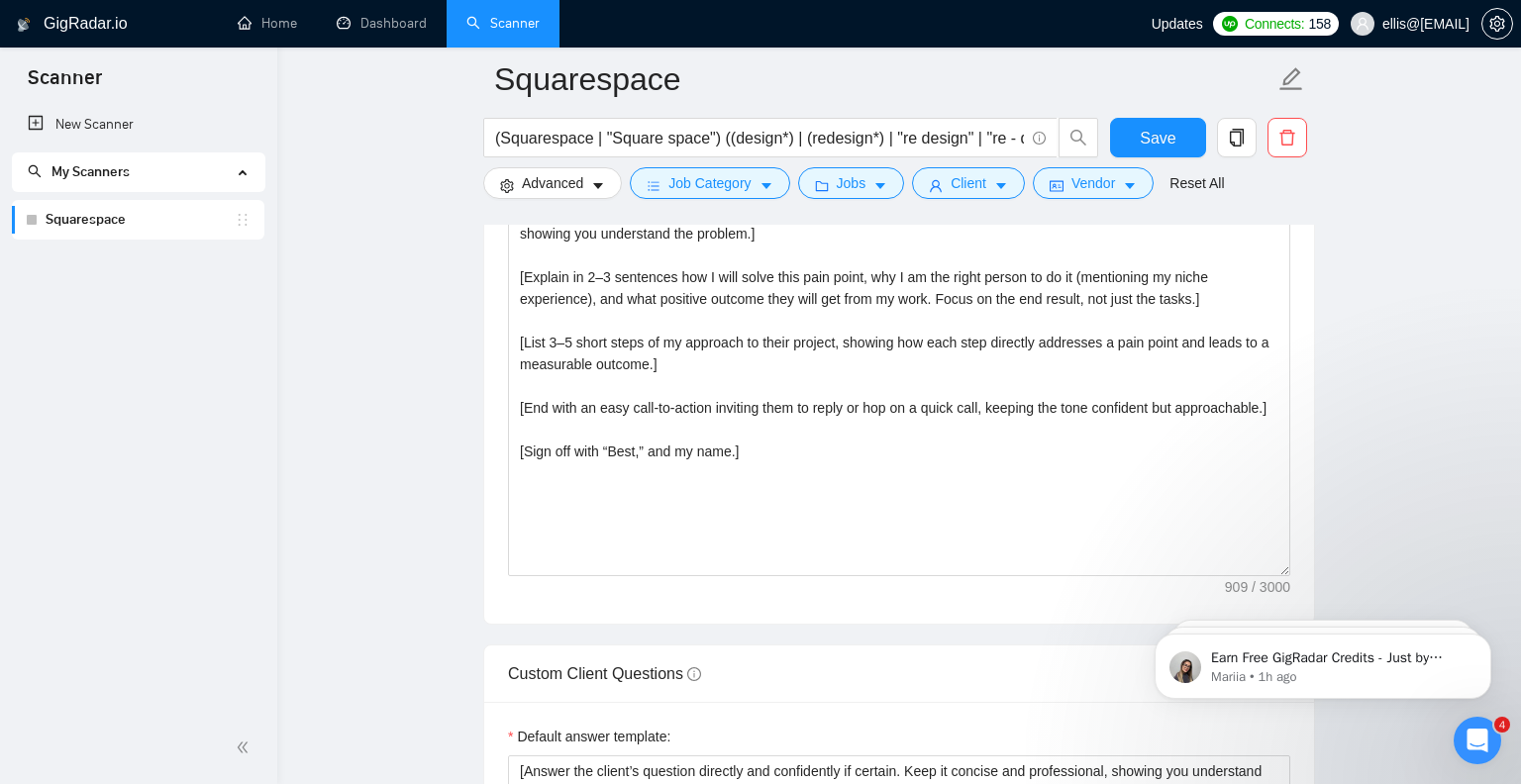 click on "Squarespace (Squarespace | "Square space") ((design*) | (redesign*) | "re design" | "re - design") Save Advanced   Job Category   Jobs   Client   Vendor   Reset All Preview Results Insights NEW Alerts Auto Bidder Auto Bidding Enabled Auto Bidding Enabled: OFF Auto Bidder Schedule Auto Bidding Type: Automated (recommended) Semi-automated Auto Bidding Schedule: 24/7 Custom Custom Auto Bidder Schedule Repeat every week on Monday Tuesday Wednesday Thursday Friday Saturday Sunday Active Hours ( Europe/London ): From: To: ( 24  hours) Europe/London Auto Bidding Type Select your bidding algorithm: Choose the algorithm for you bidding. The price per proposal does not include your connects expenditure. Template Bidder Works great for narrow segments and short cover letters that don't change. 0.50  credits / proposal Sardor AI 🤖 Personalise your cover letter with ai [placeholders] 1.00  credits / proposal Experimental Laziza AI  👑   NEW   Learn more 2.00  credits / proposal 65.28 credits savings Team & Freelancer" at bounding box center [899, 1149] 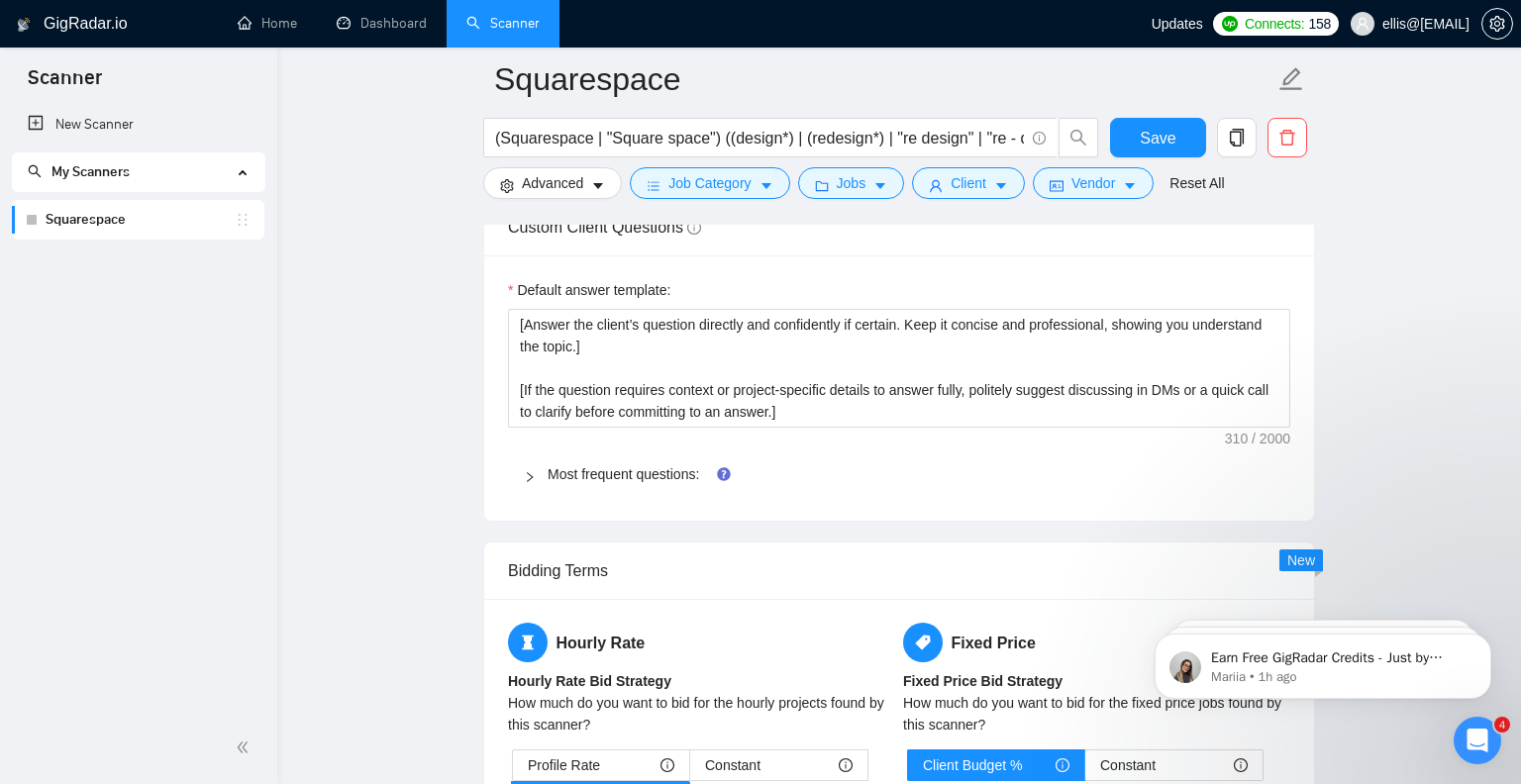 scroll, scrollTop: 1980, scrollLeft: 0, axis: vertical 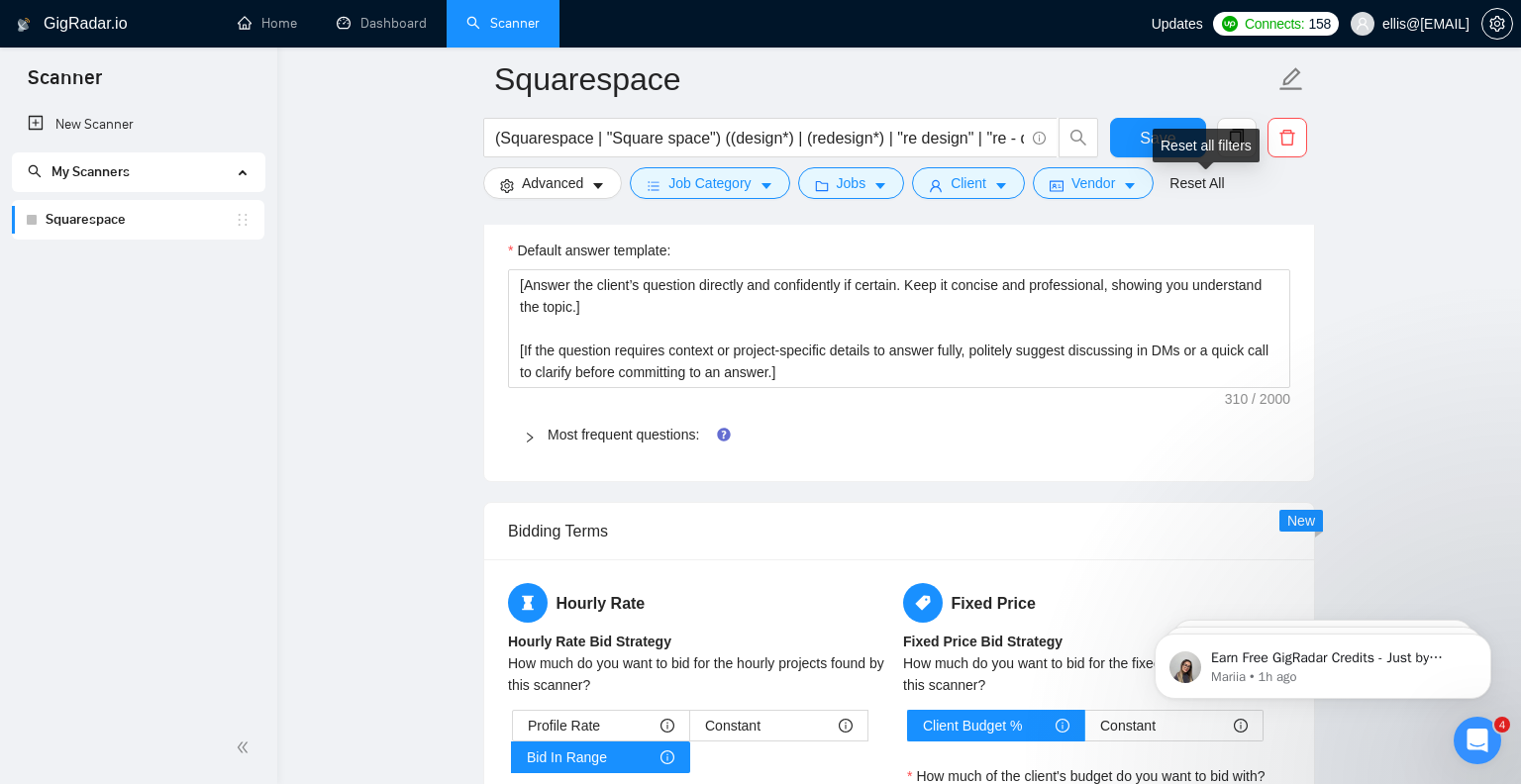click on "Reset all filters" at bounding box center (1206, 146) 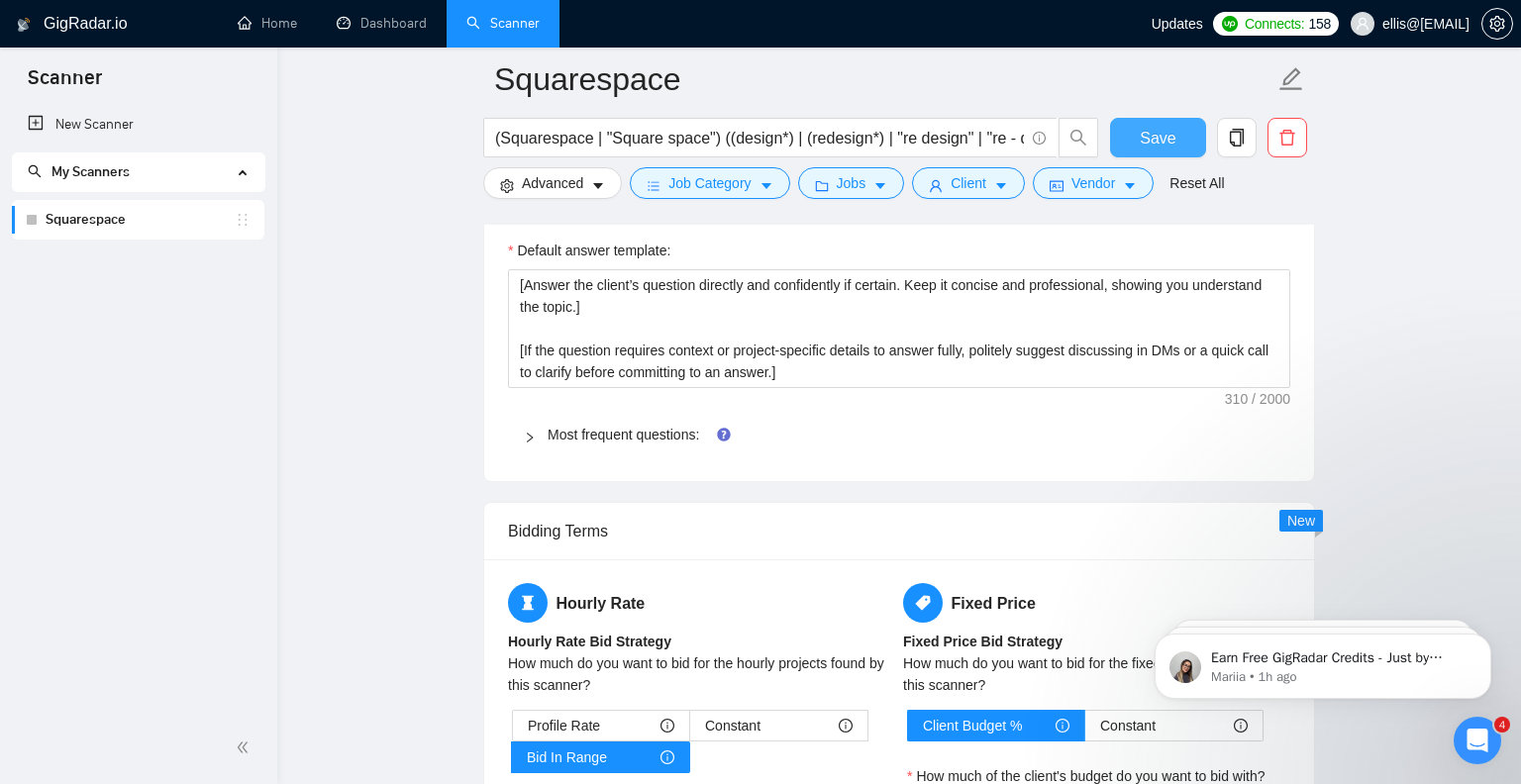 click on "Save" at bounding box center (1158, 138) 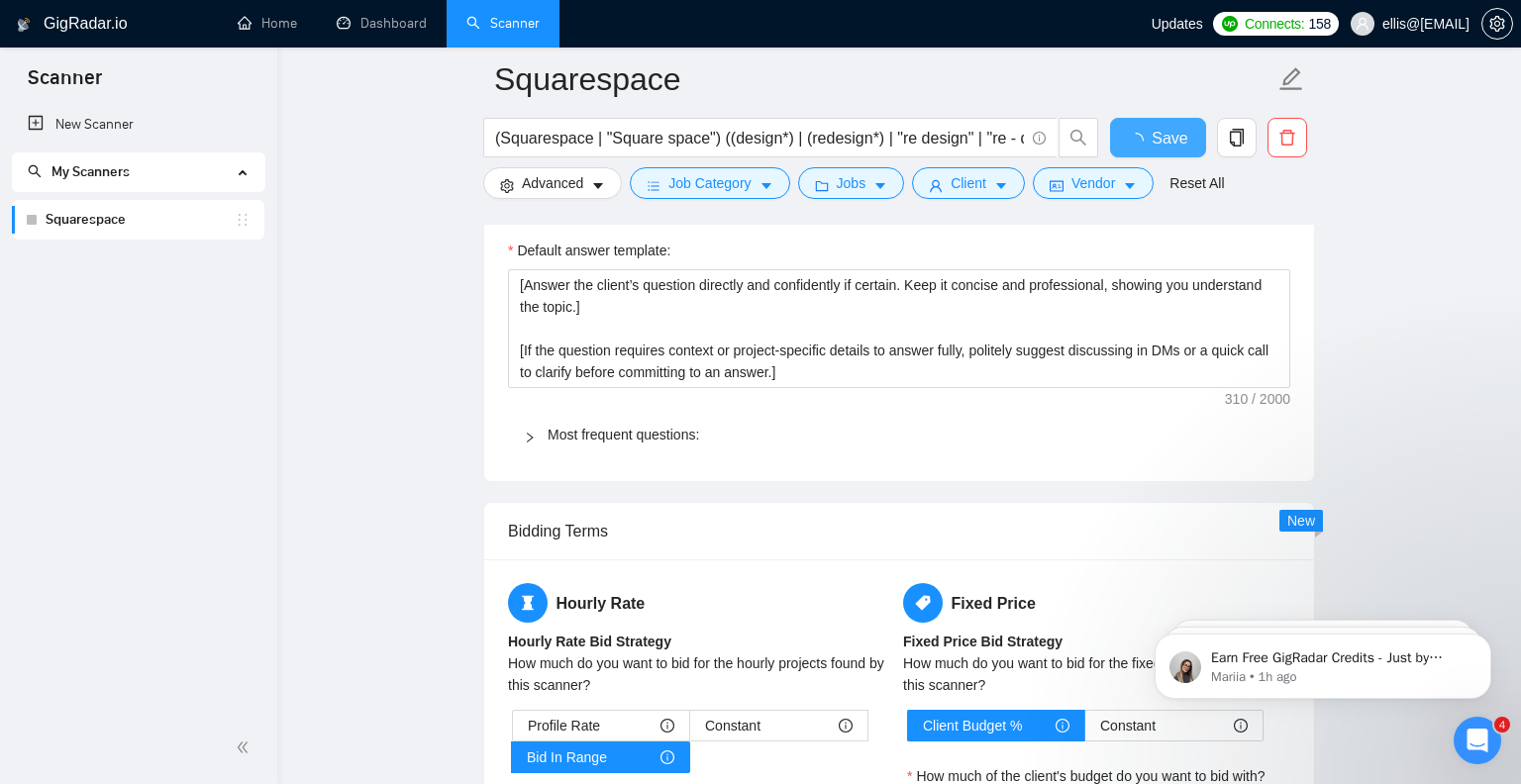 type 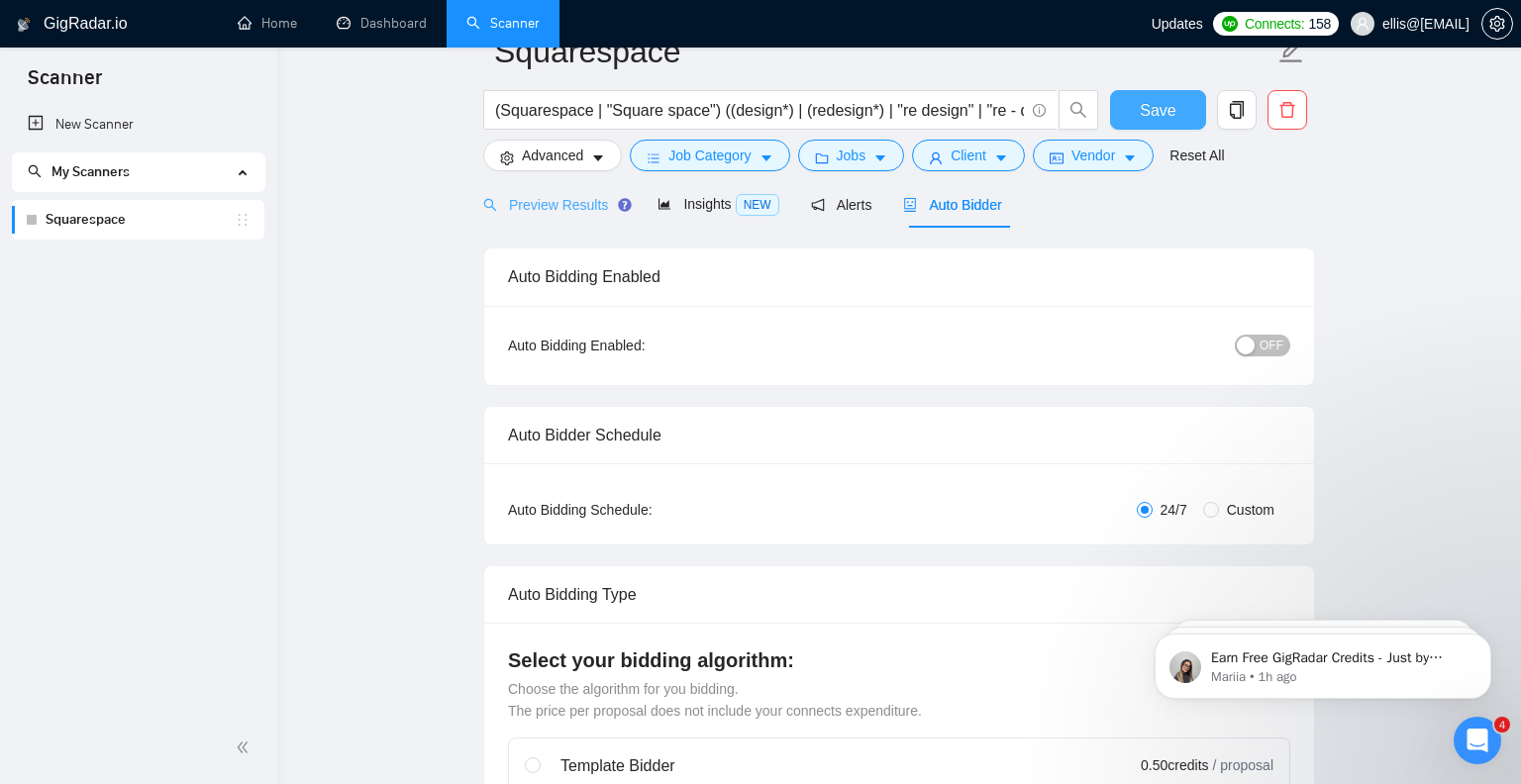 scroll, scrollTop: 0, scrollLeft: 0, axis: both 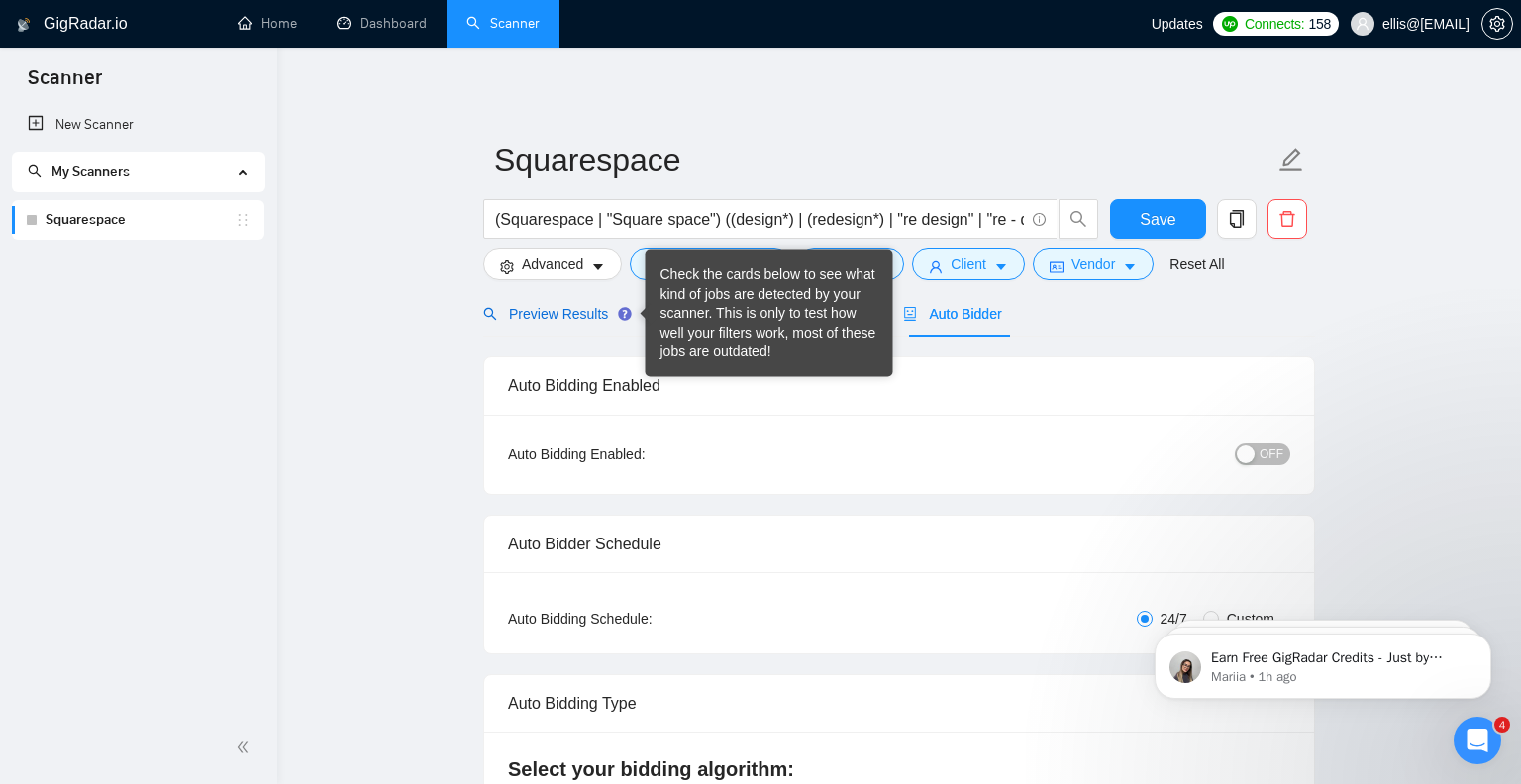 click on "Preview Results" at bounding box center [555, 314] 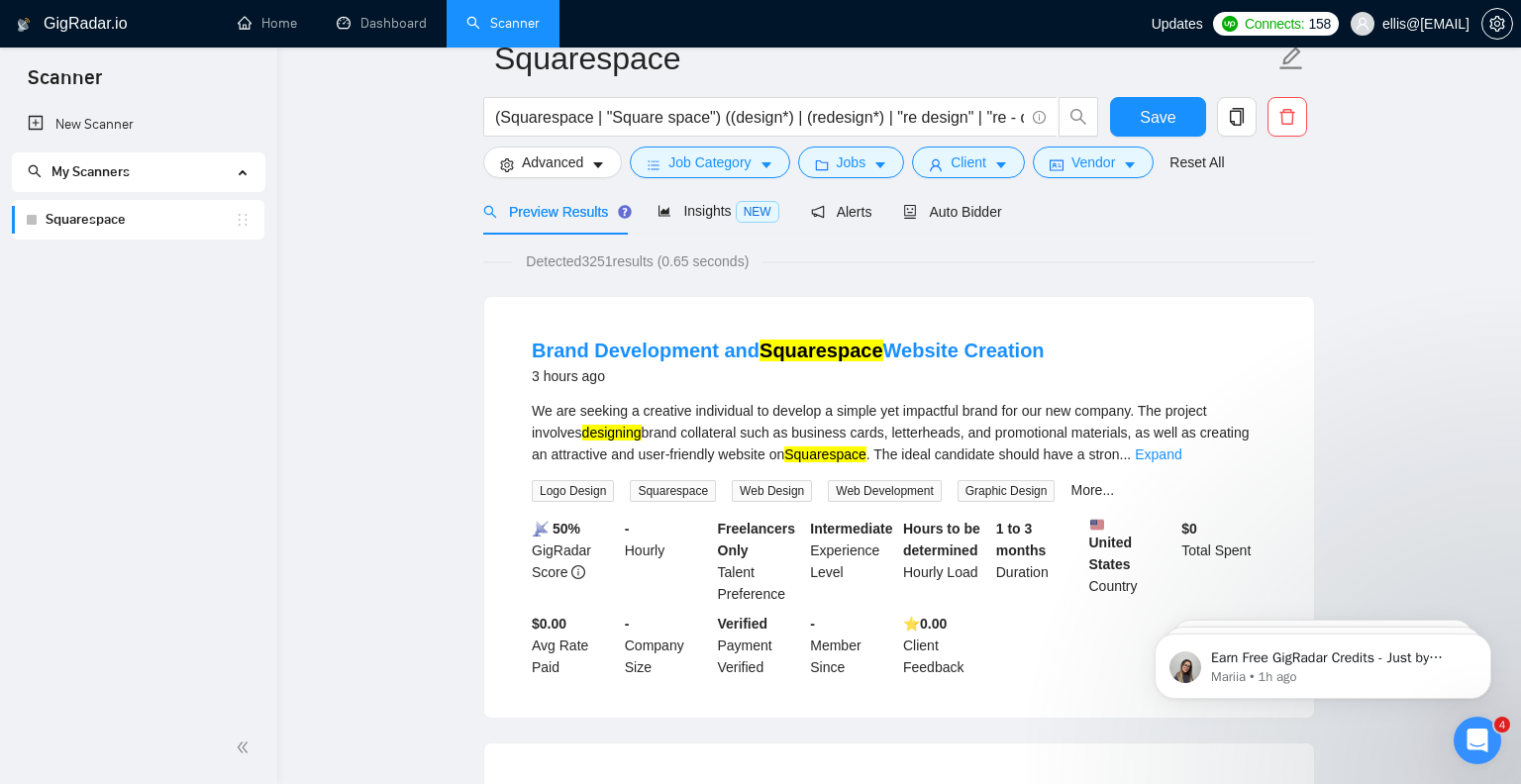 scroll, scrollTop: 18, scrollLeft: 0, axis: vertical 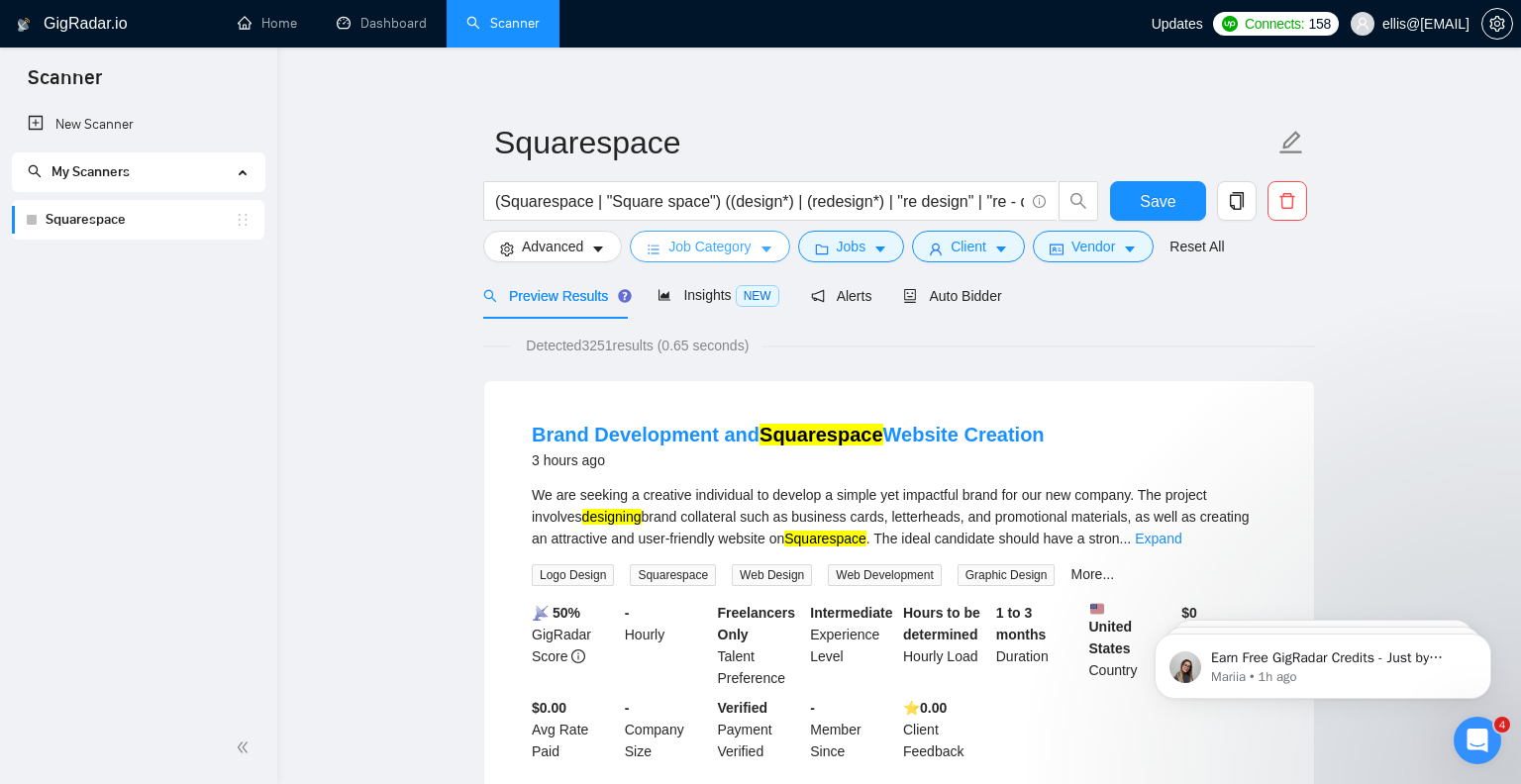 click on "Job Category" at bounding box center [709, 246] 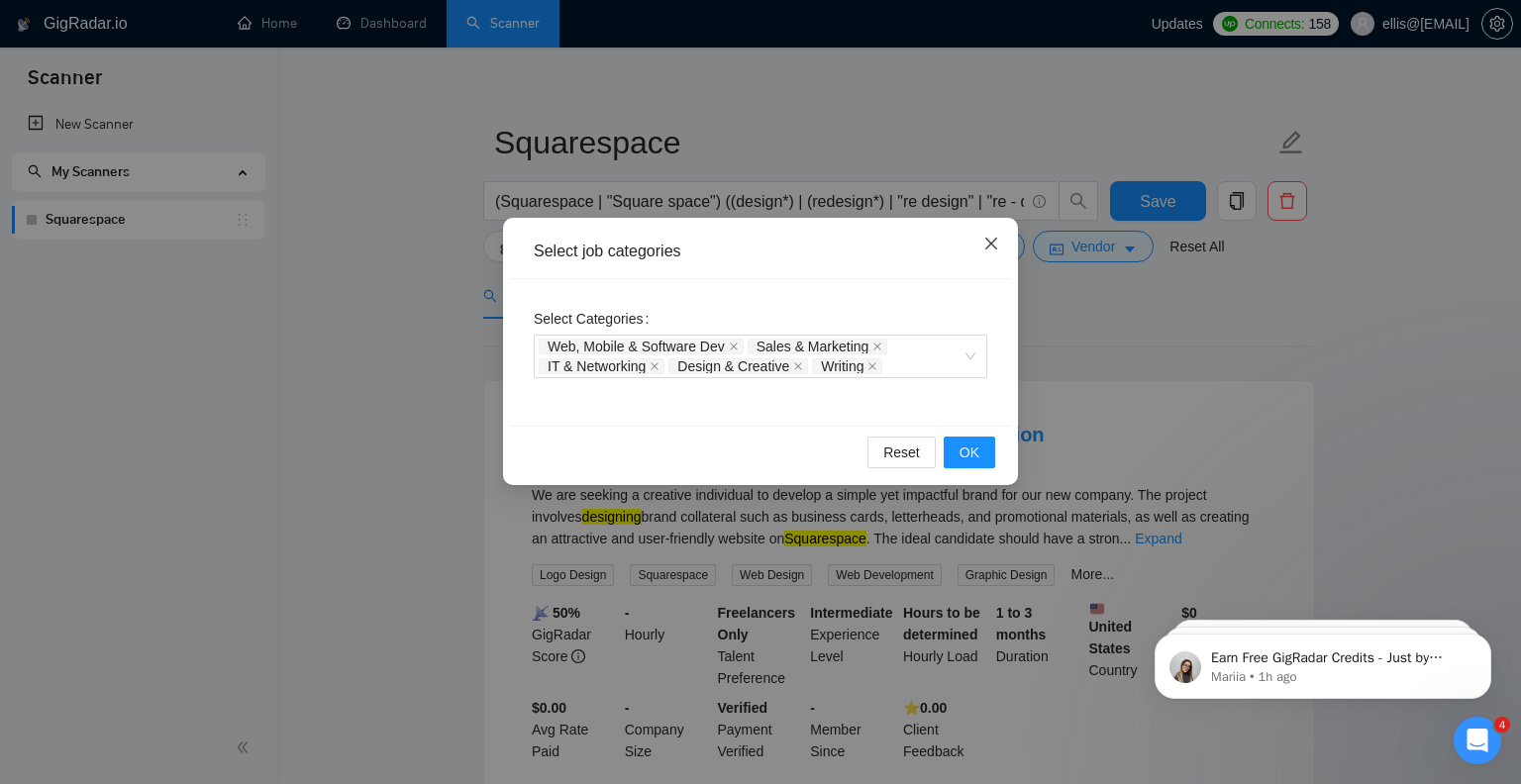 click 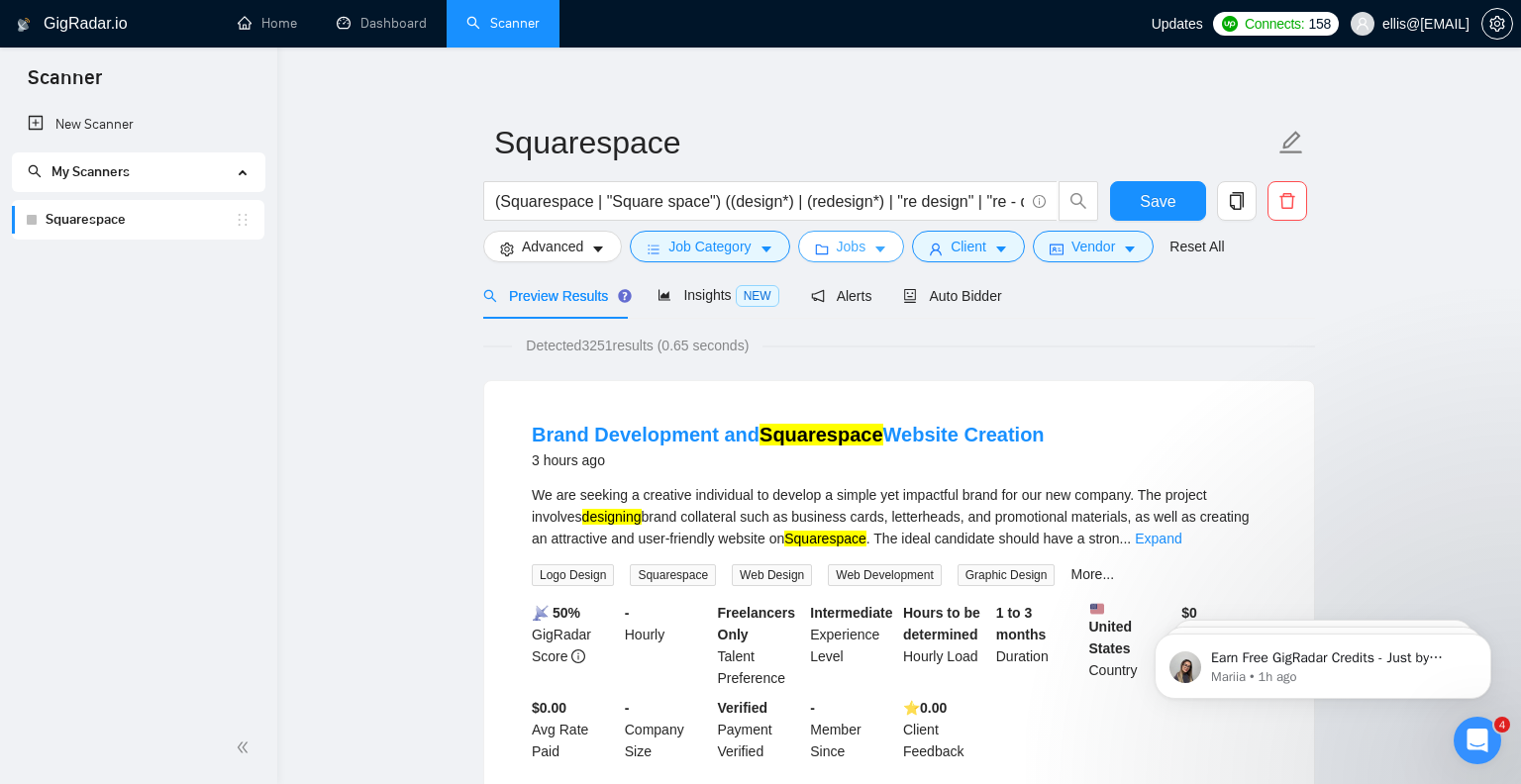 click on "Jobs" at bounding box center [852, 246] 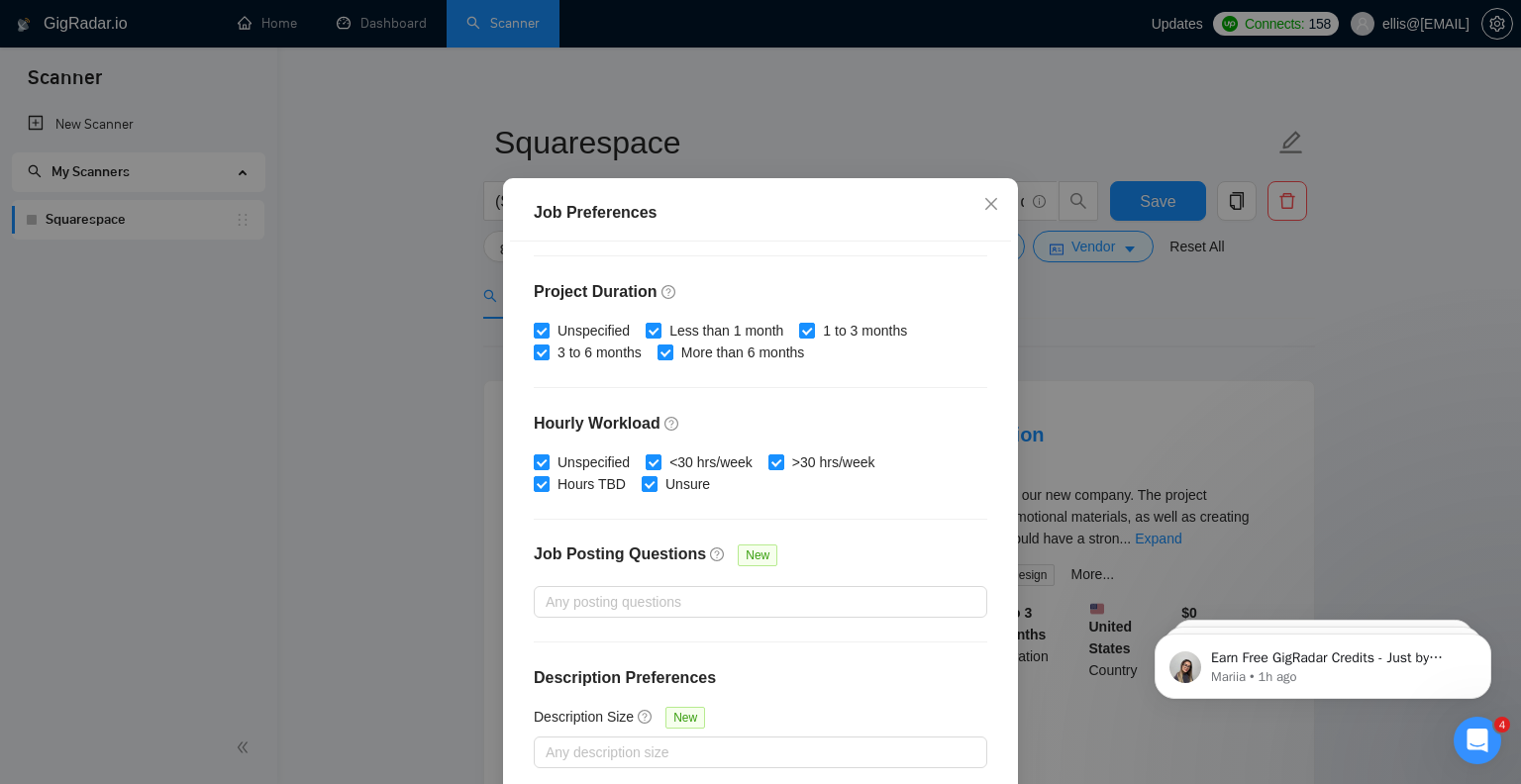 scroll, scrollTop: 127, scrollLeft: 0, axis: vertical 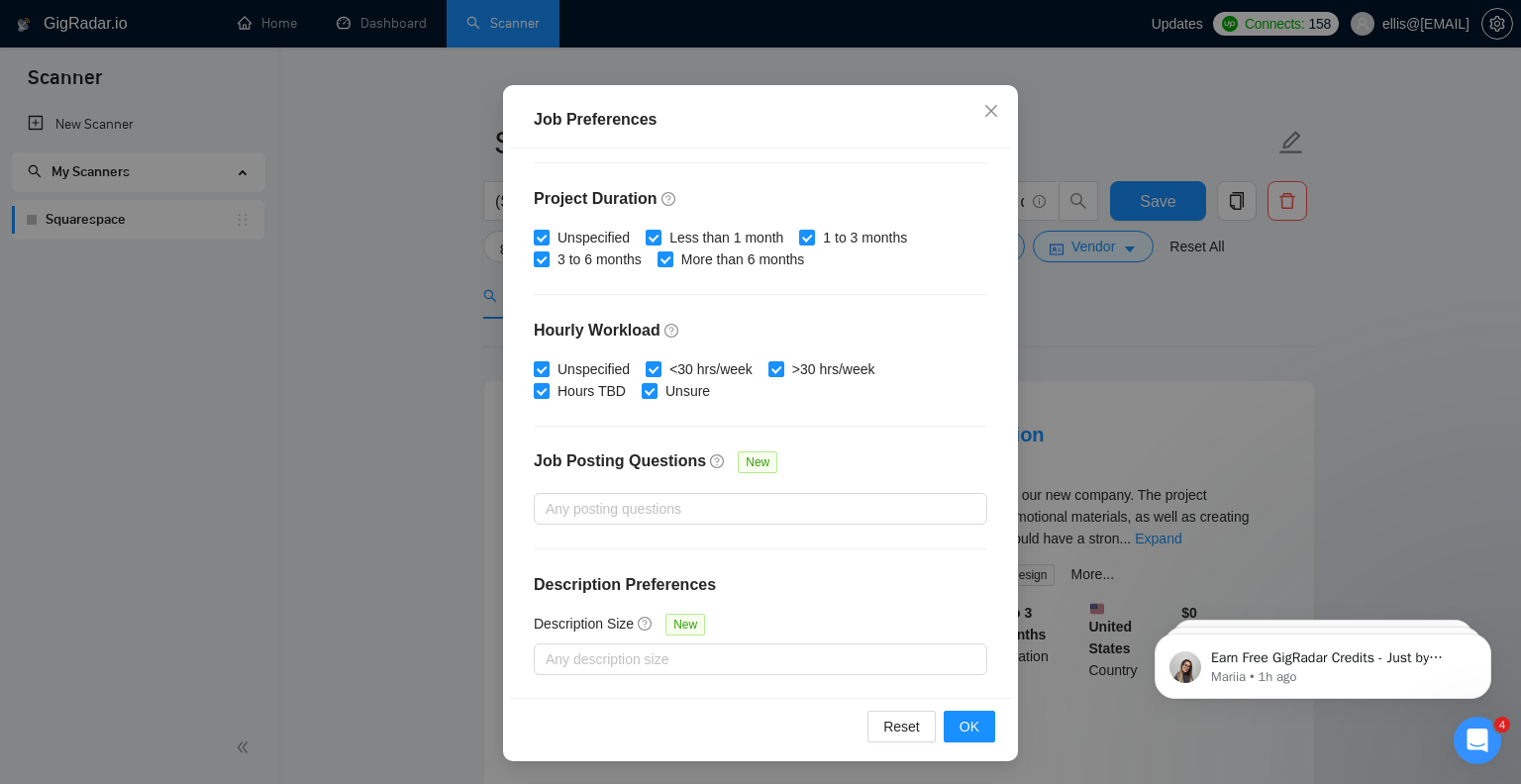 click on "Job Preferences Budget Project Type All Fixed Price Hourly Rate   Fixed Price Budget $ 500 Min - $ Max Estimate Fixed Price When It’s Not Available New   Hourly Rate Price Budget $ 40 Min - $ Max Estimate Hourly Rate When It’s Not Available New Include Budget Placeholders Include Jobs with Unspecified Budget   Connects Price New 2 Min - Max Project Duration   Unspecified Less than 1 month 1 to 3 months 3 to 6 months More than 6 months Hourly Workload   Unspecified <30 hrs/week >30 hrs/week Hours TBD Unsure Job Posting Questions New   Any posting questions Description Preferences Description Size New   Any description size Reset OK" at bounding box center (760, 392) 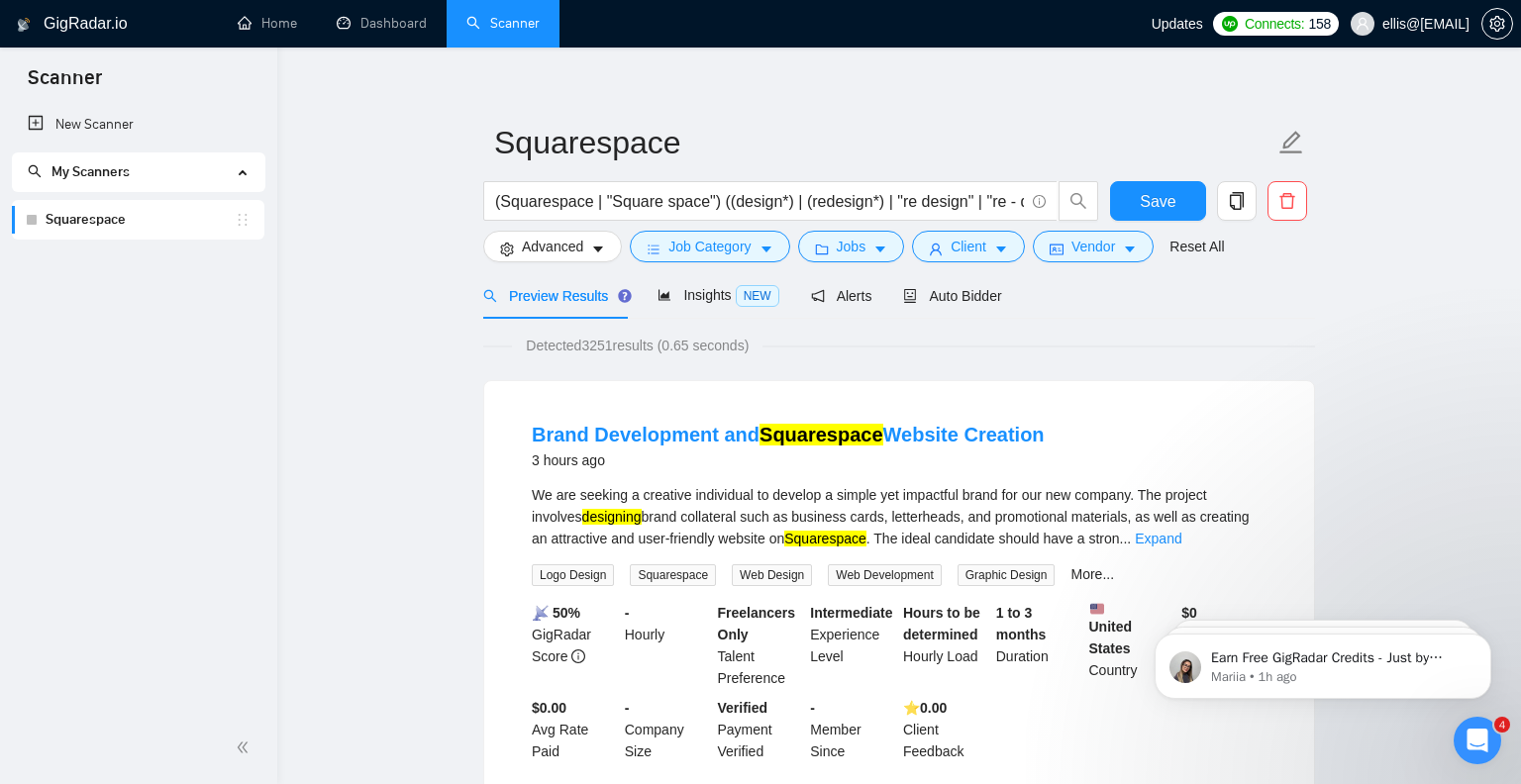 scroll, scrollTop: 34, scrollLeft: 0, axis: vertical 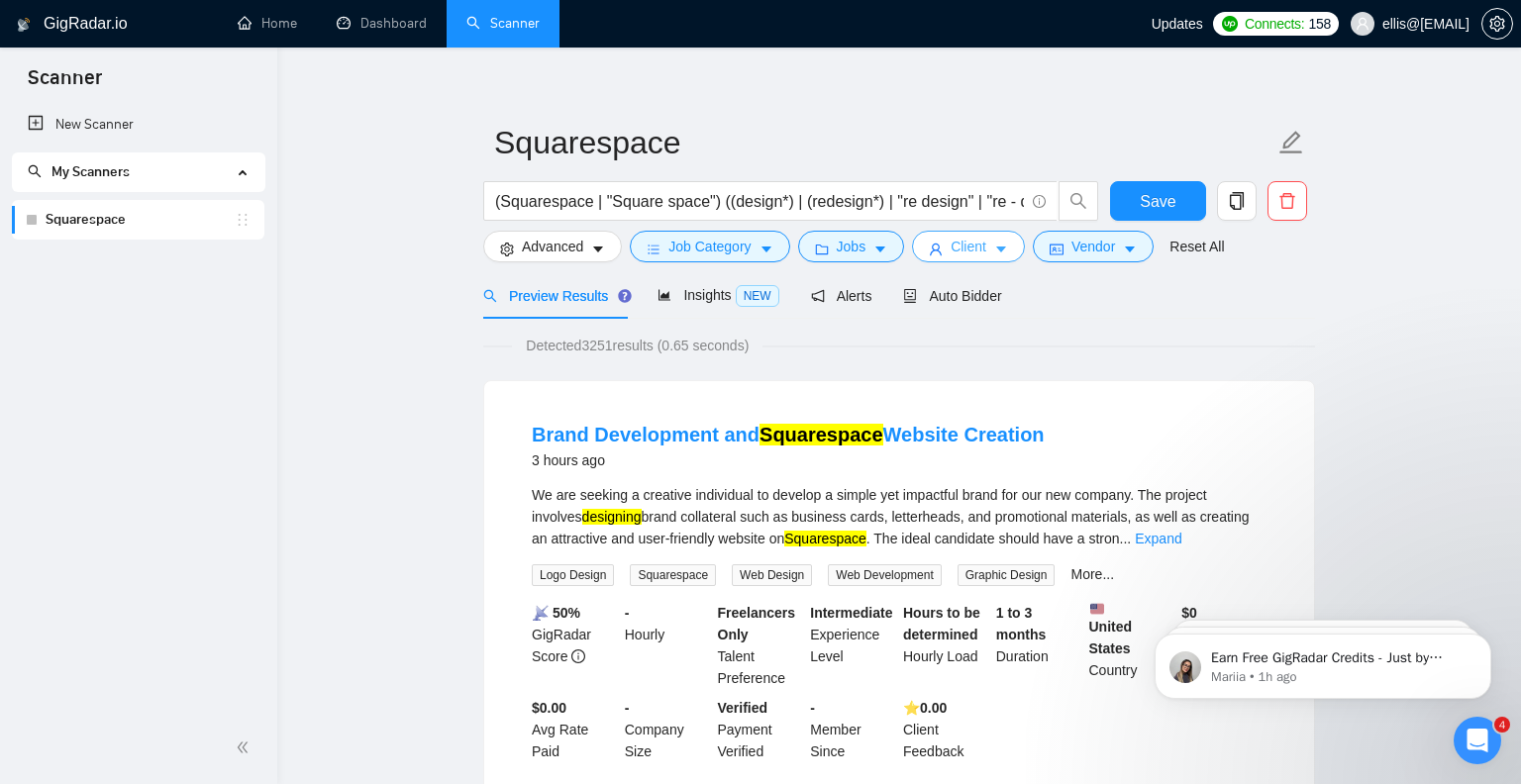 click on "Client" at bounding box center (968, 246) 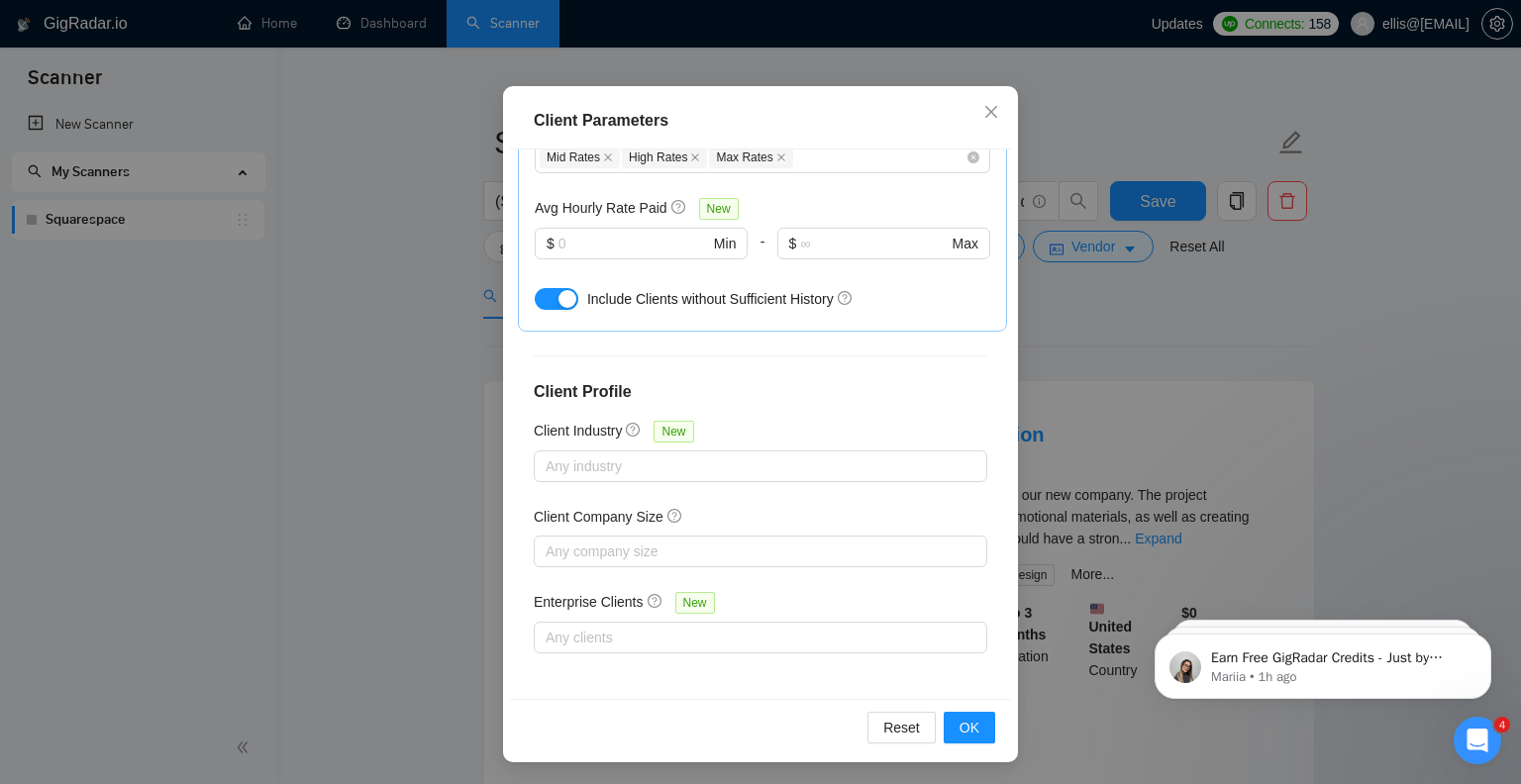 scroll, scrollTop: 127, scrollLeft: 0, axis: vertical 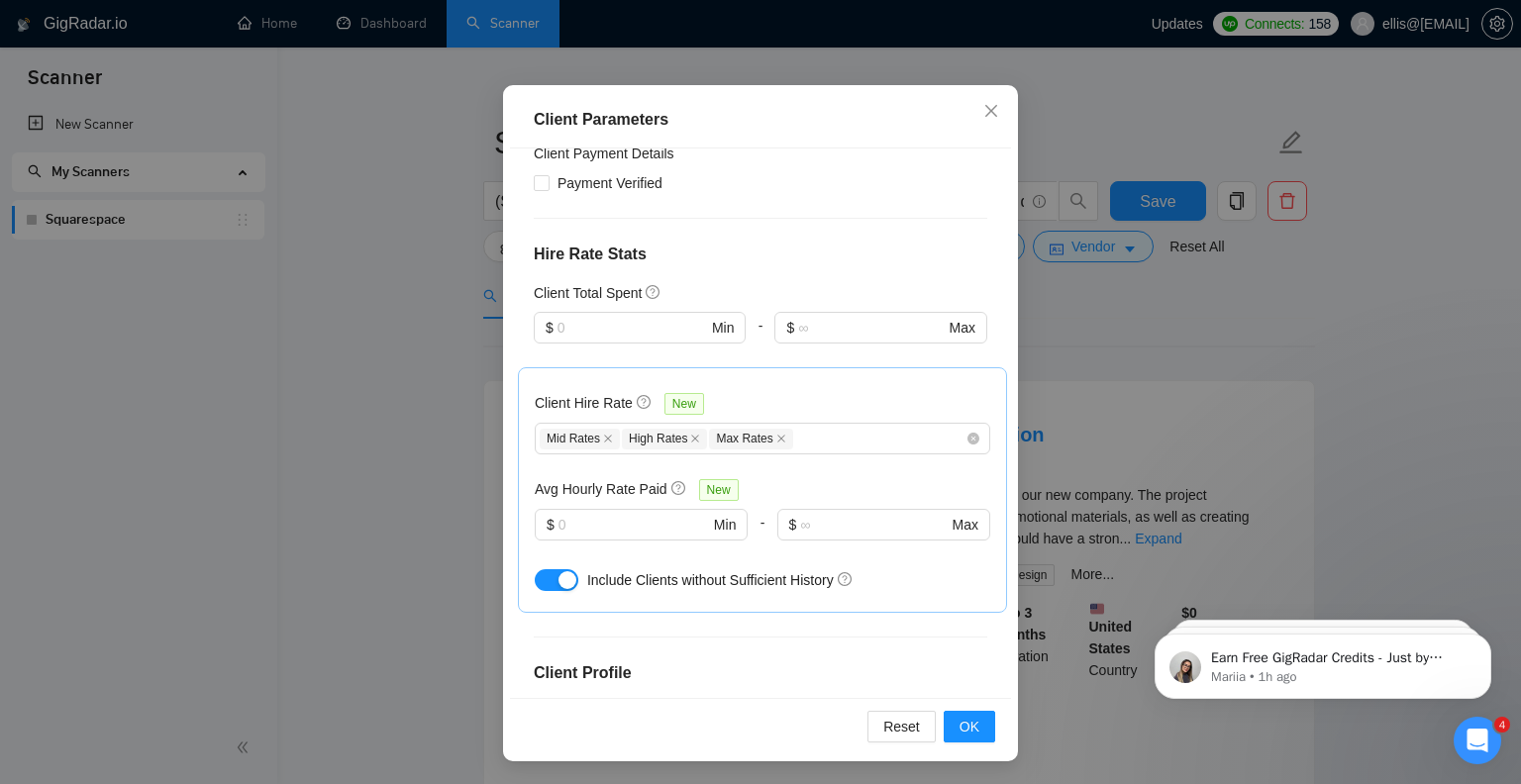 click on "Client Parameters Client Location Include Client Countries   Select Exclude Client Countries   Select Client Rating Client Min Average Feedback Include clients with no feedback Client Payment Details Payment Verified Hire Rate Stats   Client Total Spent $ Min - $ Max Client Hire Rate New Mid Rates High Rates Max Rates     Avg Hourly Rate Paid New $ Min - $ Max Include Clients without Sufficient History Client Profile Client Industry New   Any industry Client Company Size   Any company size Enterprise Clients New   Any clients Reset OK" at bounding box center [760, 392] 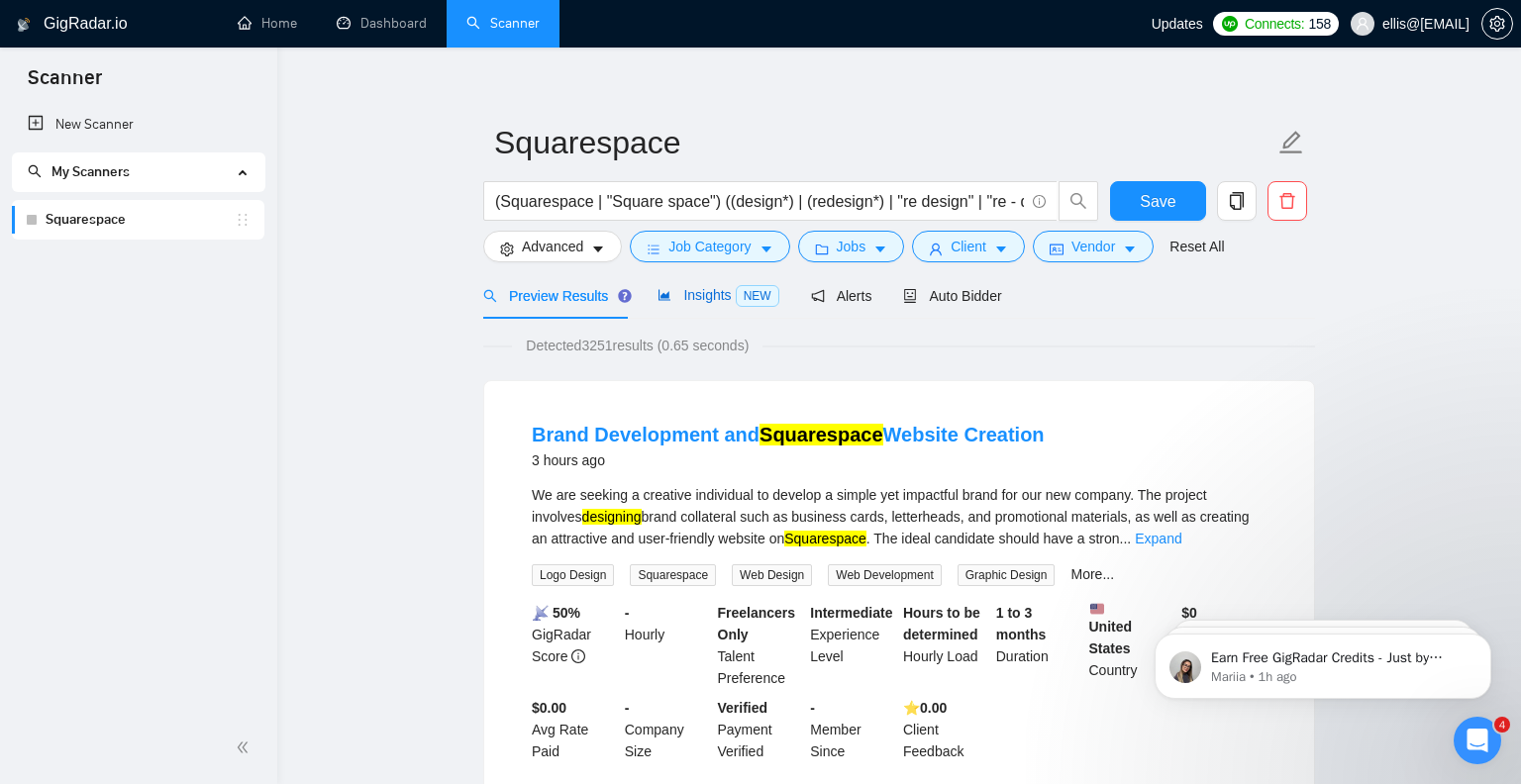 click on "Insights NEW" at bounding box center (718, 295) 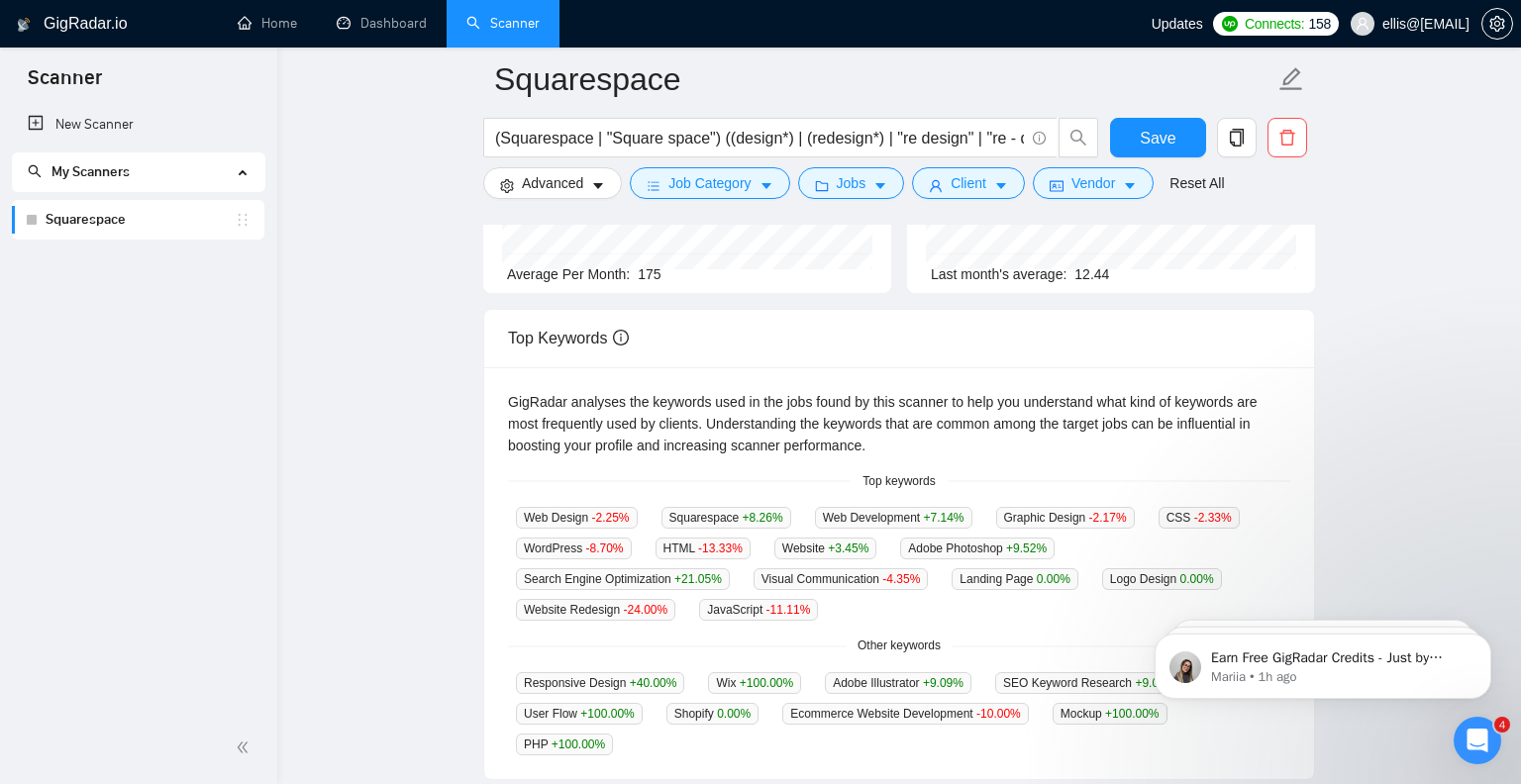 scroll, scrollTop: 0, scrollLeft: 0, axis: both 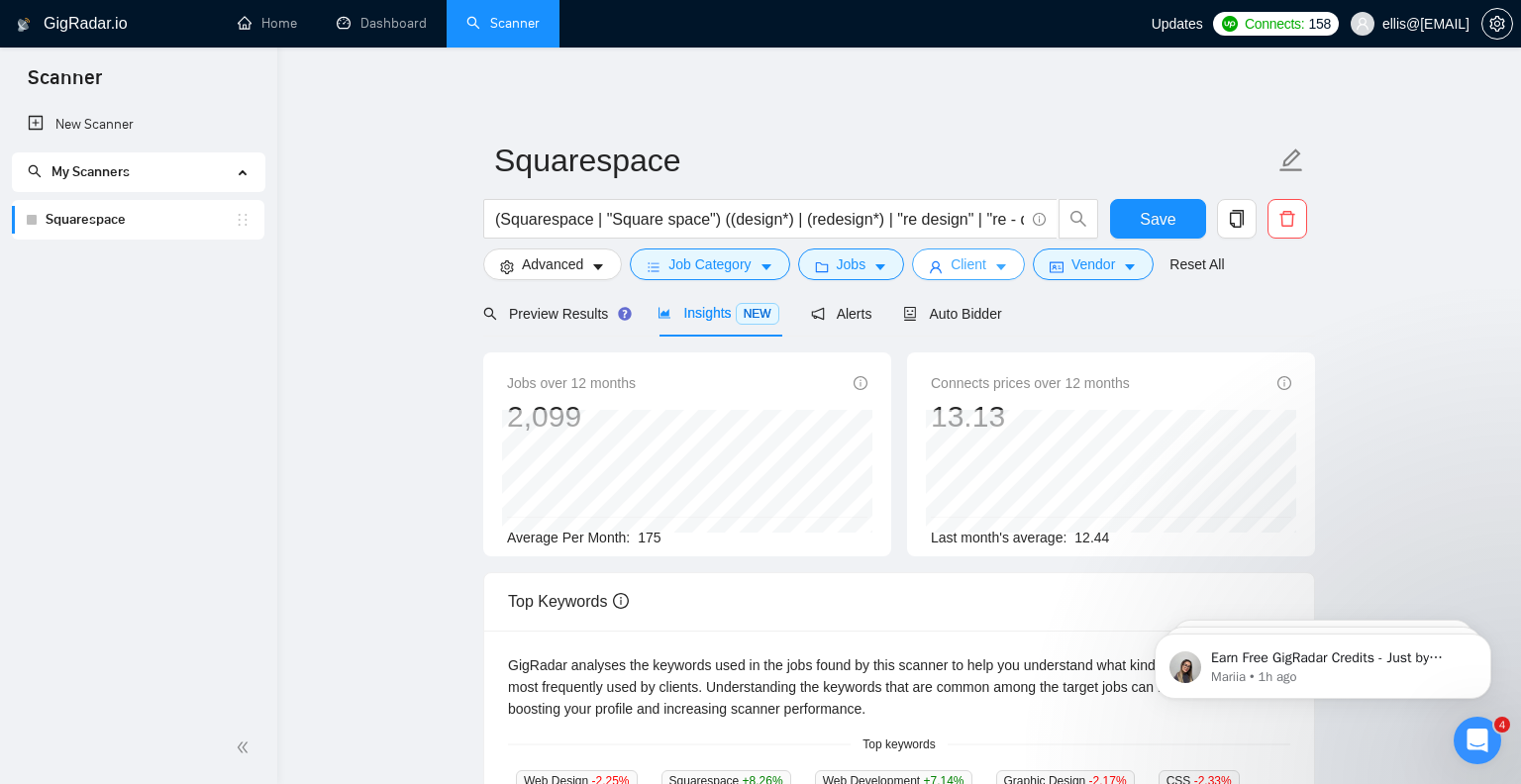 click on "Client" at bounding box center (968, 264) 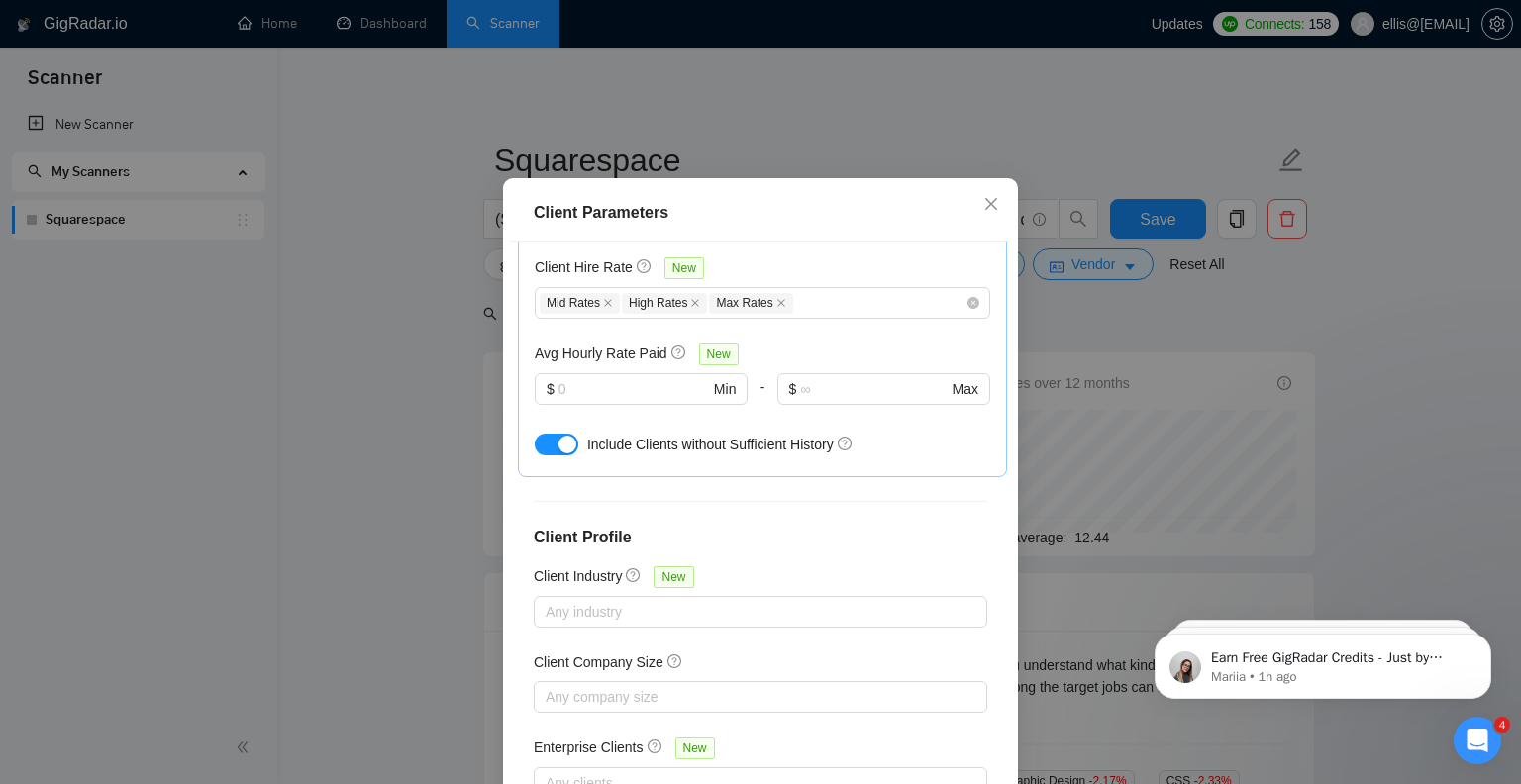 scroll, scrollTop: 685, scrollLeft: 0, axis: vertical 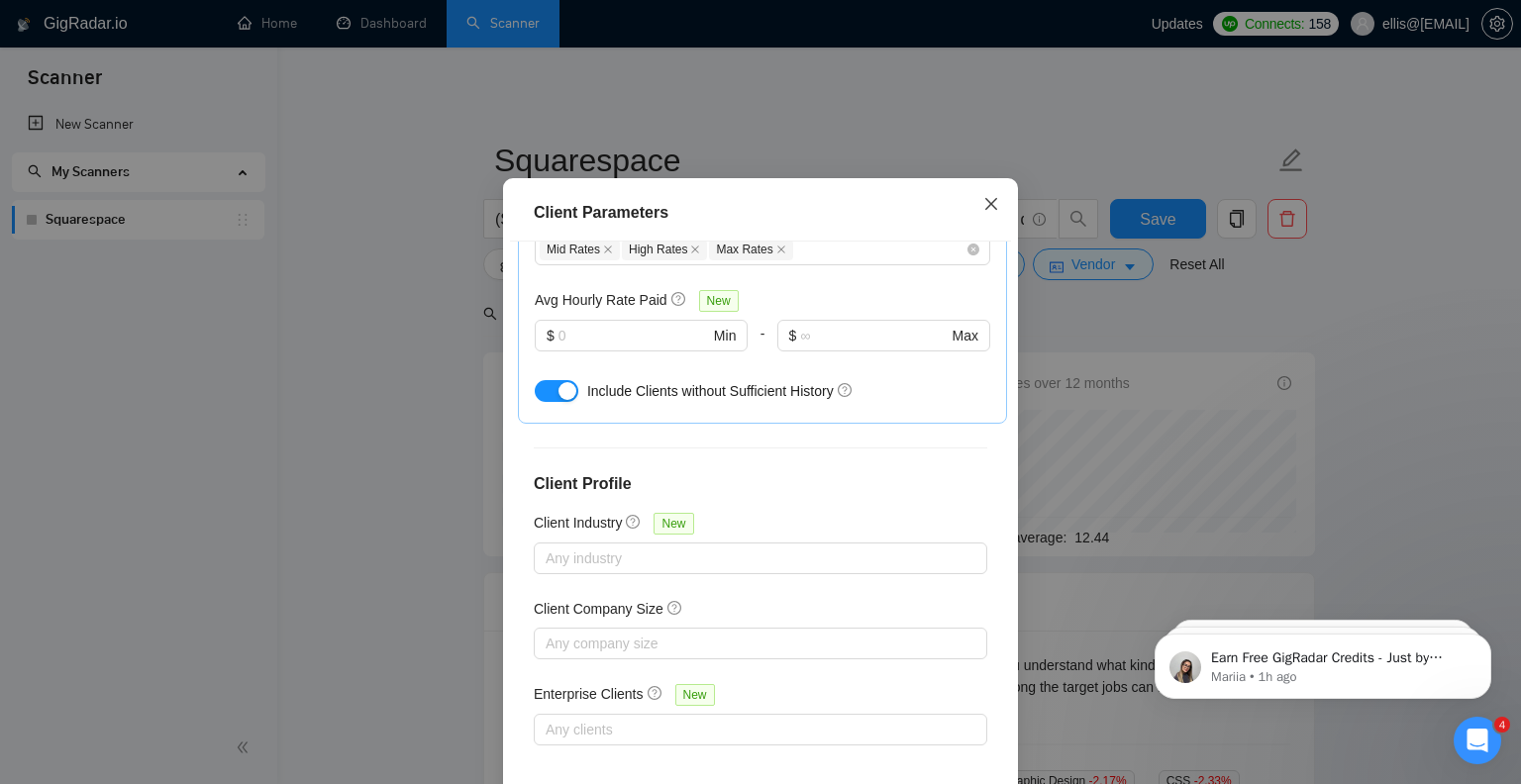 click 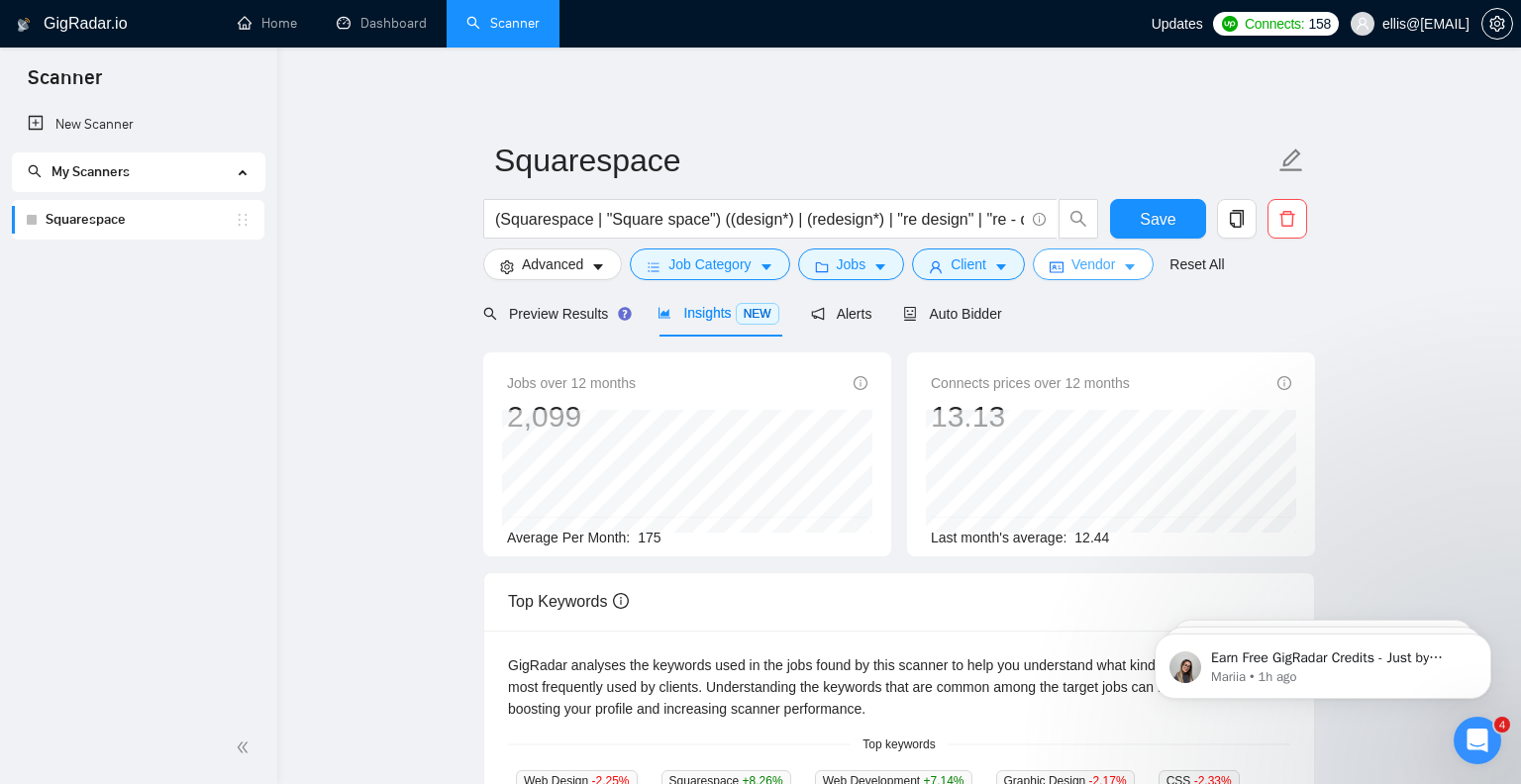 click 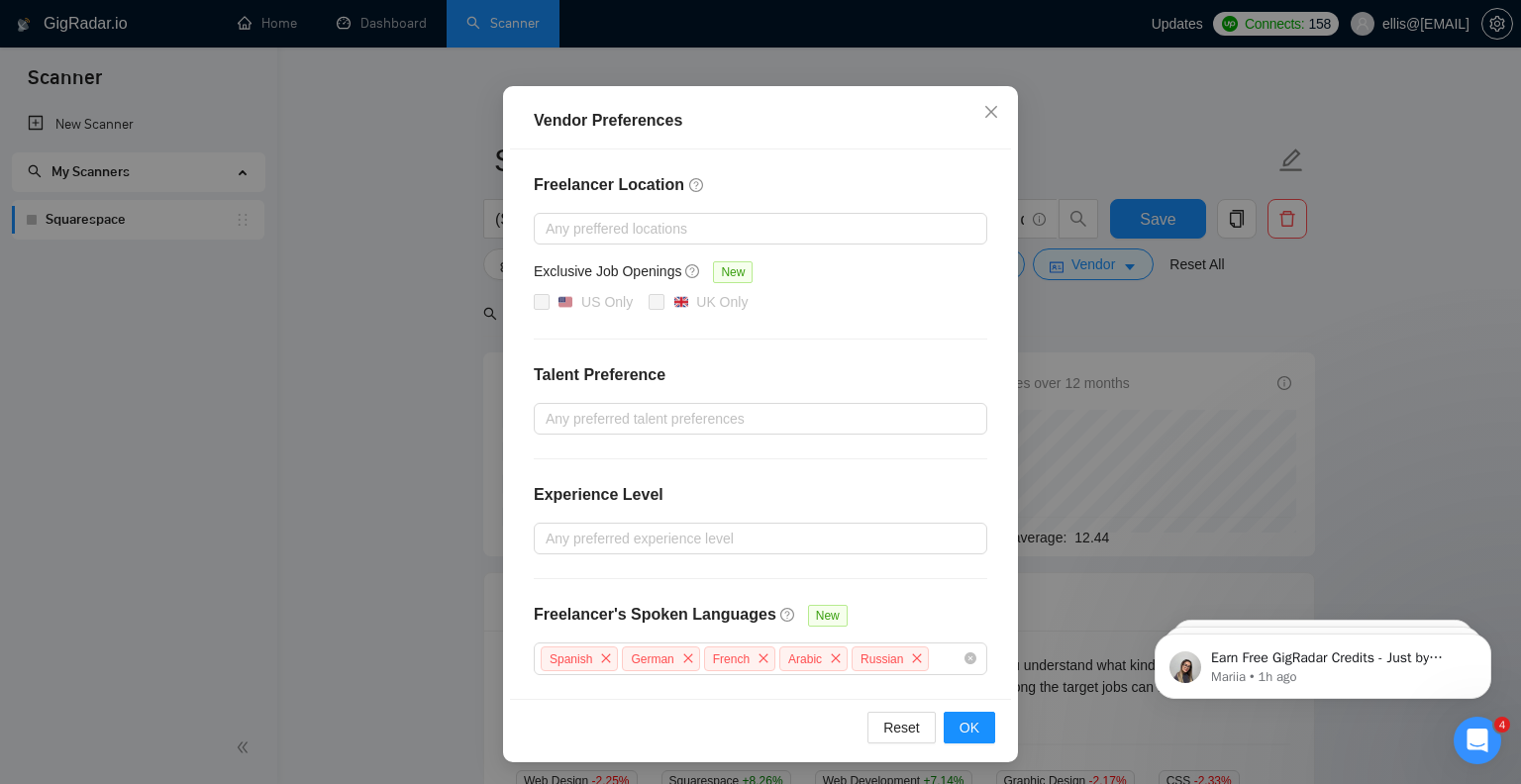 scroll, scrollTop: 131, scrollLeft: 0, axis: vertical 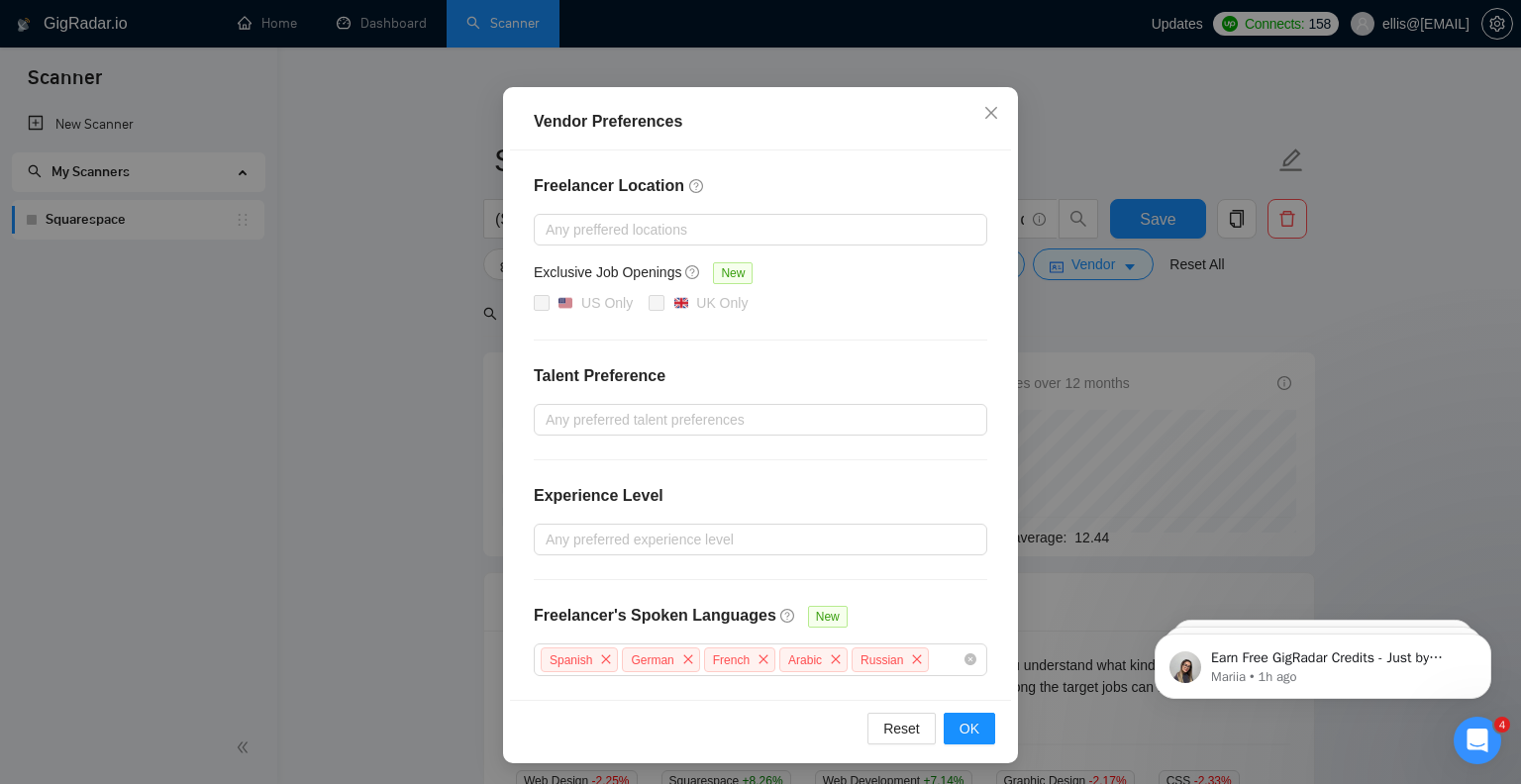 click on "Vendor Preferences Freelancer Location     Any preffered locations Exclusive Job Openings New US Only UK Only Talent Preference   Any preferred talent preferences Experience Level   Any preferred experience level Freelancer's Spoken Languages New Spanish German French Arabic Russian   Reset OK" at bounding box center (760, 392) 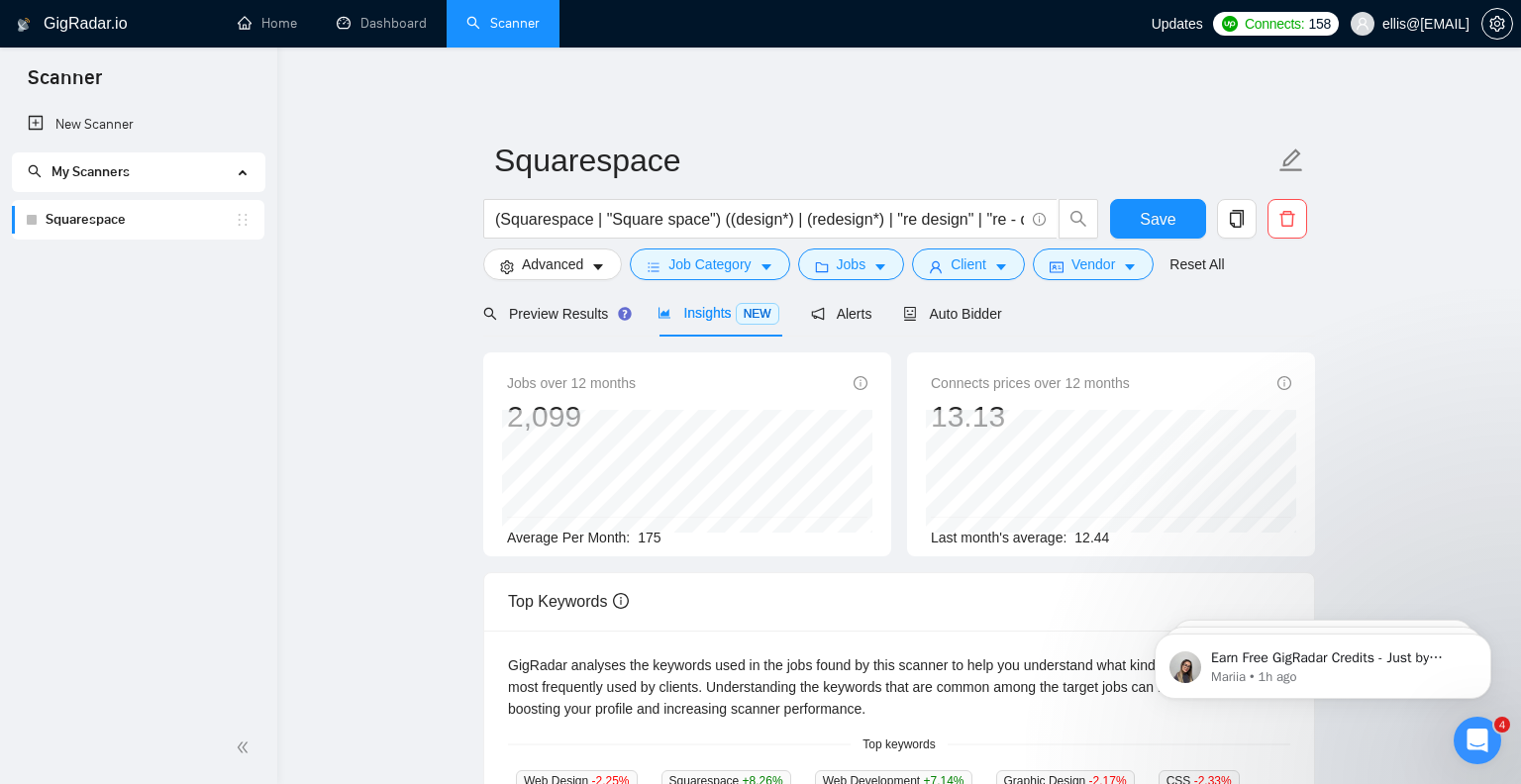 scroll, scrollTop: 33, scrollLeft: 0, axis: vertical 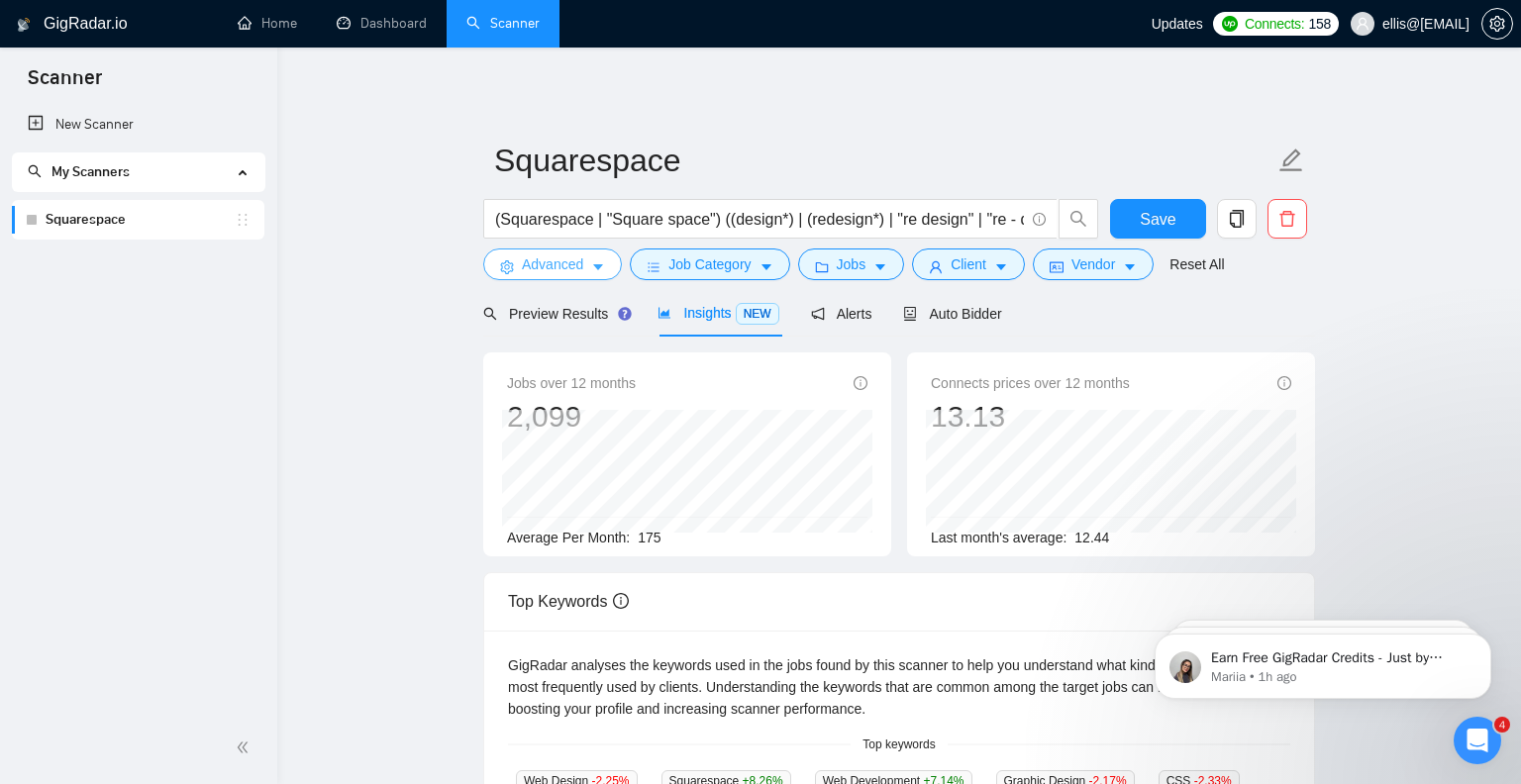 click on "Advanced" at bounding box center (553, 264) 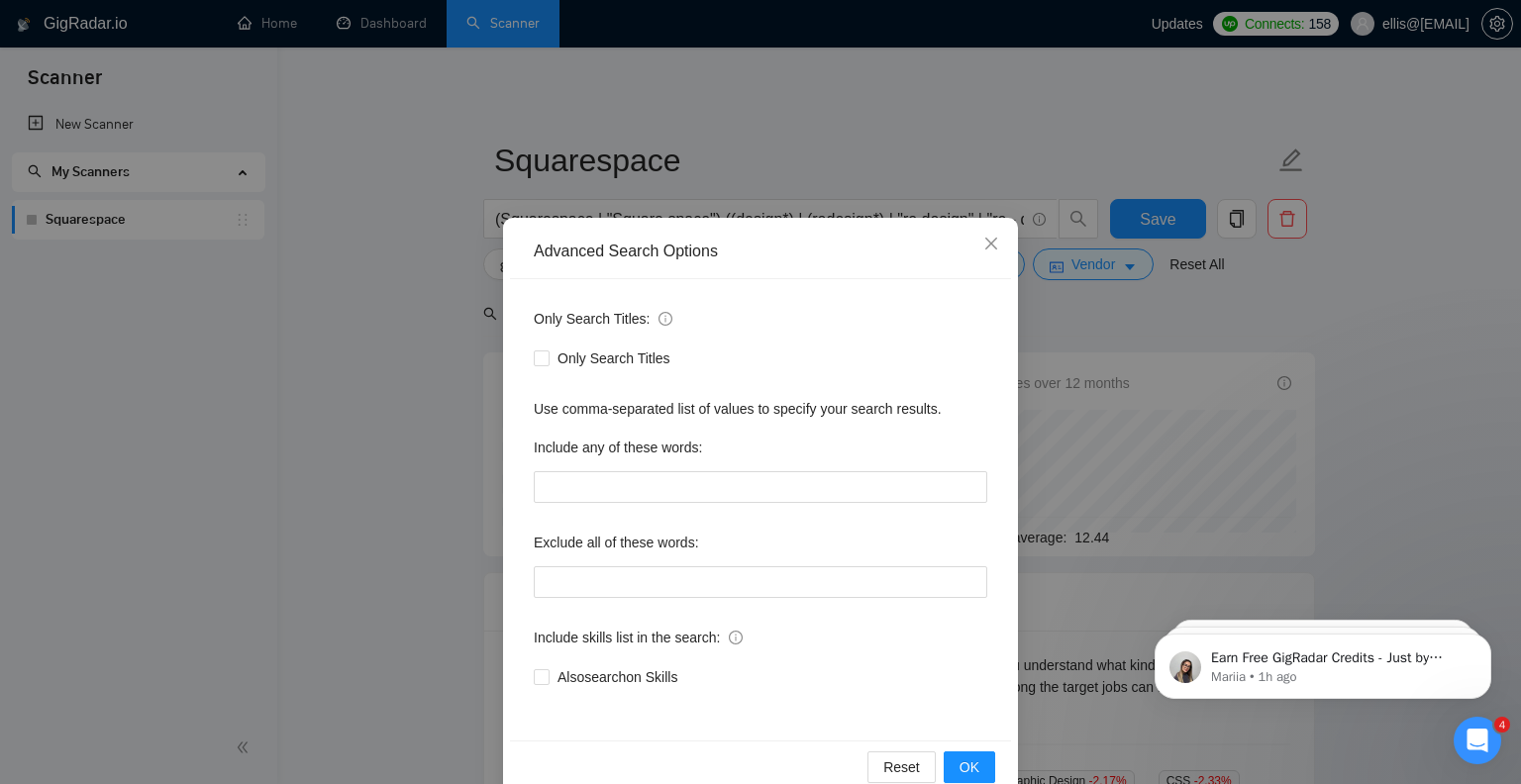 scroll, scrollTop: 40, scrollLeft: 0, axis: vertical 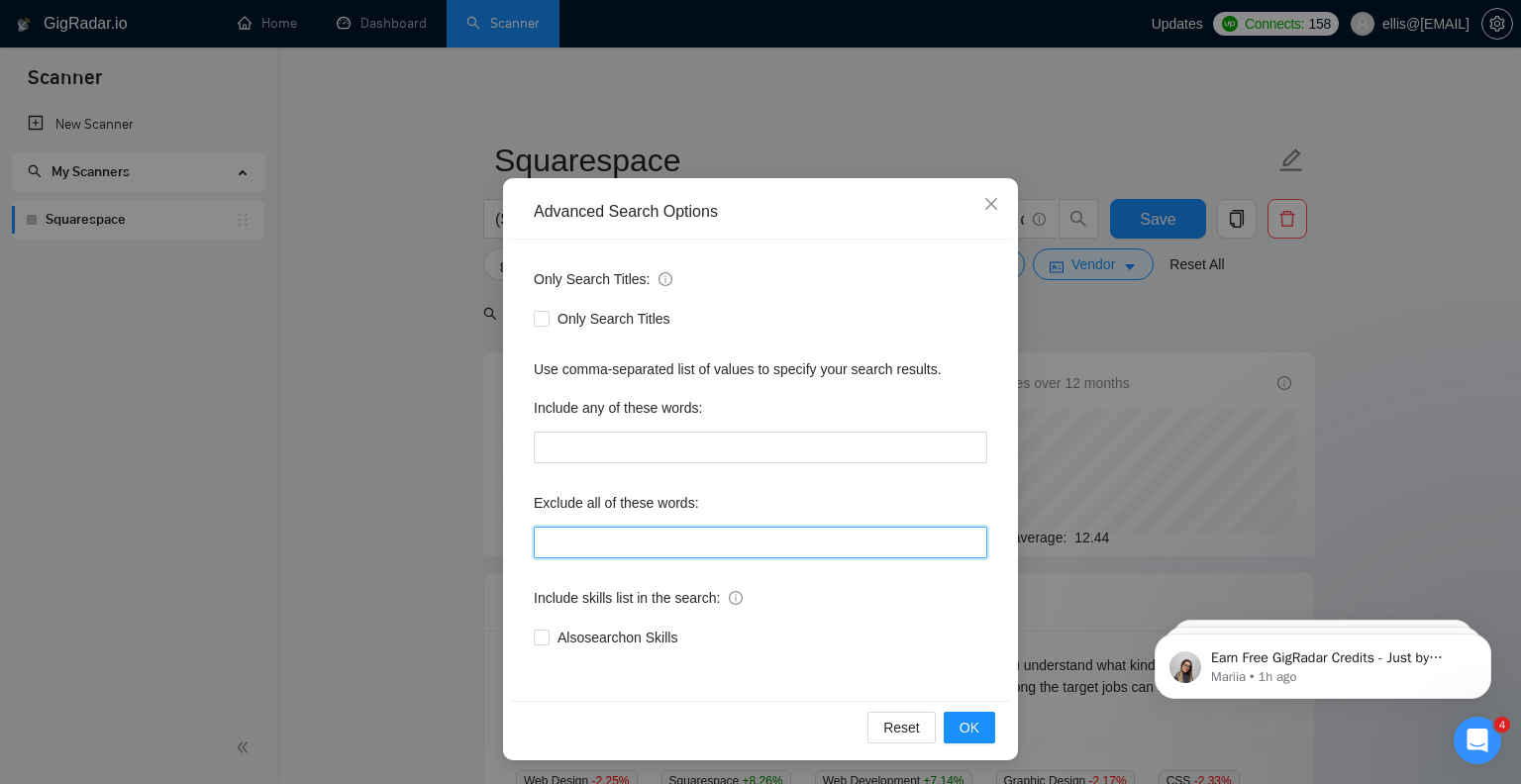 click at bounding box center (760, 542) 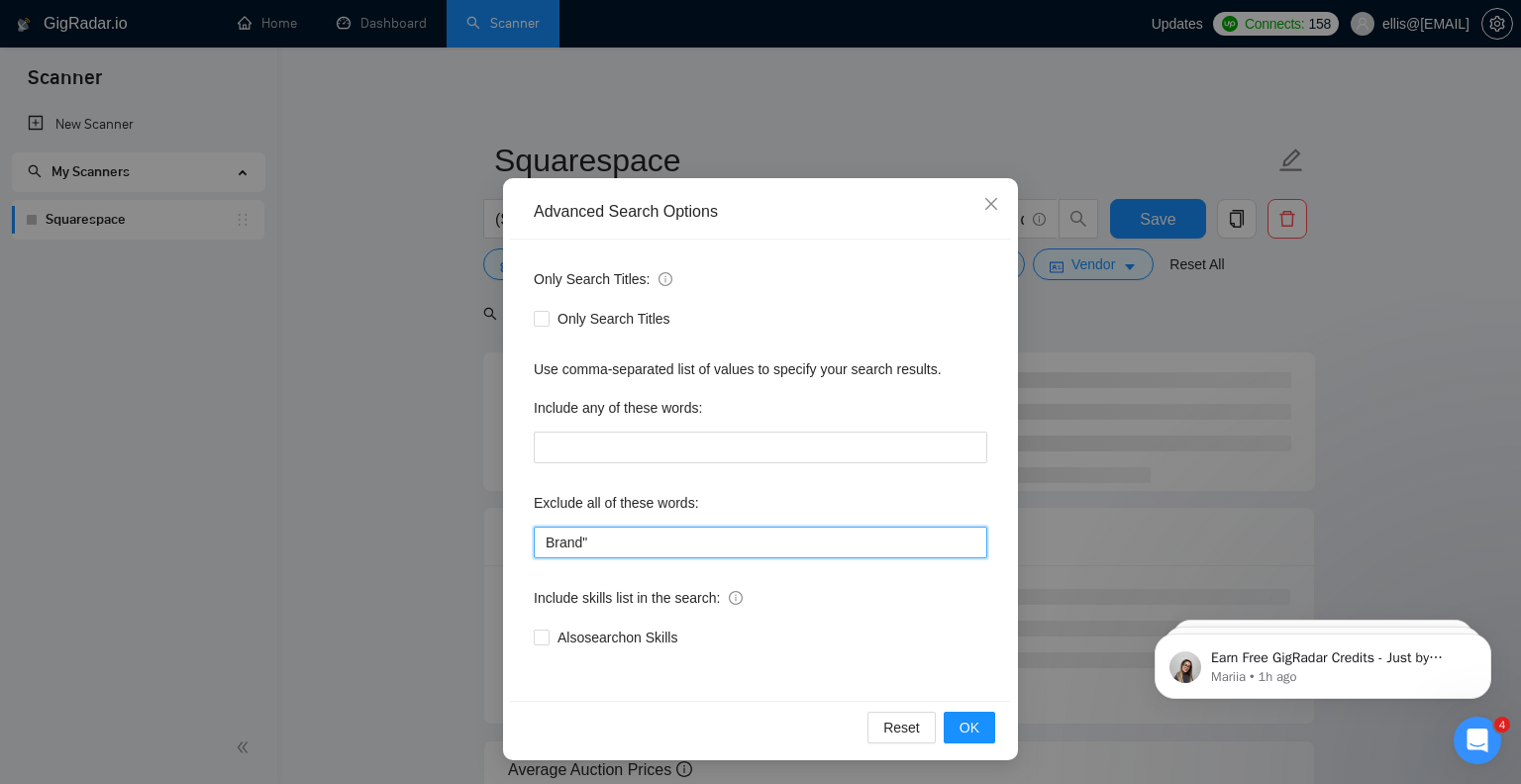 click on "Brand"" at bounding box center [760, 542] 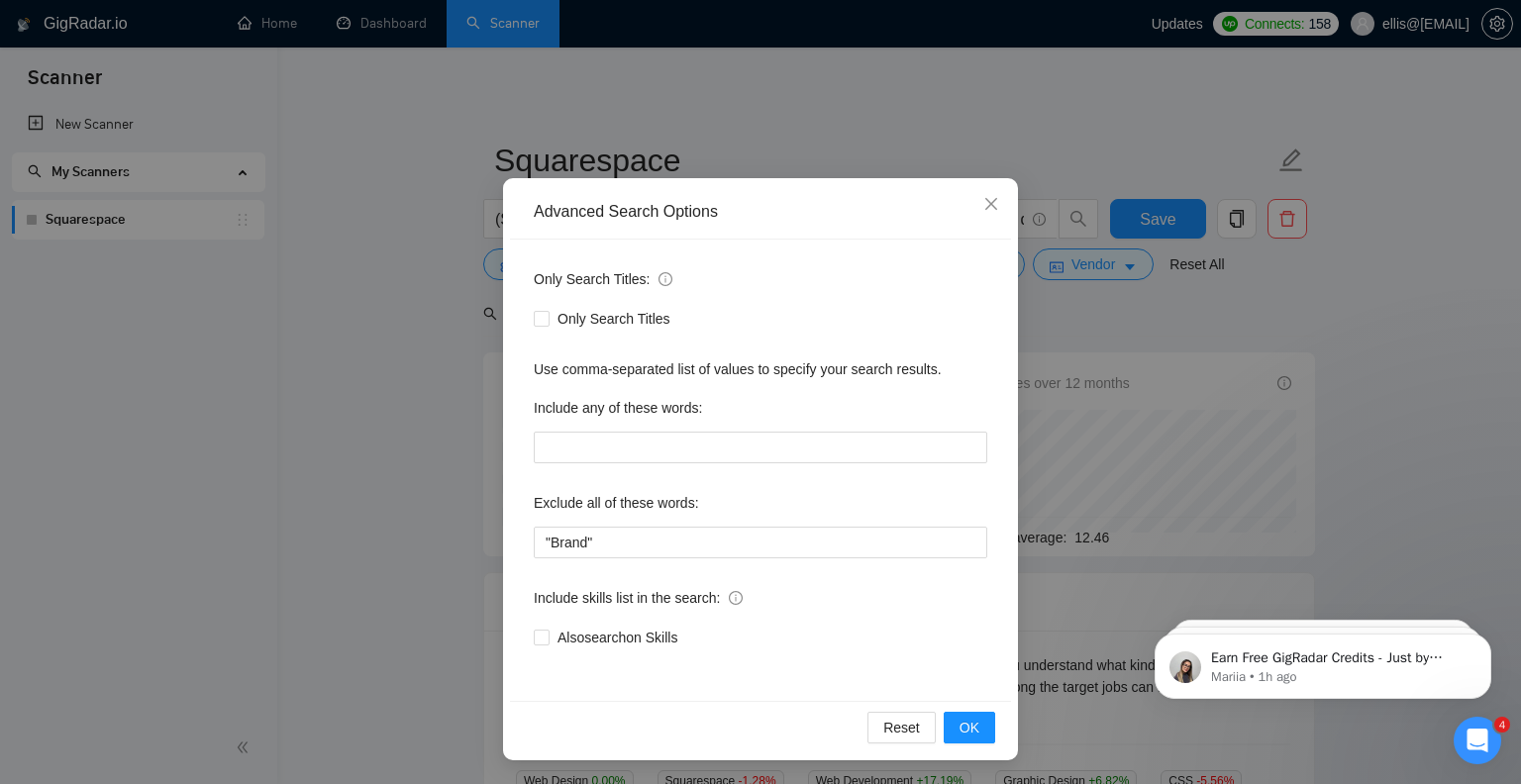 click on "Exclude all of these words:" at bounding box center (760, 507) 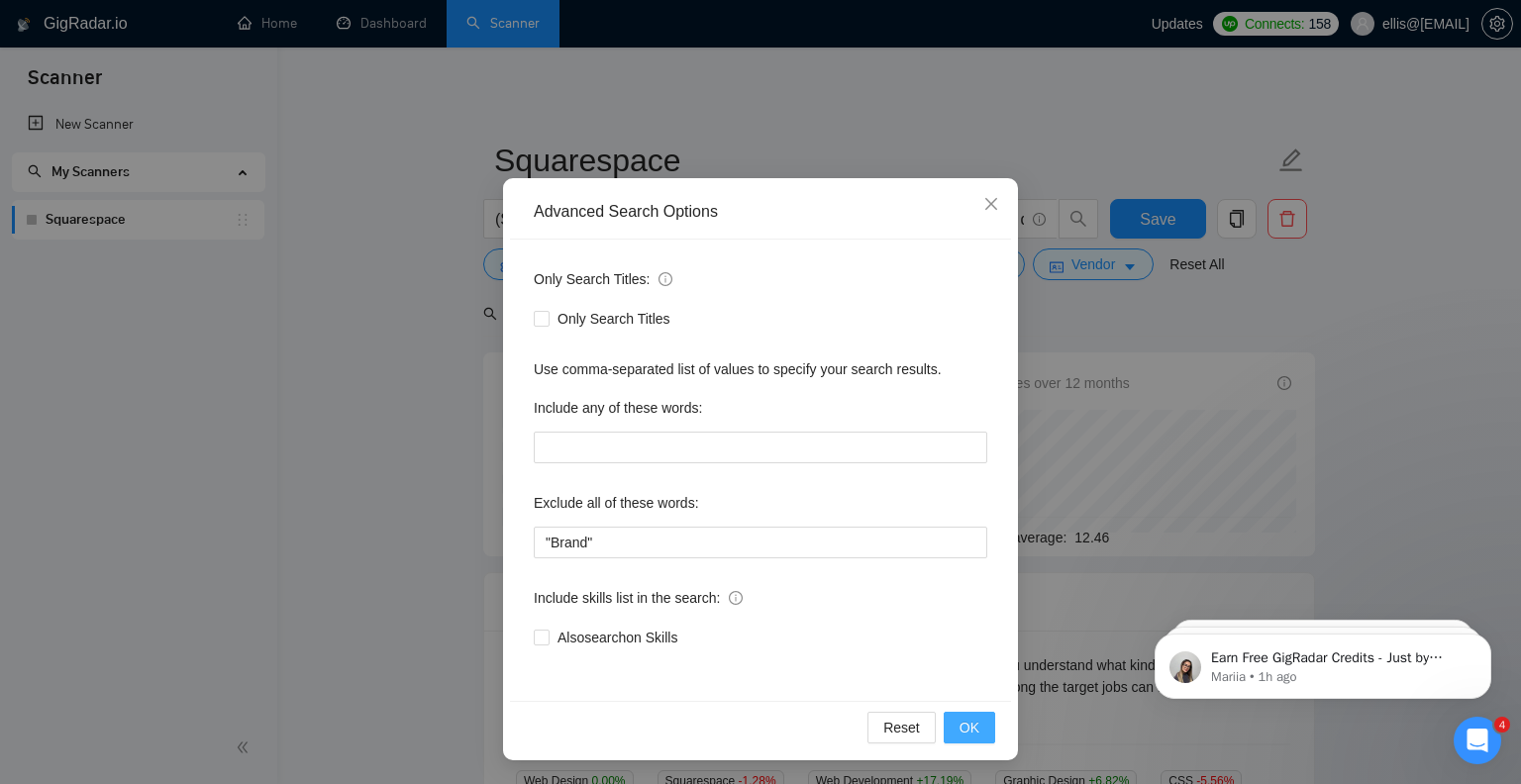 click on "OK" at bounding box center [969, 728] 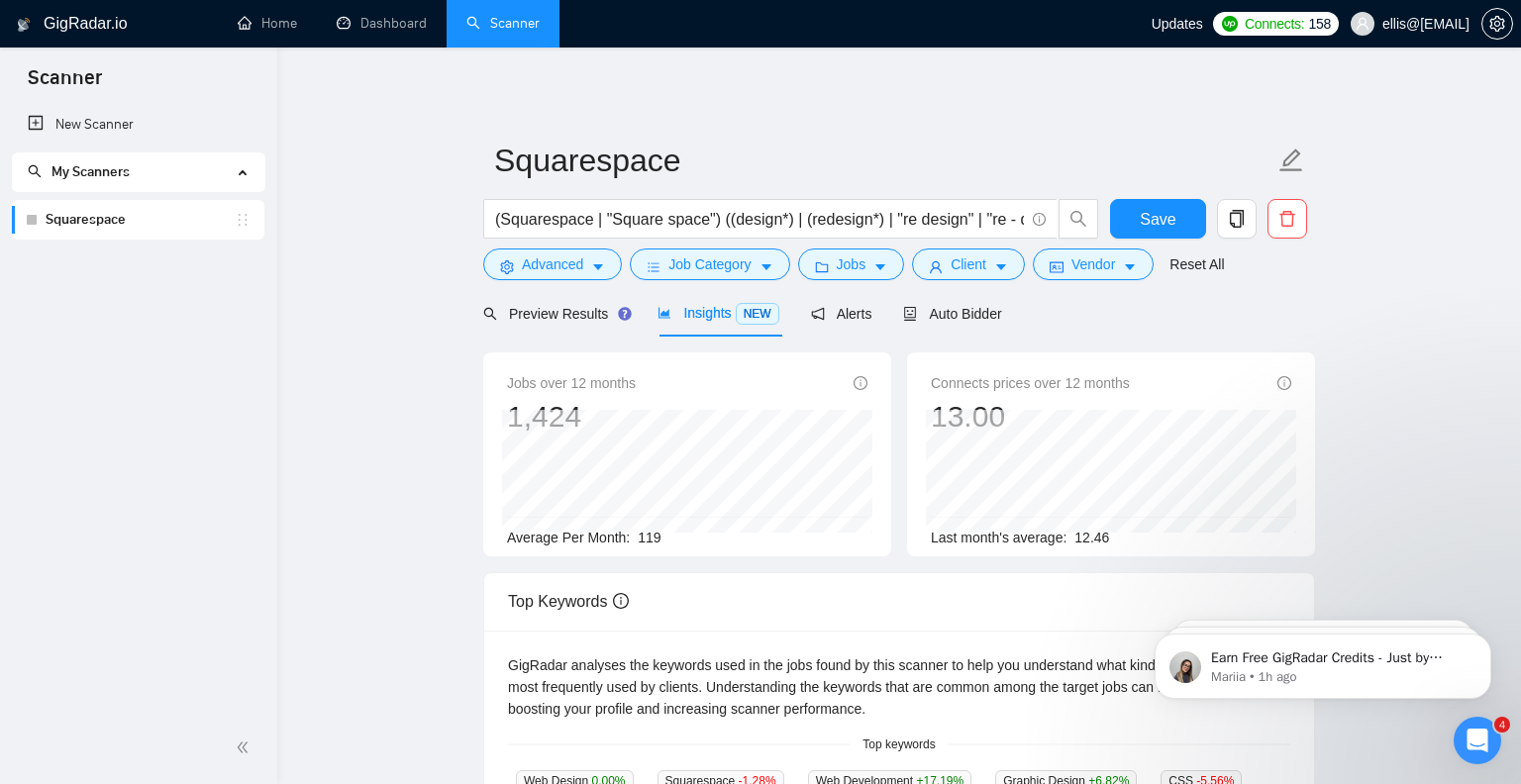 scroll, scrollTop: 0, scrollLeft: 0, axis: both 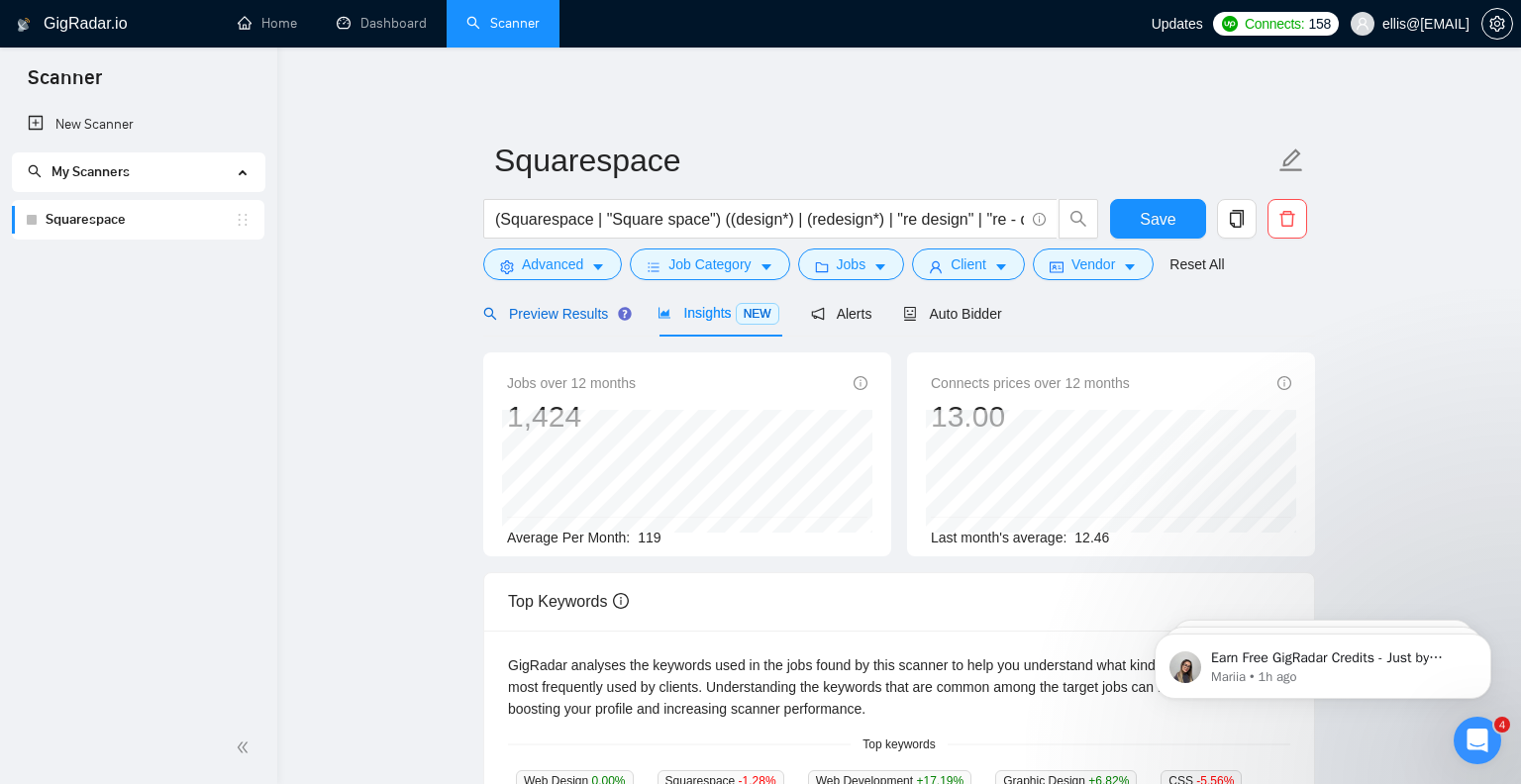 click on "Preview Results" at bounding box center (555, 314) 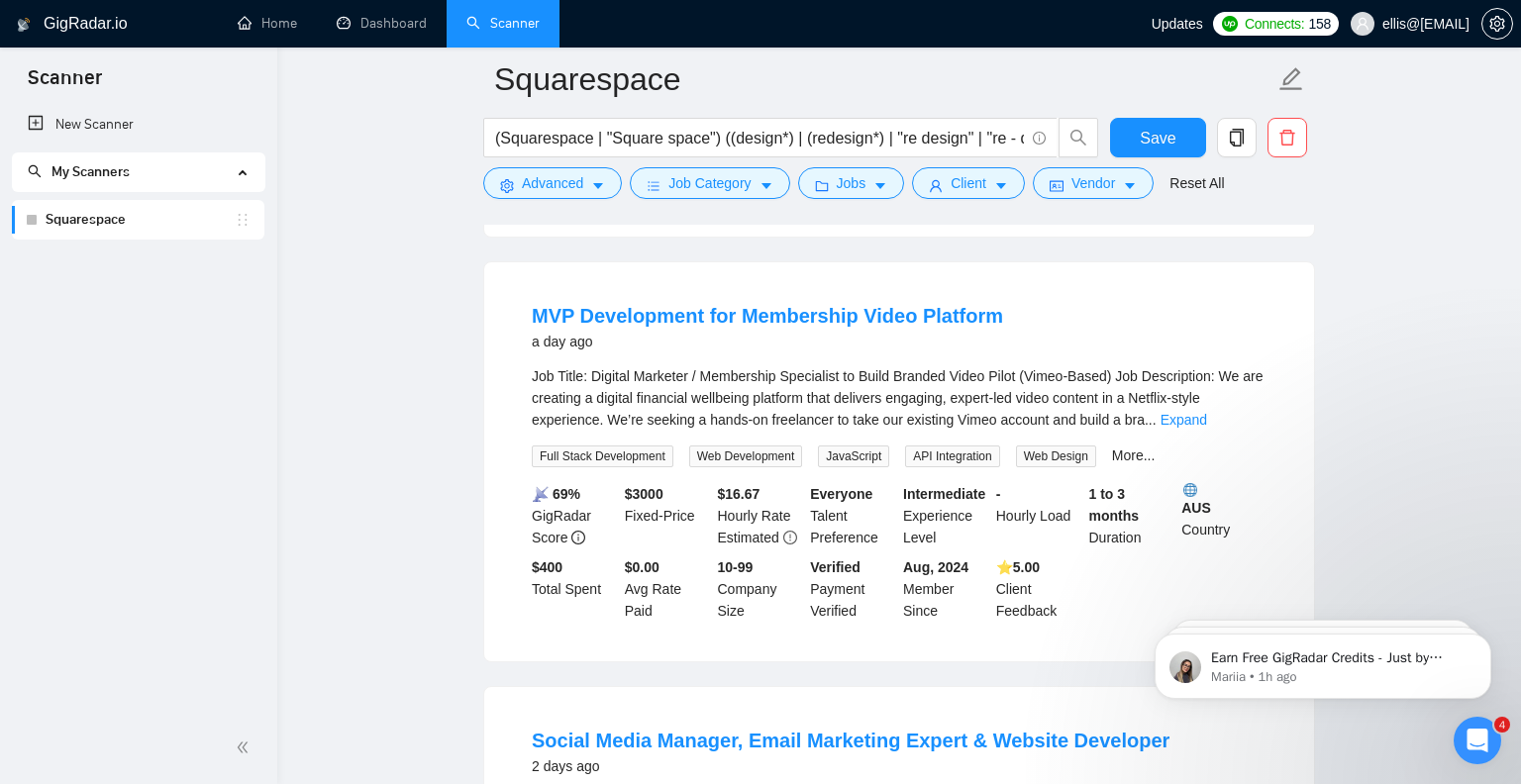 scroll, scrollTop: 1932, scrollLeft: 0, axis: vertical 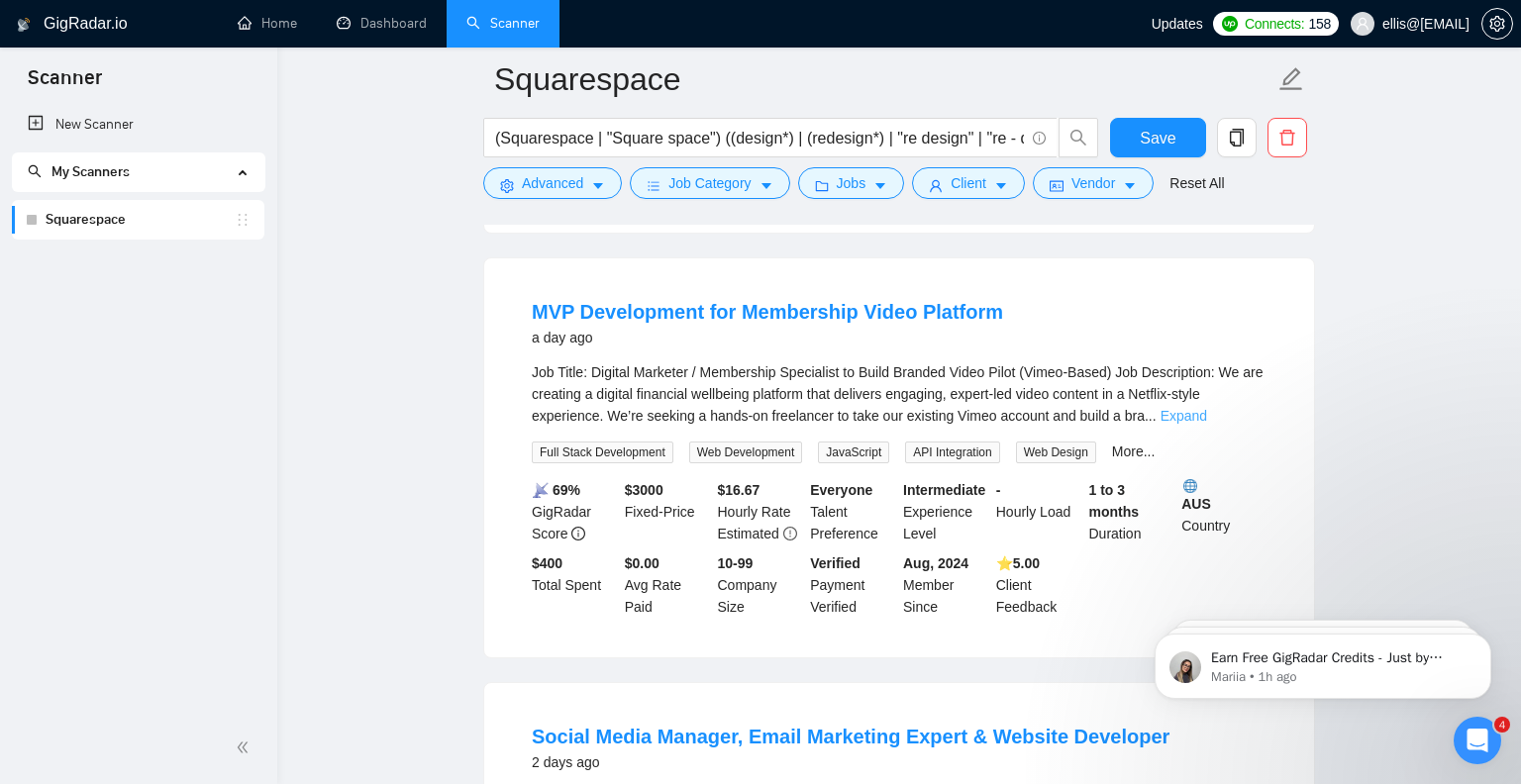 click on "Expand" at bounding box center [1183, 416] 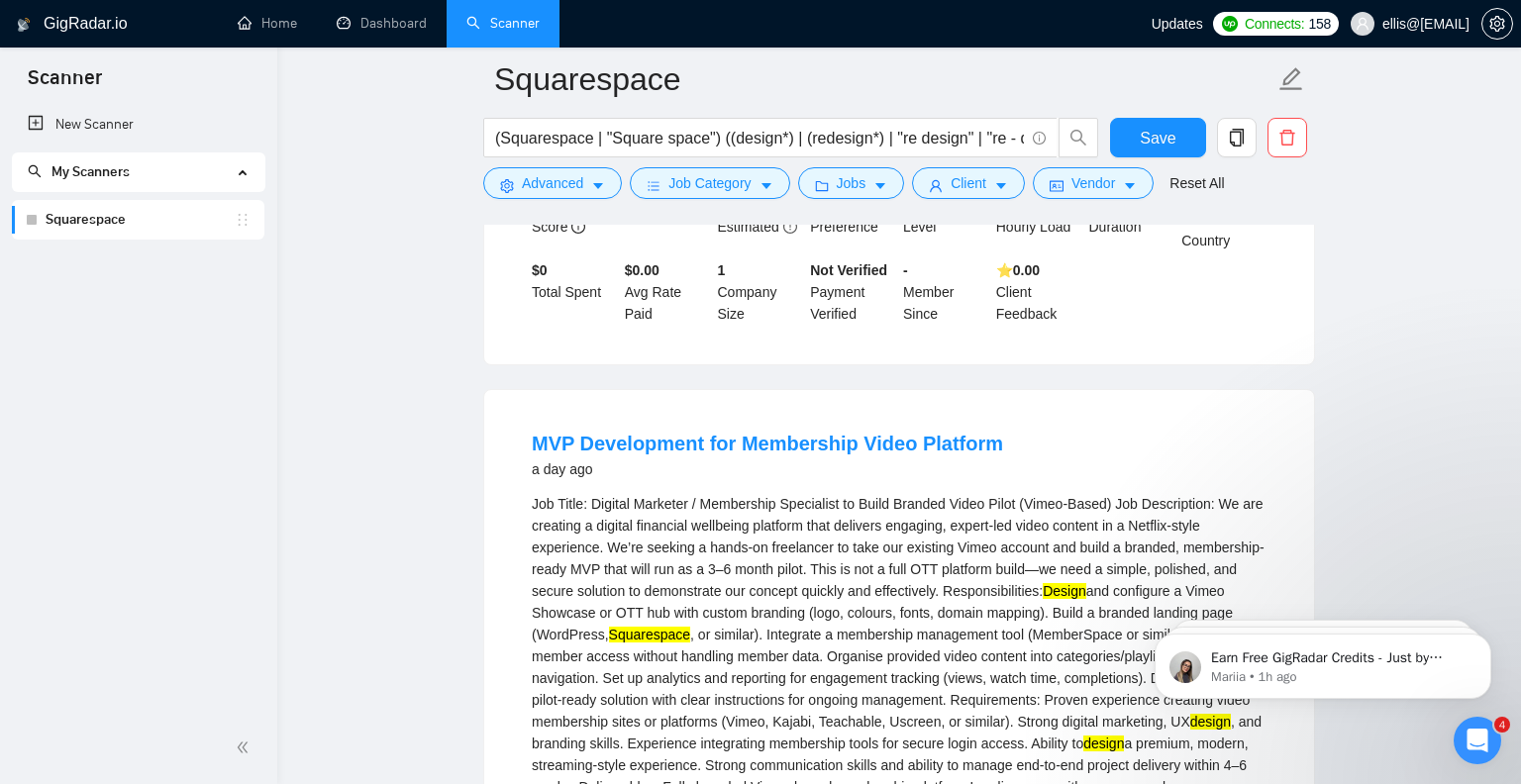 scroll, scrollTop: 1747, scrollLeft: 0, axis: vertical 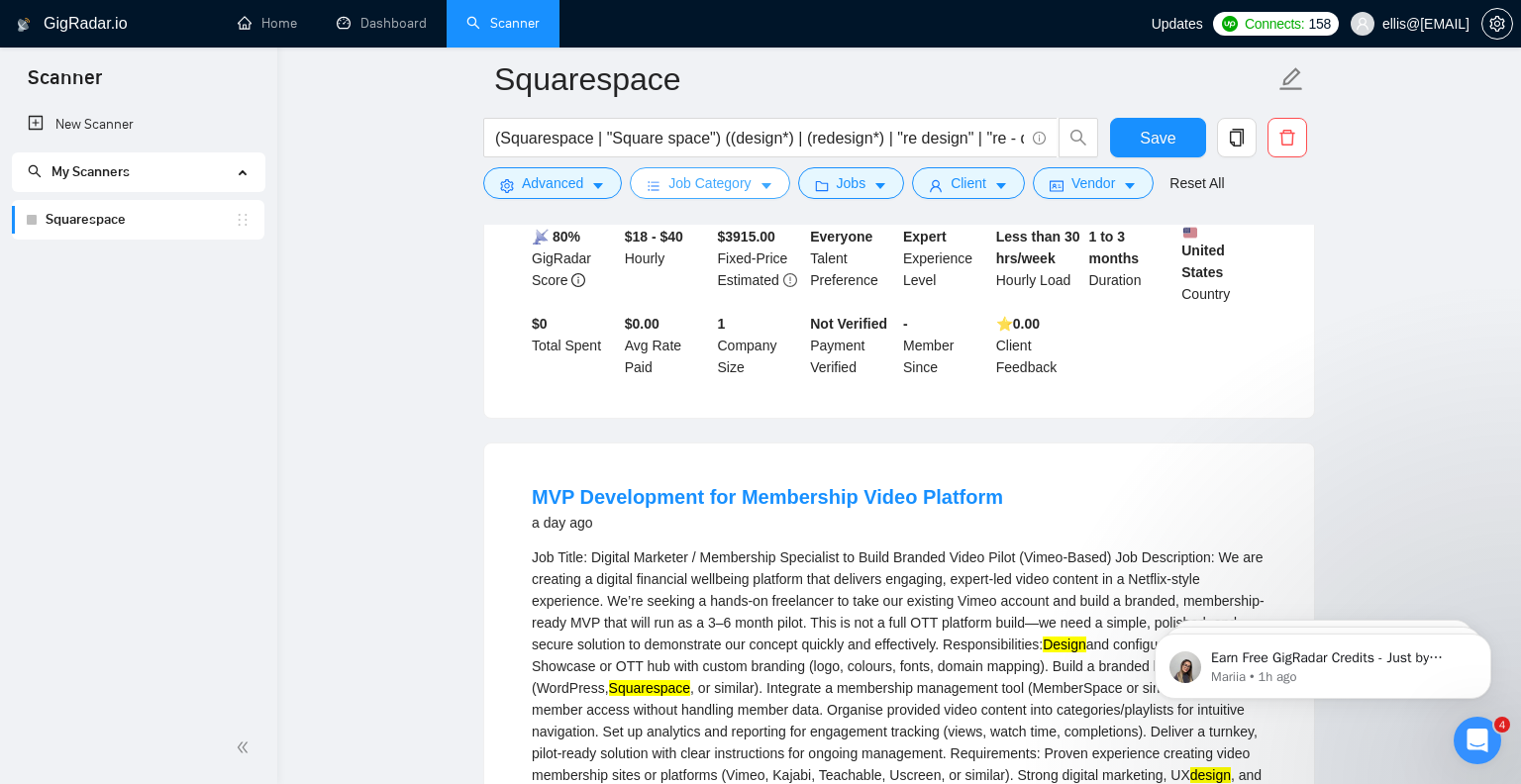 click on "Job Category" at bounding box center (709, 183) 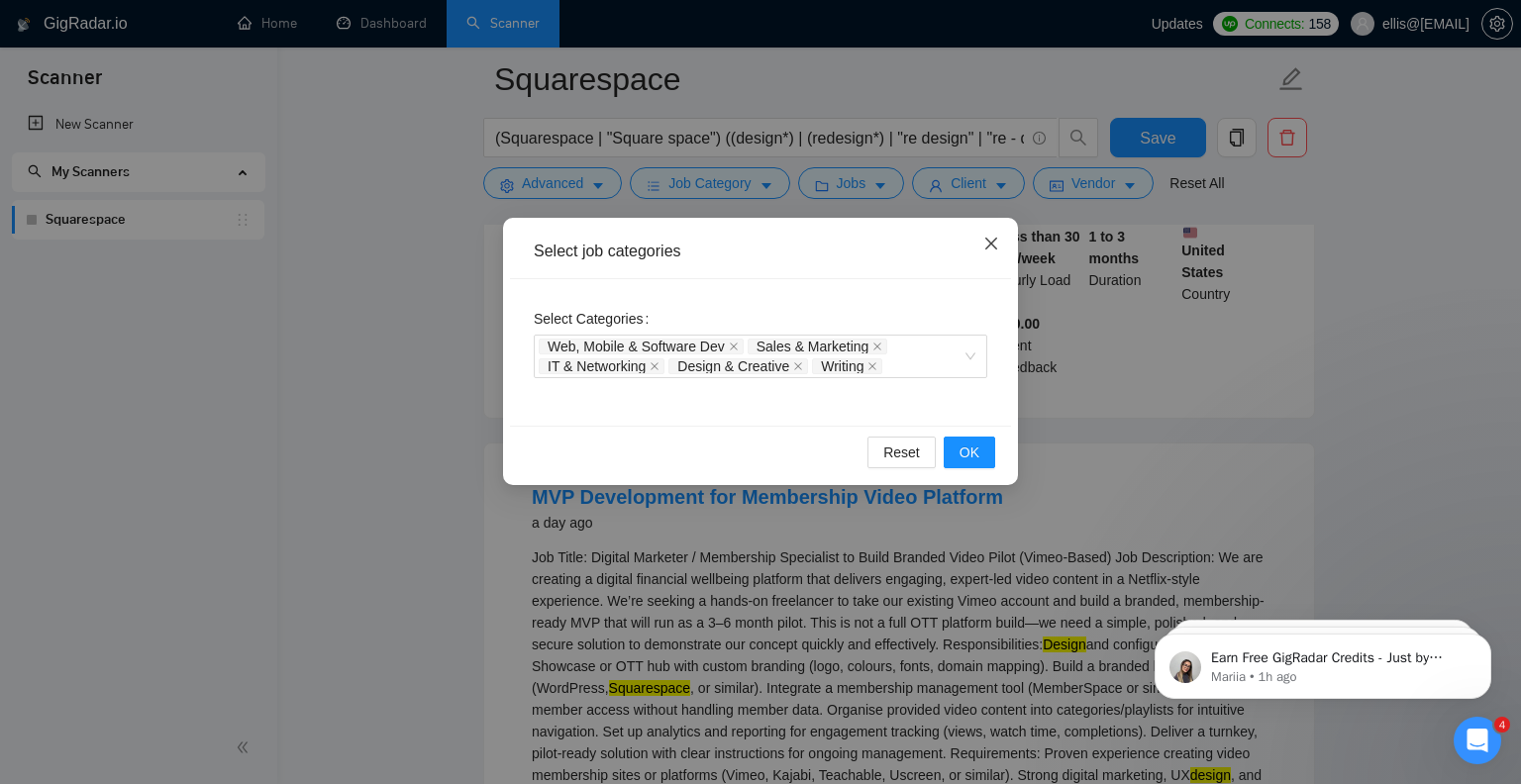 click 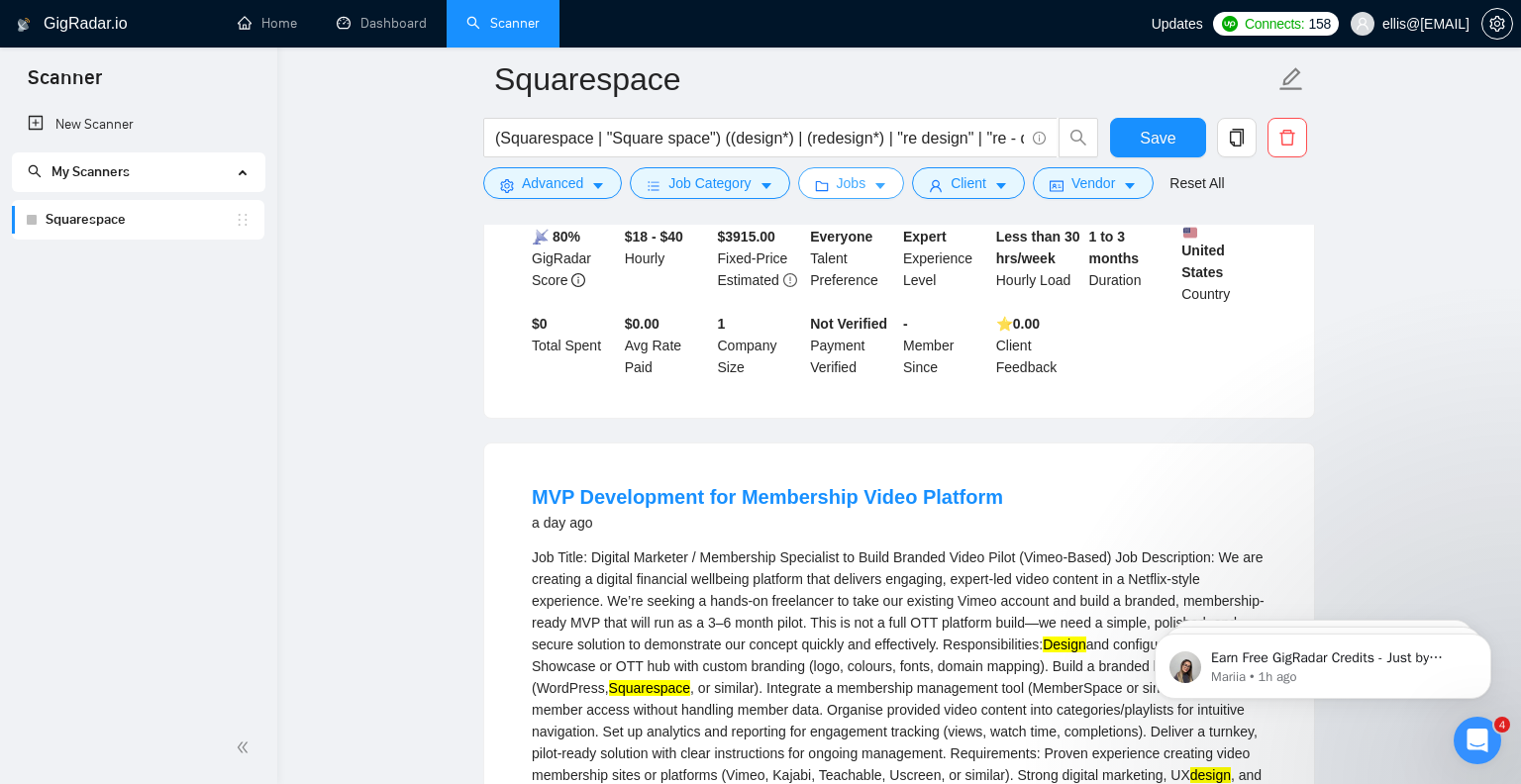 click 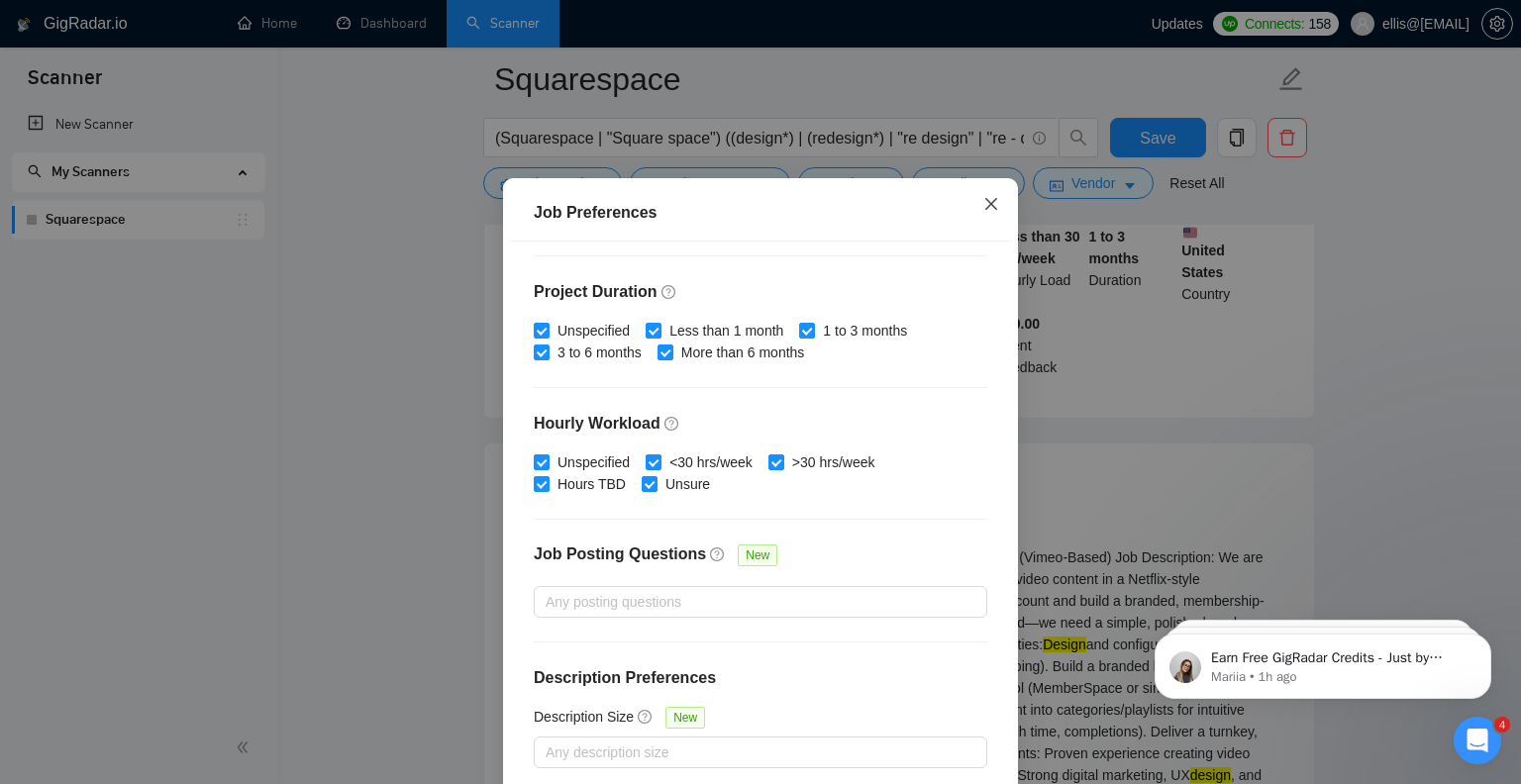 click at bounding box center [991, 205] 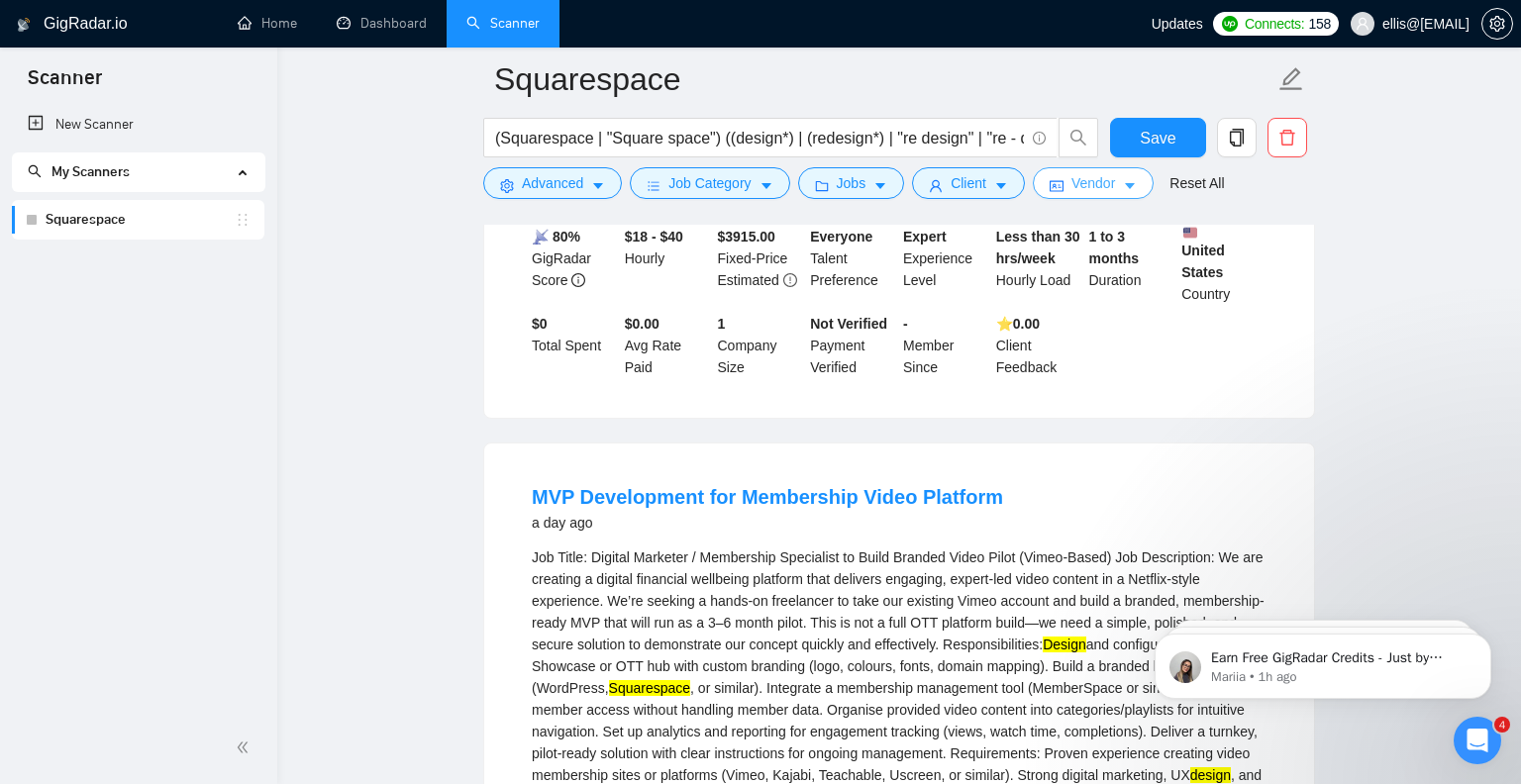 click on "Vendor" at bounding box center (1093, 183) 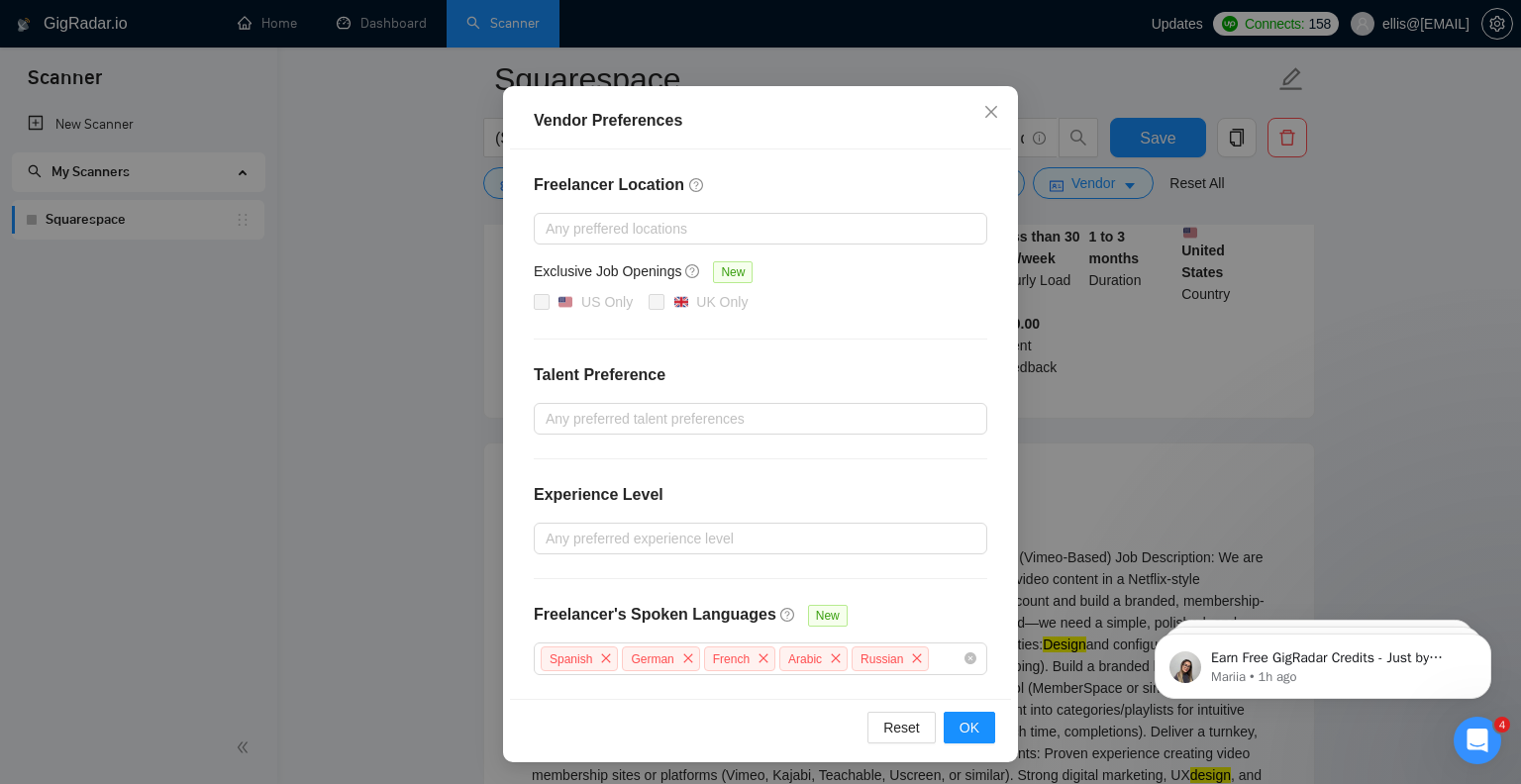 scroll, scrollTop: 0, scrollLeft: 0, axis: both 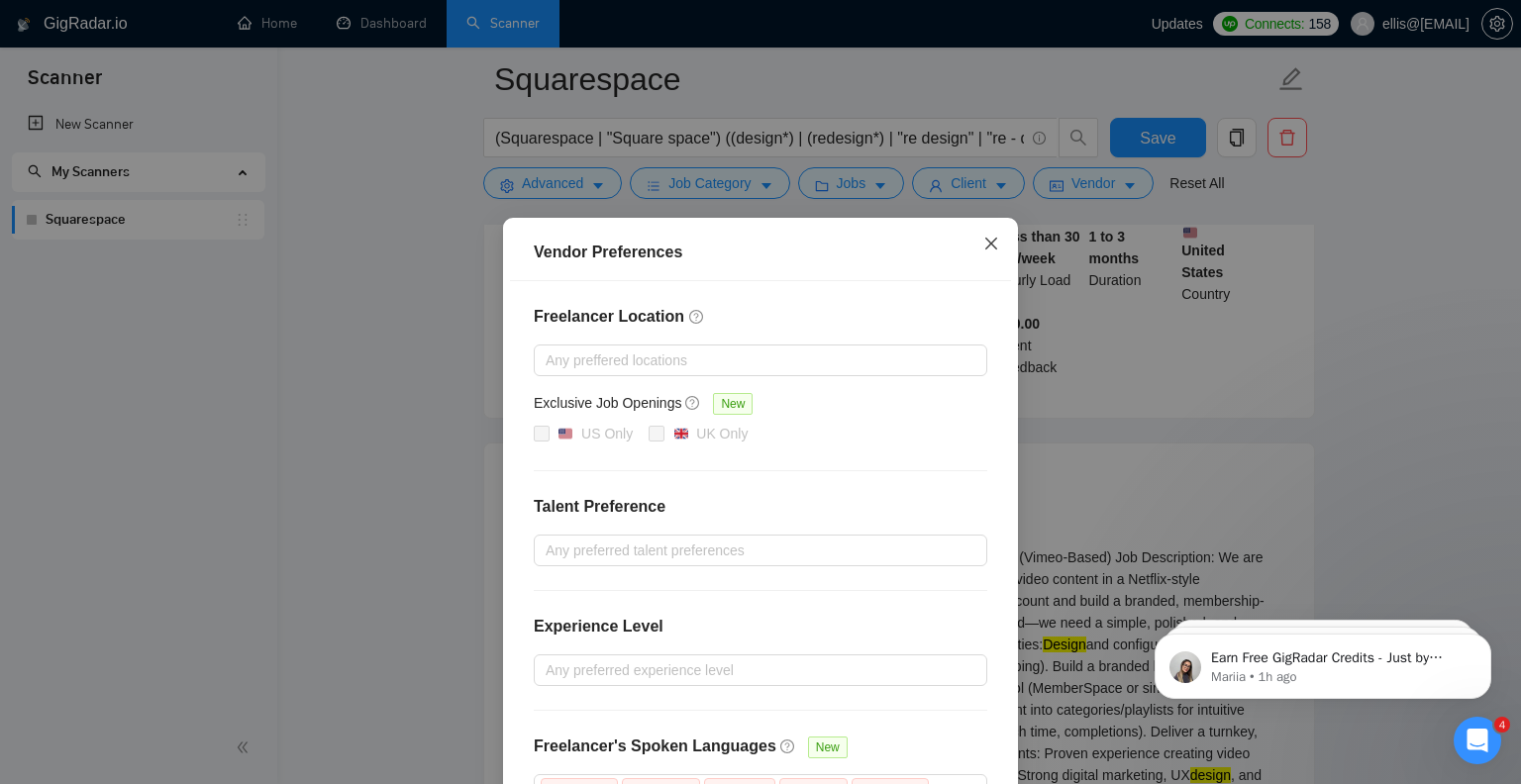 click at bounding box center (991, 245) 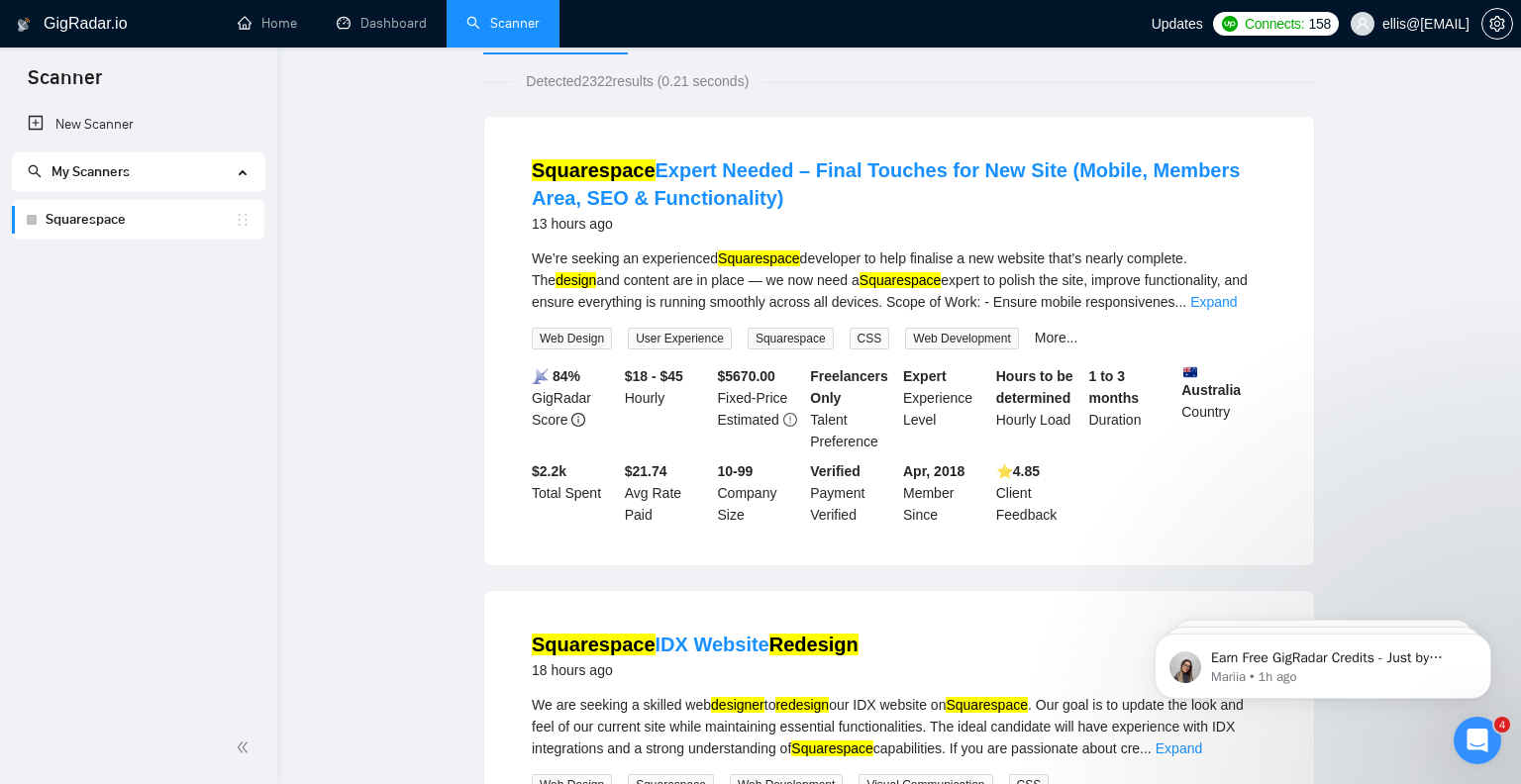 scroll, scrollTop: 0, scrollLeft: 0, axis: both 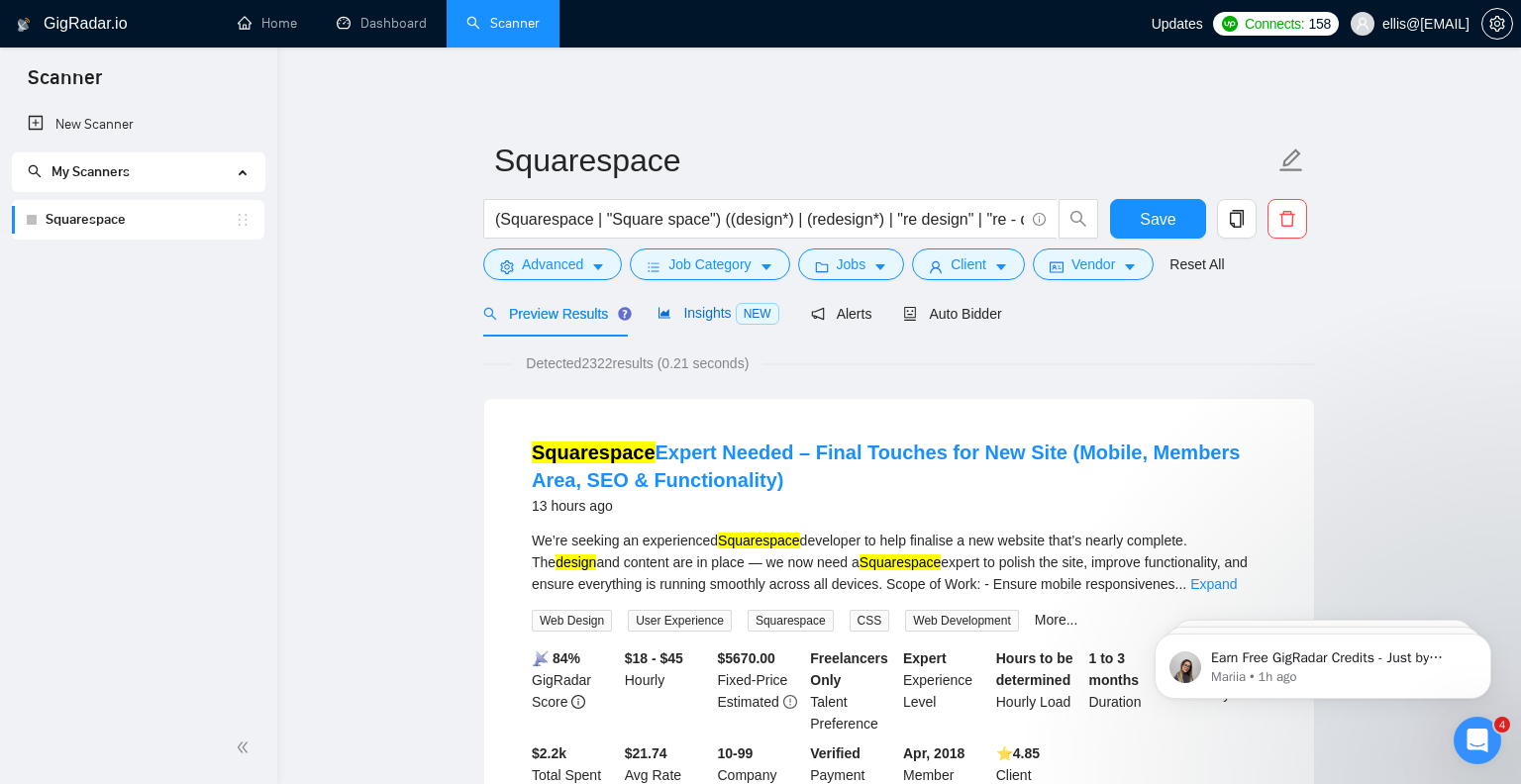 click on "Insights NEW" at bounding box center [718, 313] 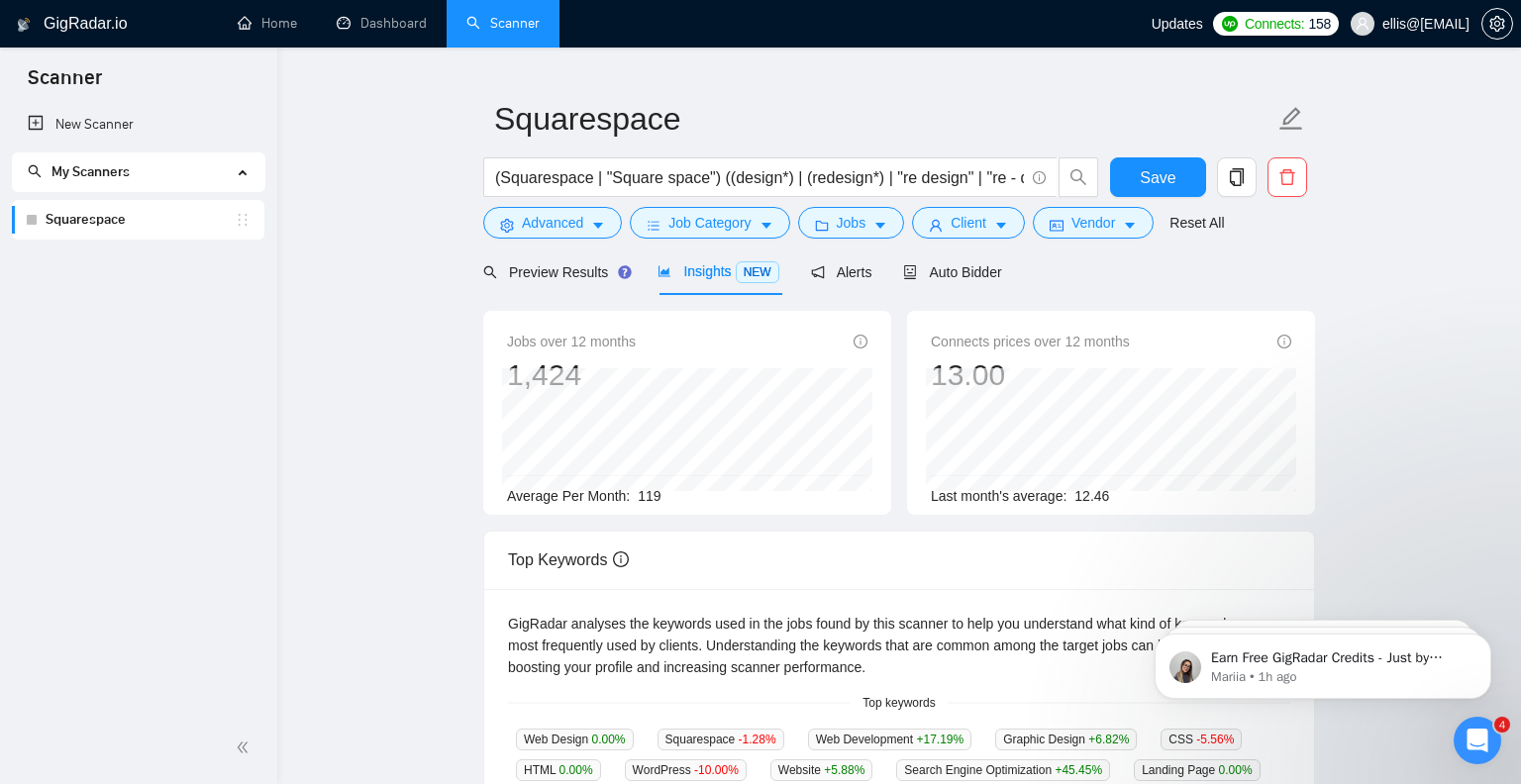 scroll, scrollTop: 8, scrollLeft: 0, axis: vertical 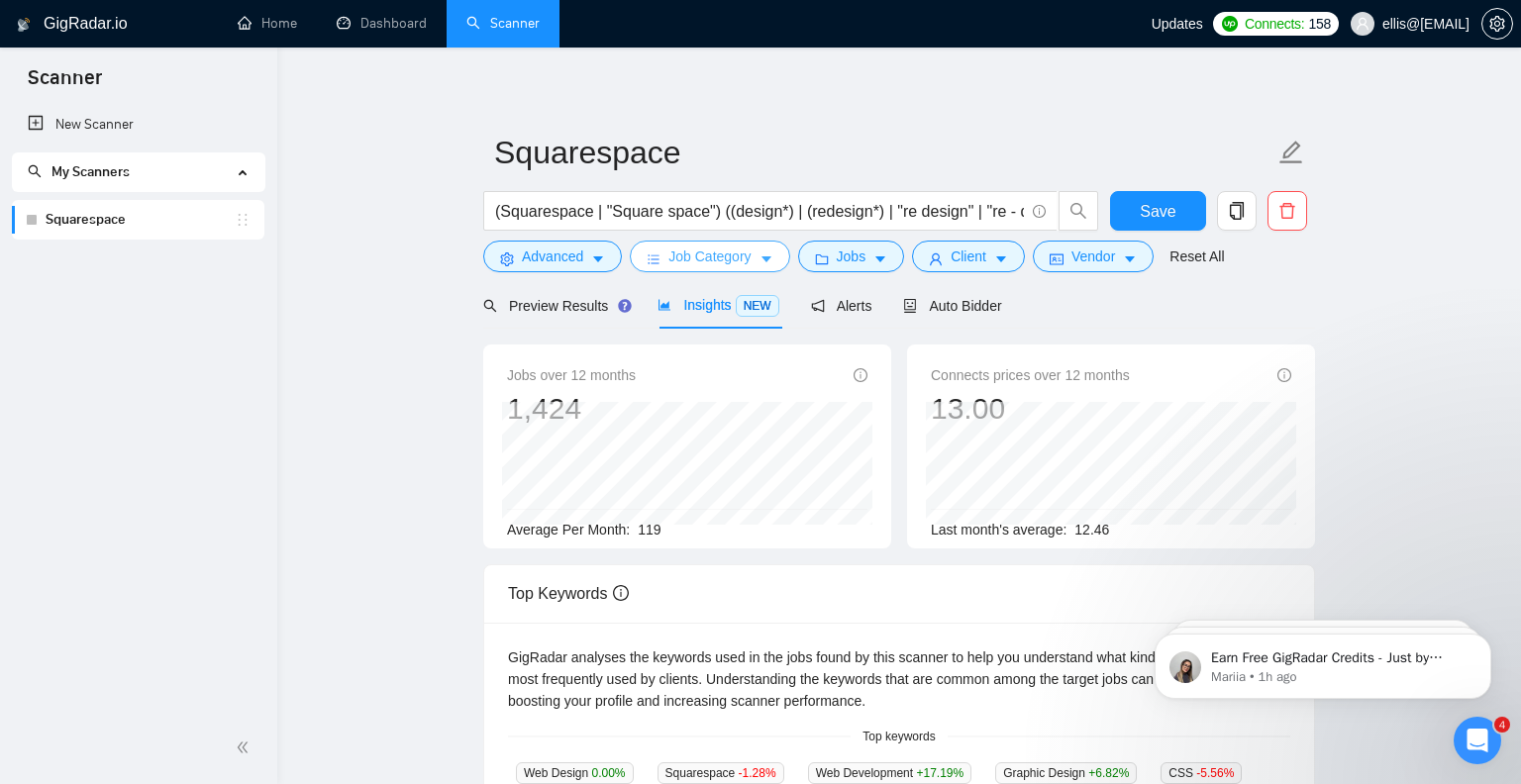 click on "Job Category" at bounding box center (709, 256) 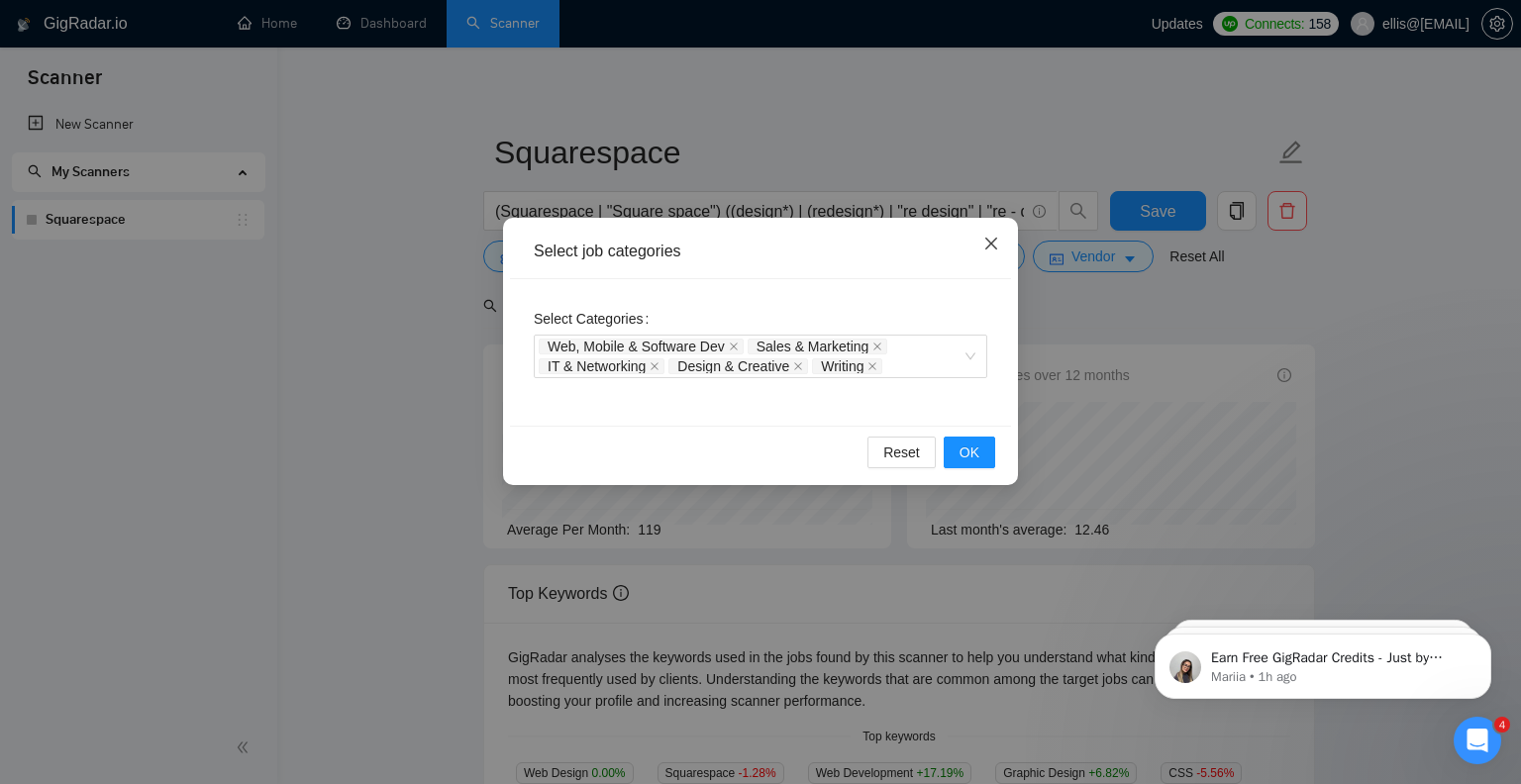 click 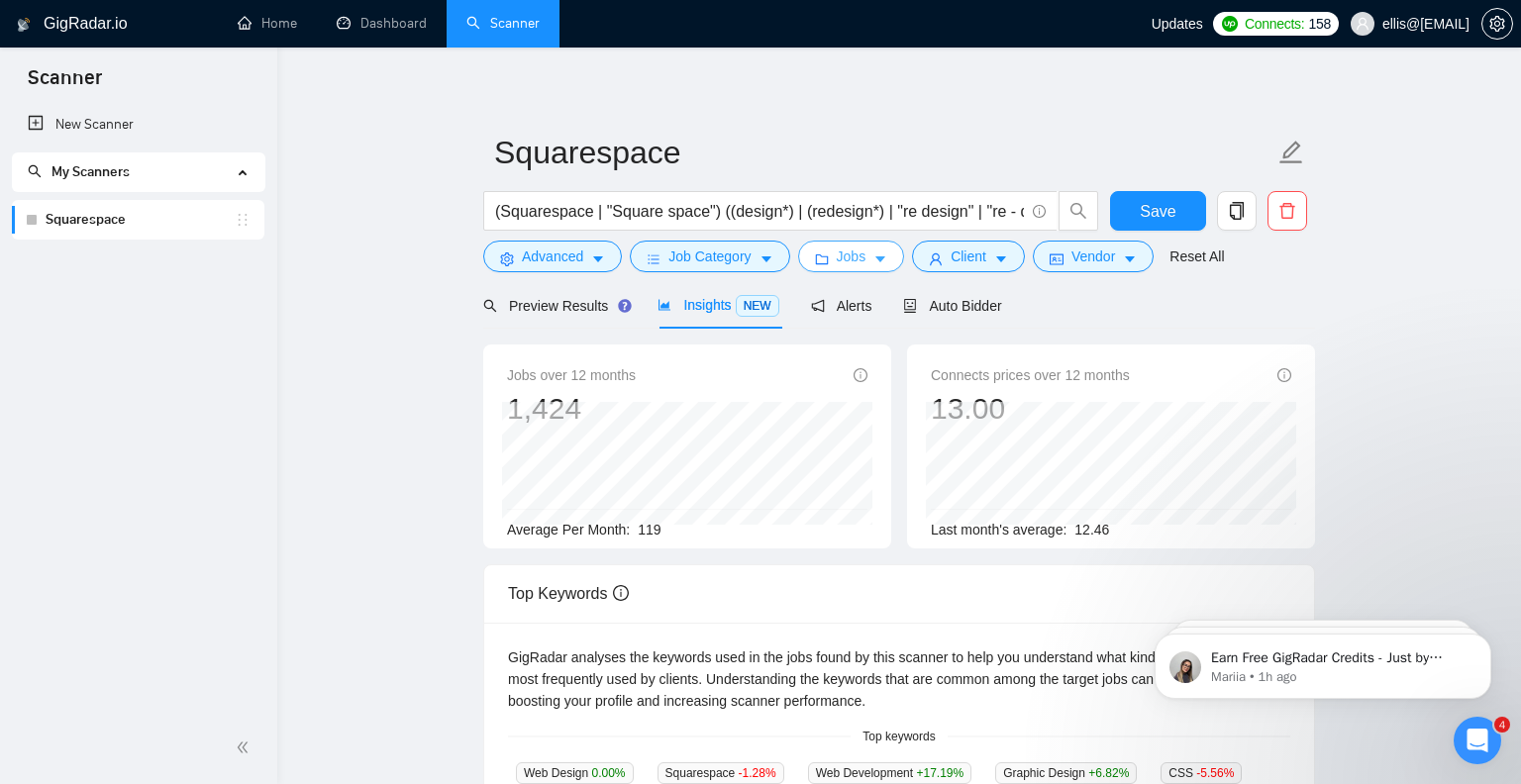click 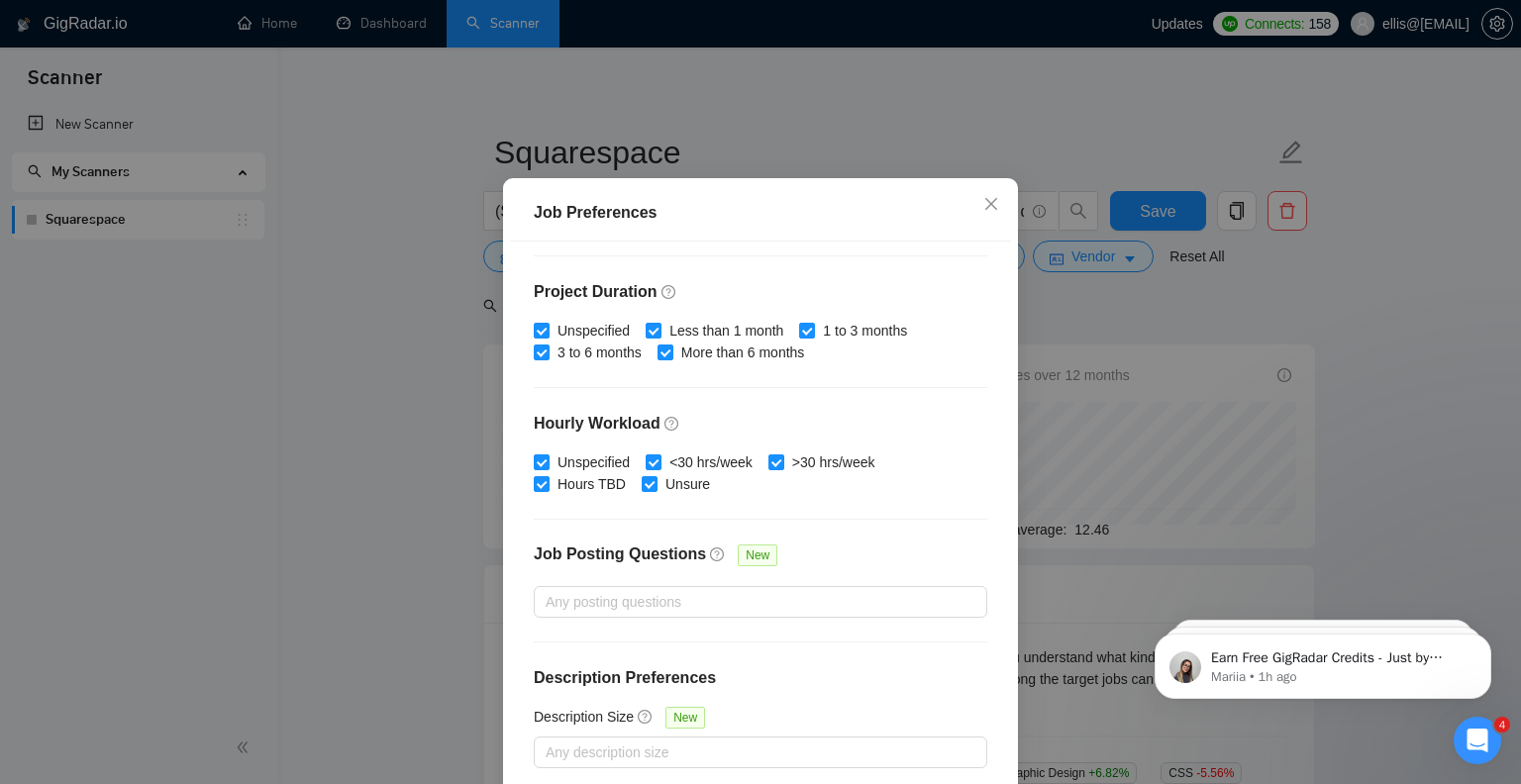 scroll, scrollTop: 127, scrollLeft: 0, axis: vertical 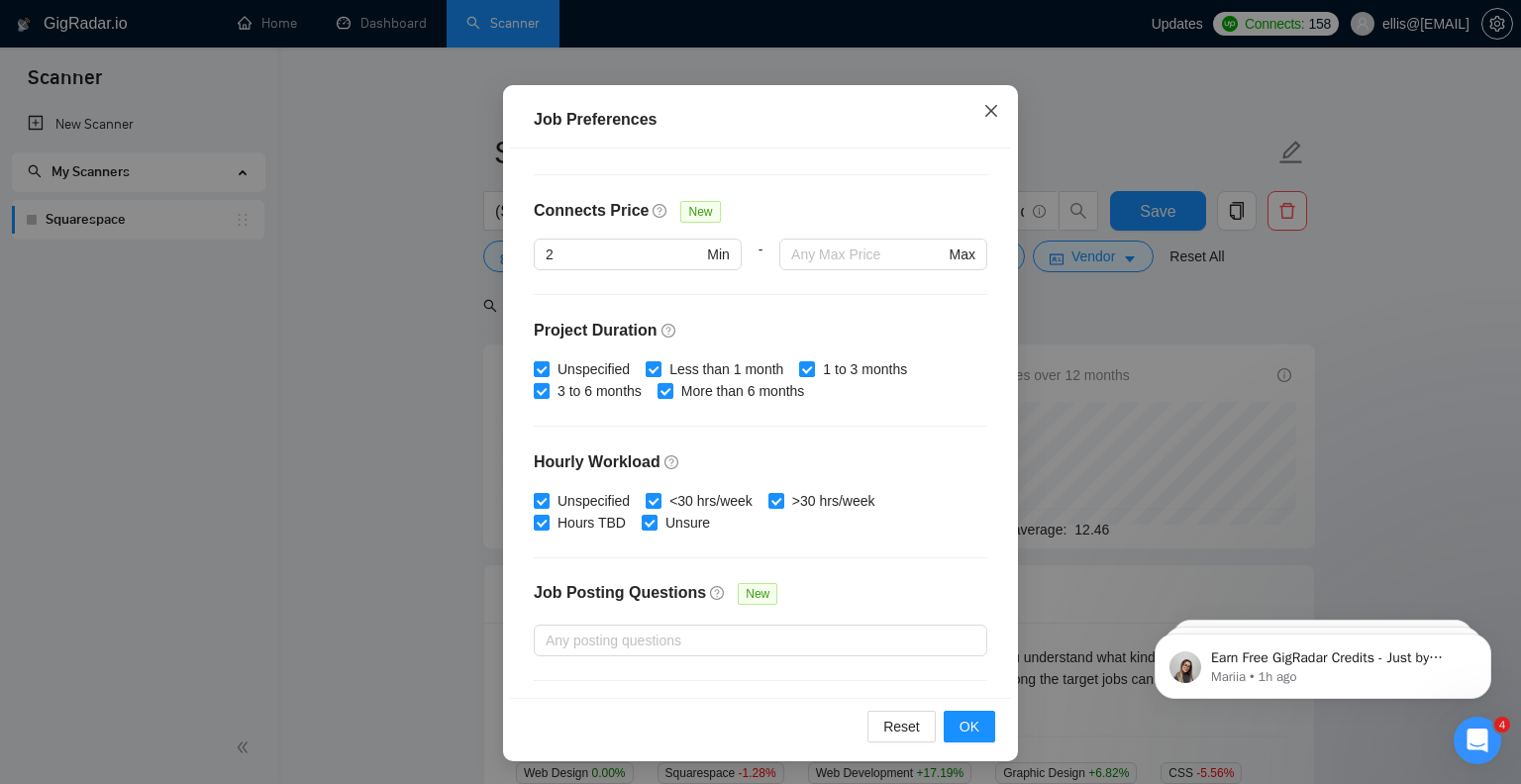 click 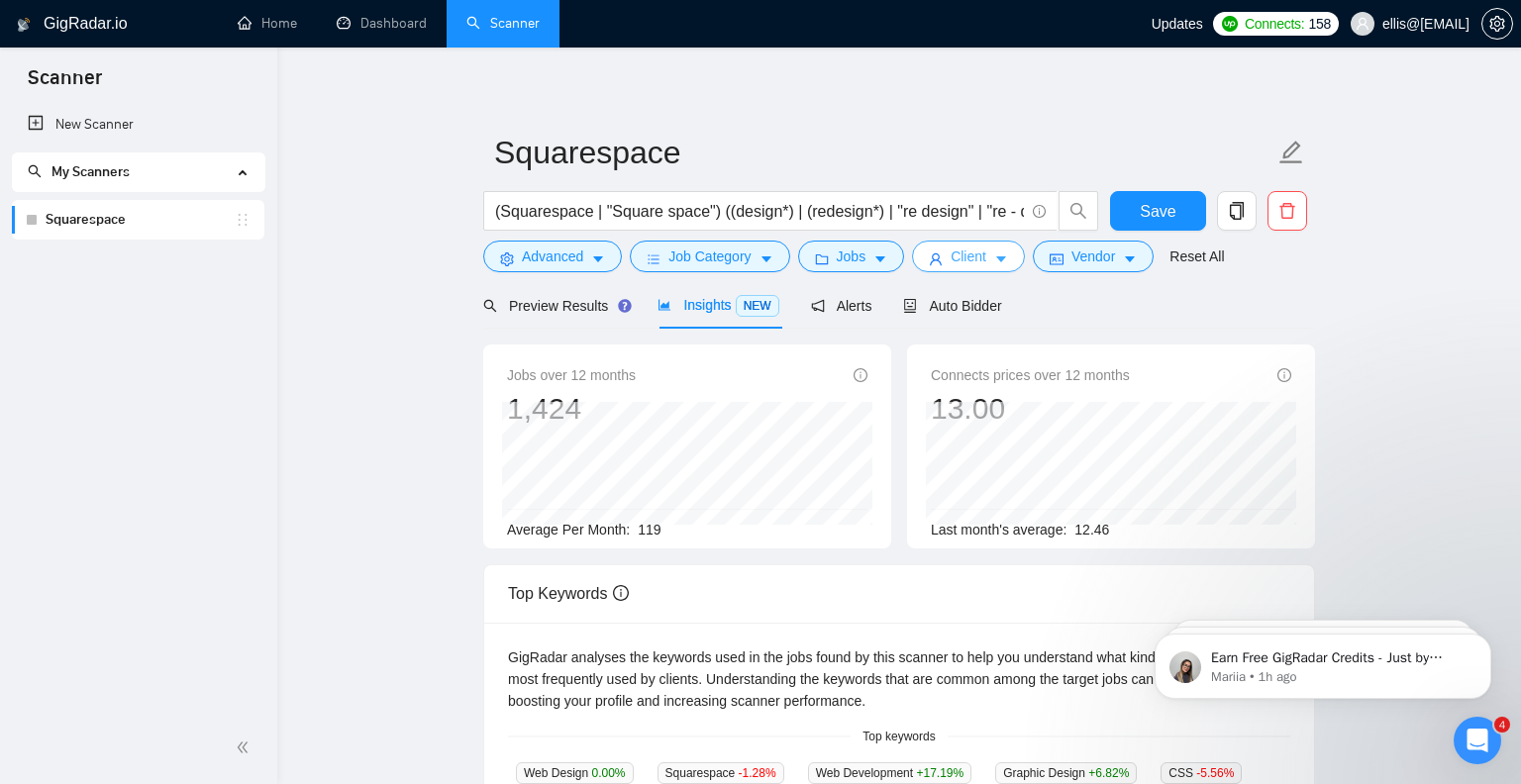 click 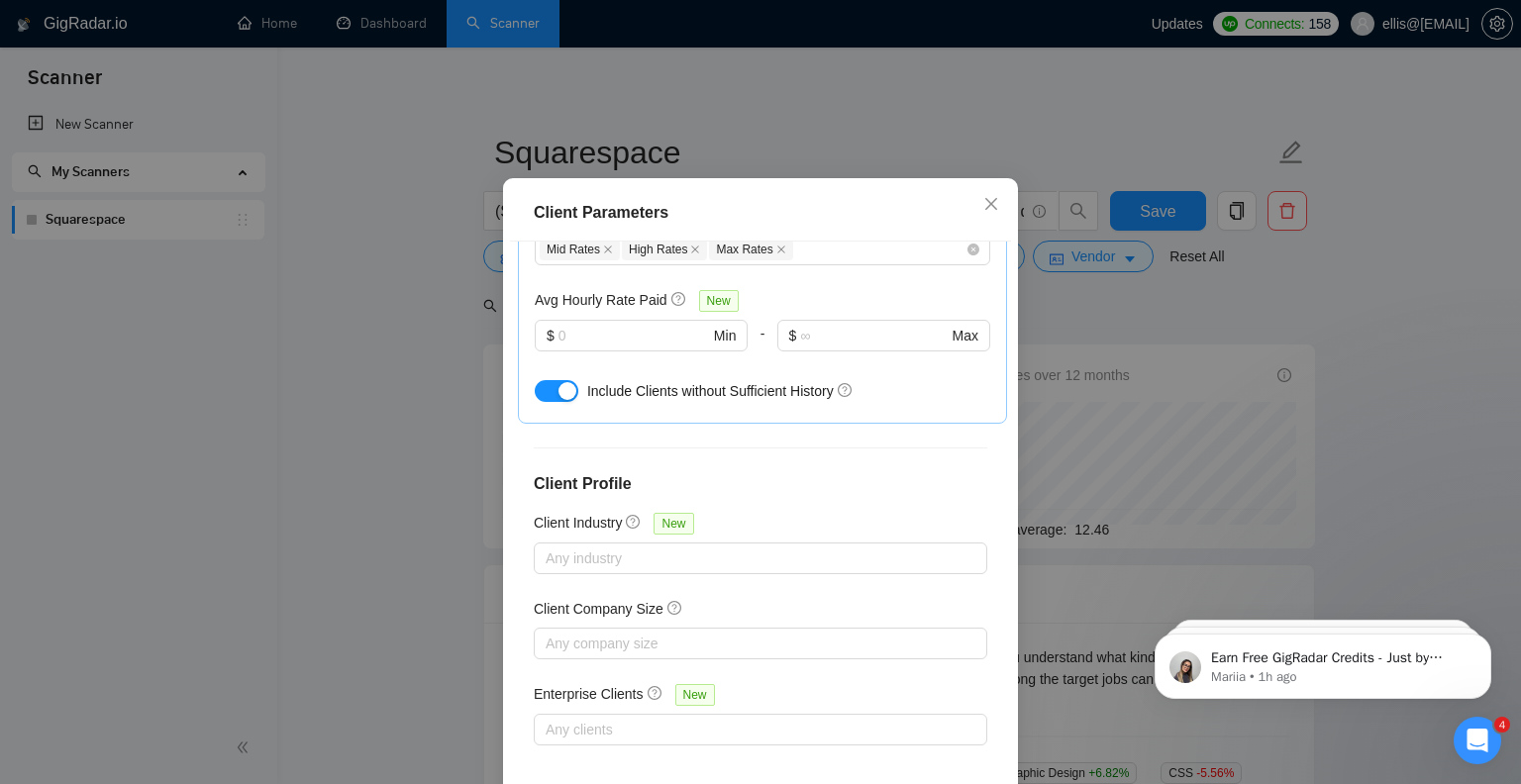 scroll, scrollTop: 127, scrollLeft: 0, axis: vertical 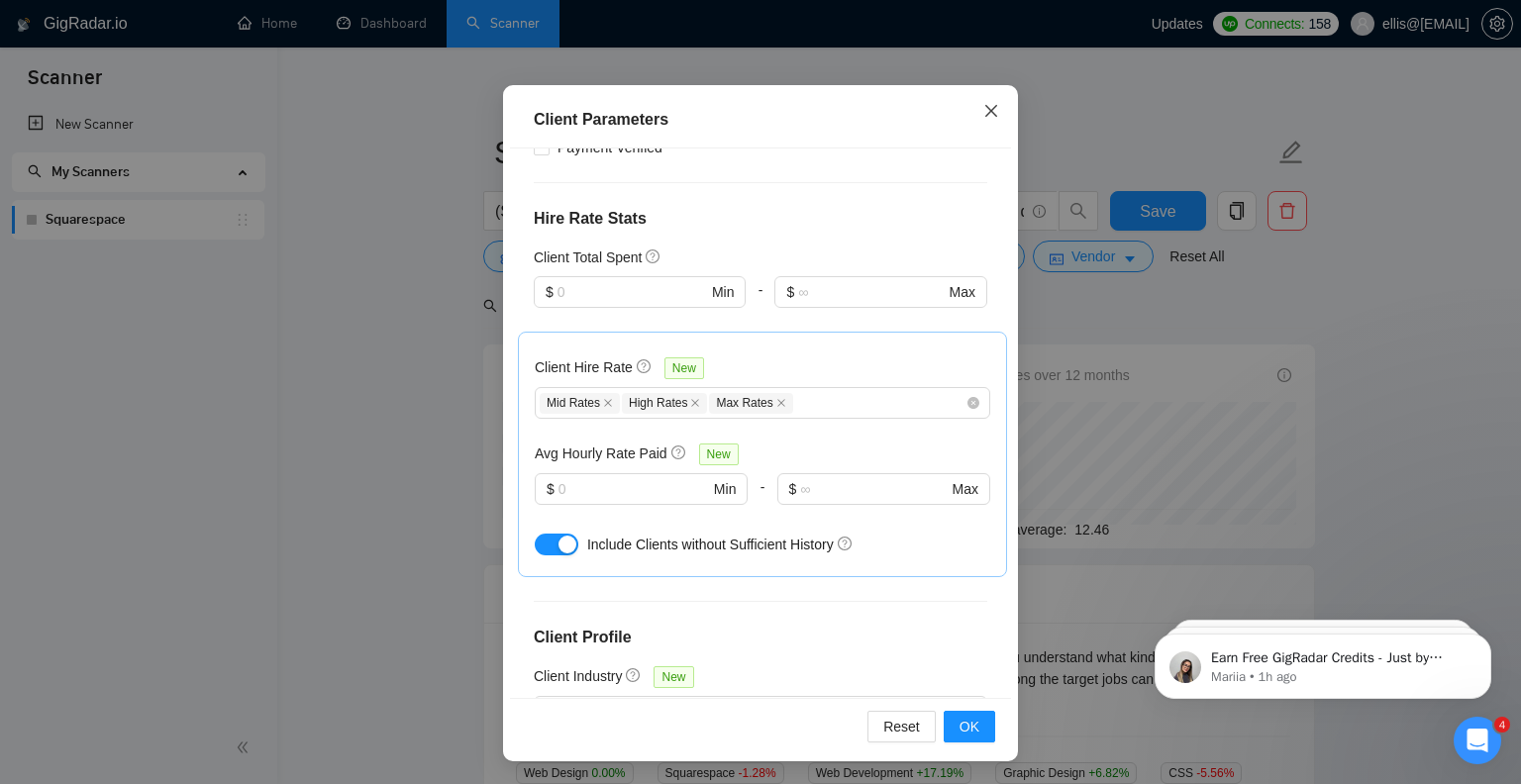 click at bounding box center [991, 112] 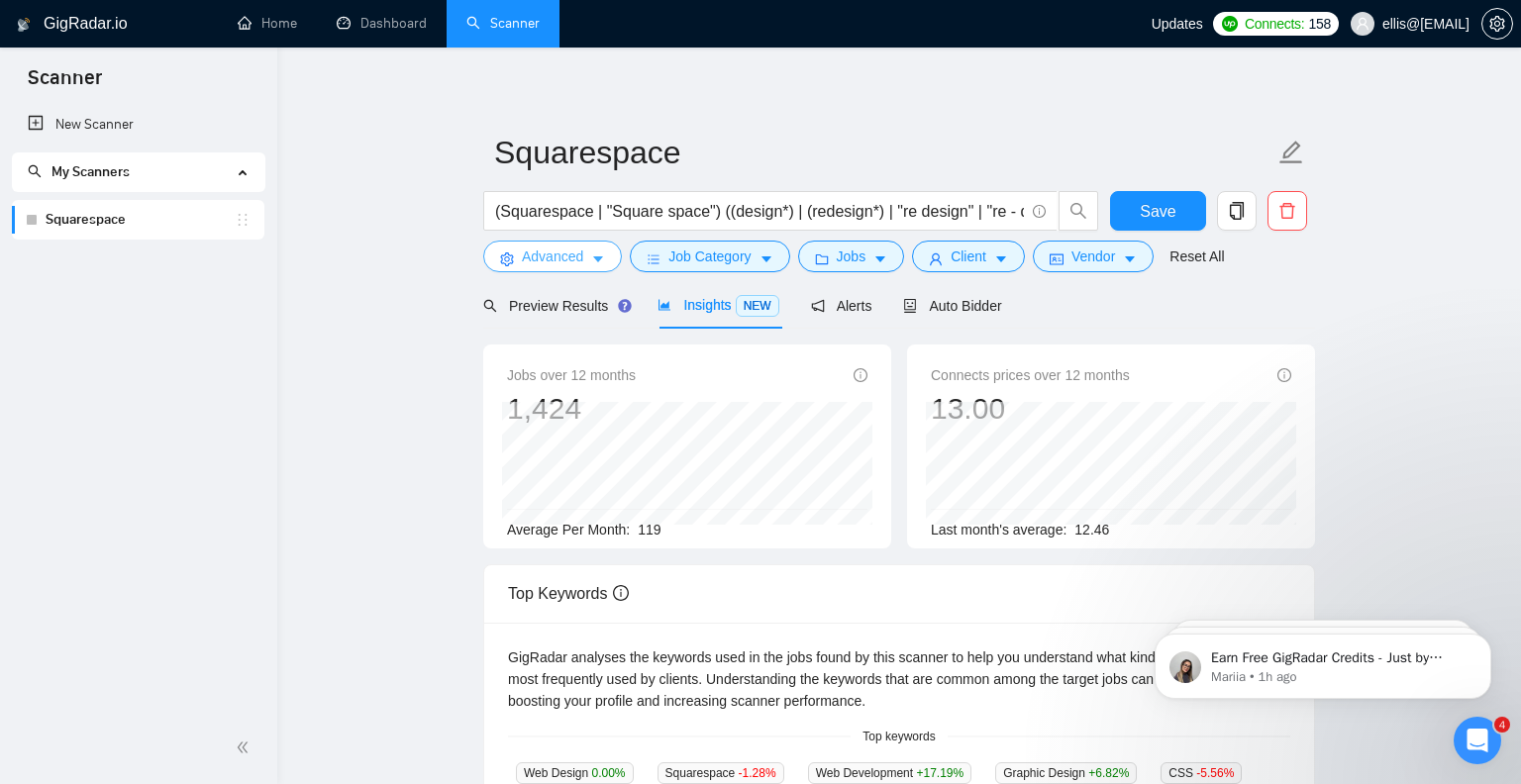 click 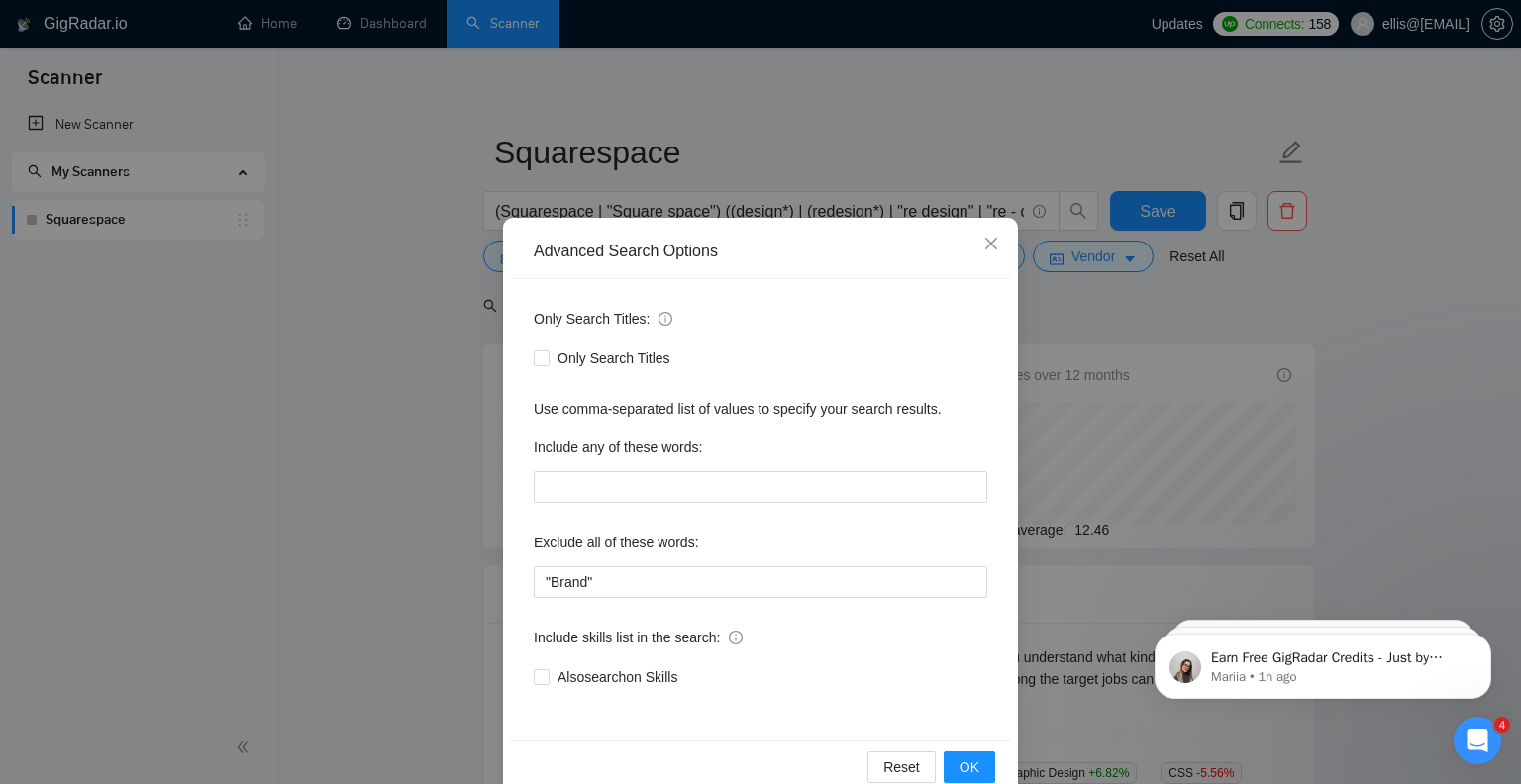 scroll, scrollTop: 40, scrollLeft: 0, axis: vertical 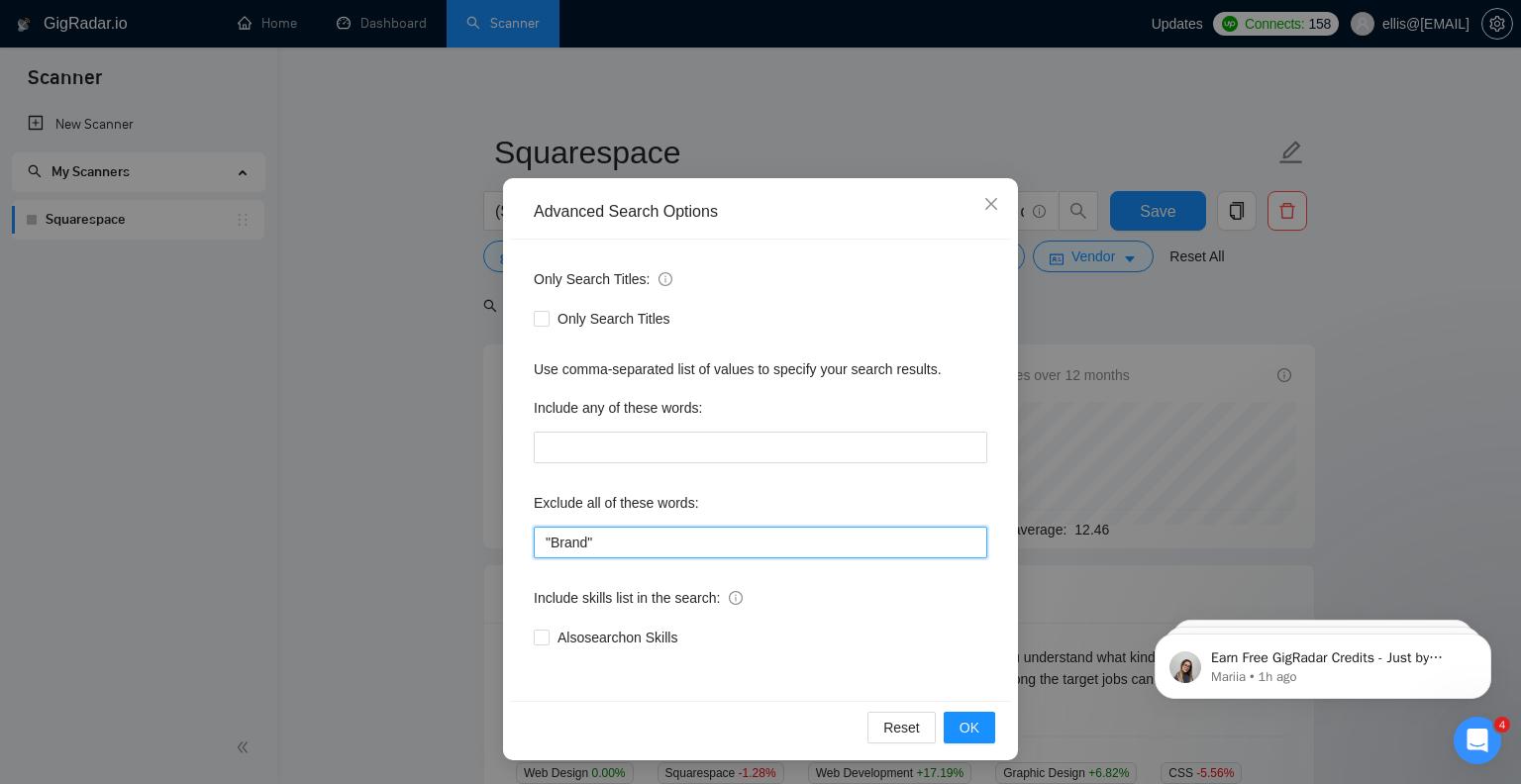 click on ""Brand"" at bounding box center (760, 542) 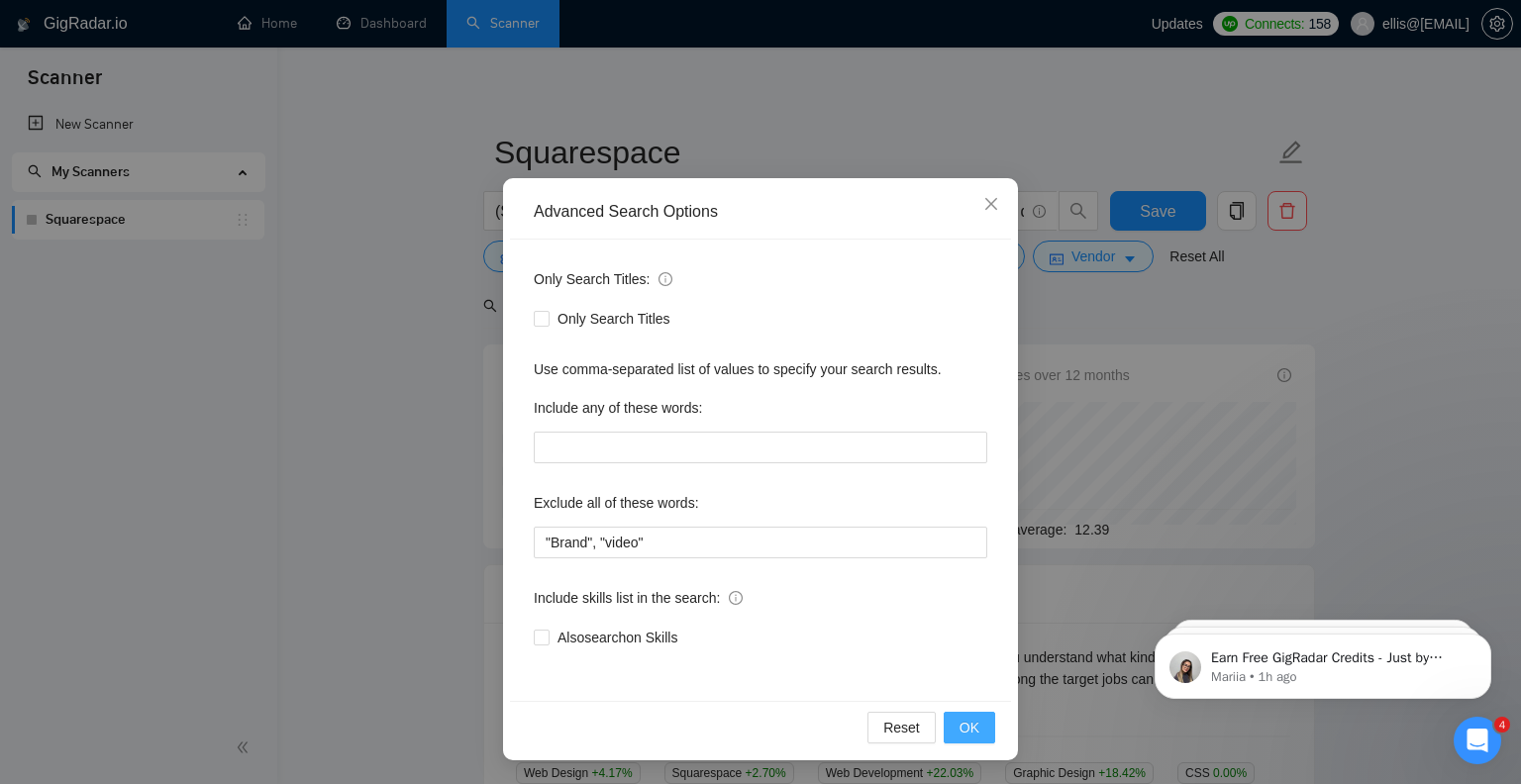 click on "OK" at bounding box center [969, 728] 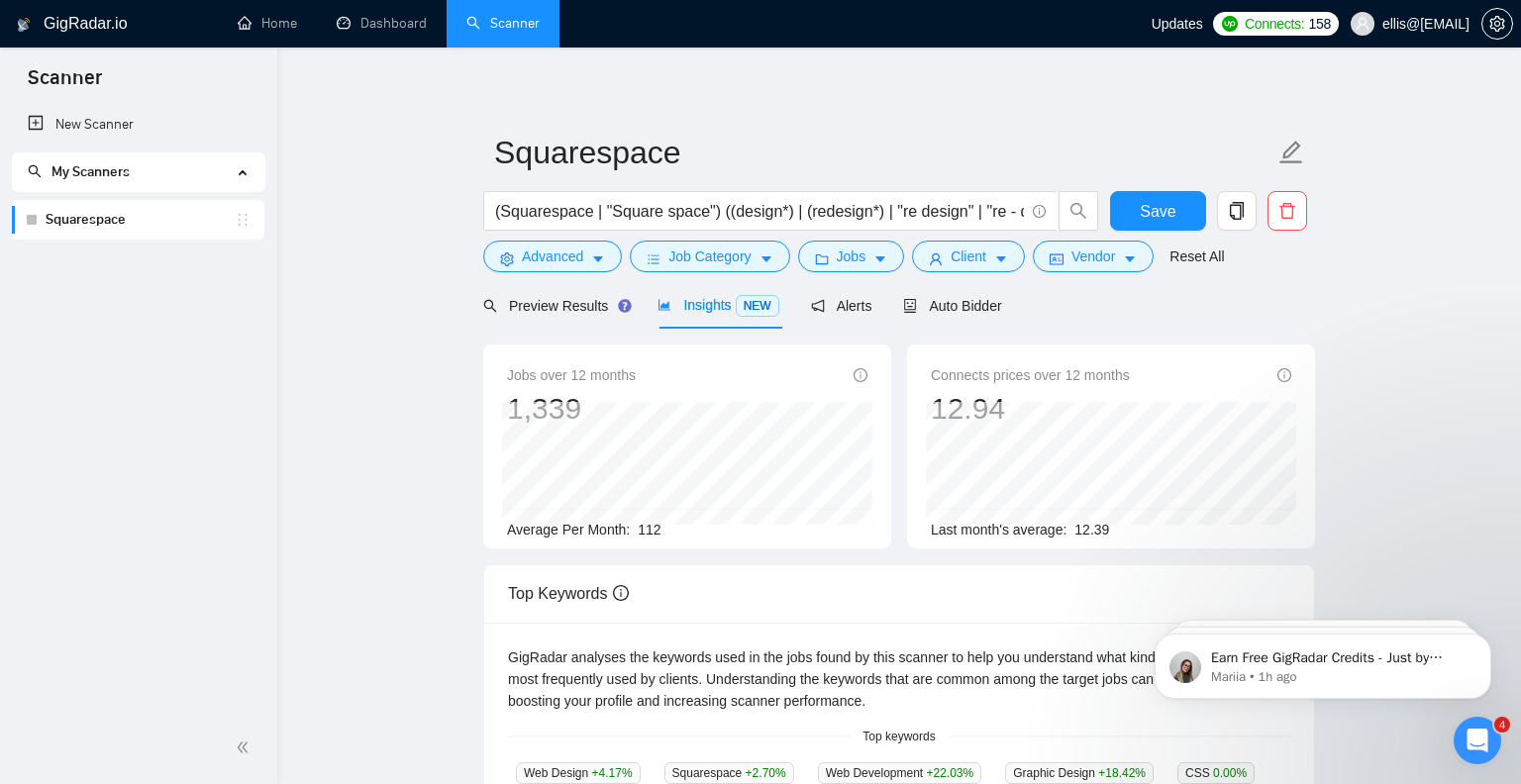 scroll, scrollTop: 0, scrollLeft: 0, axis: both 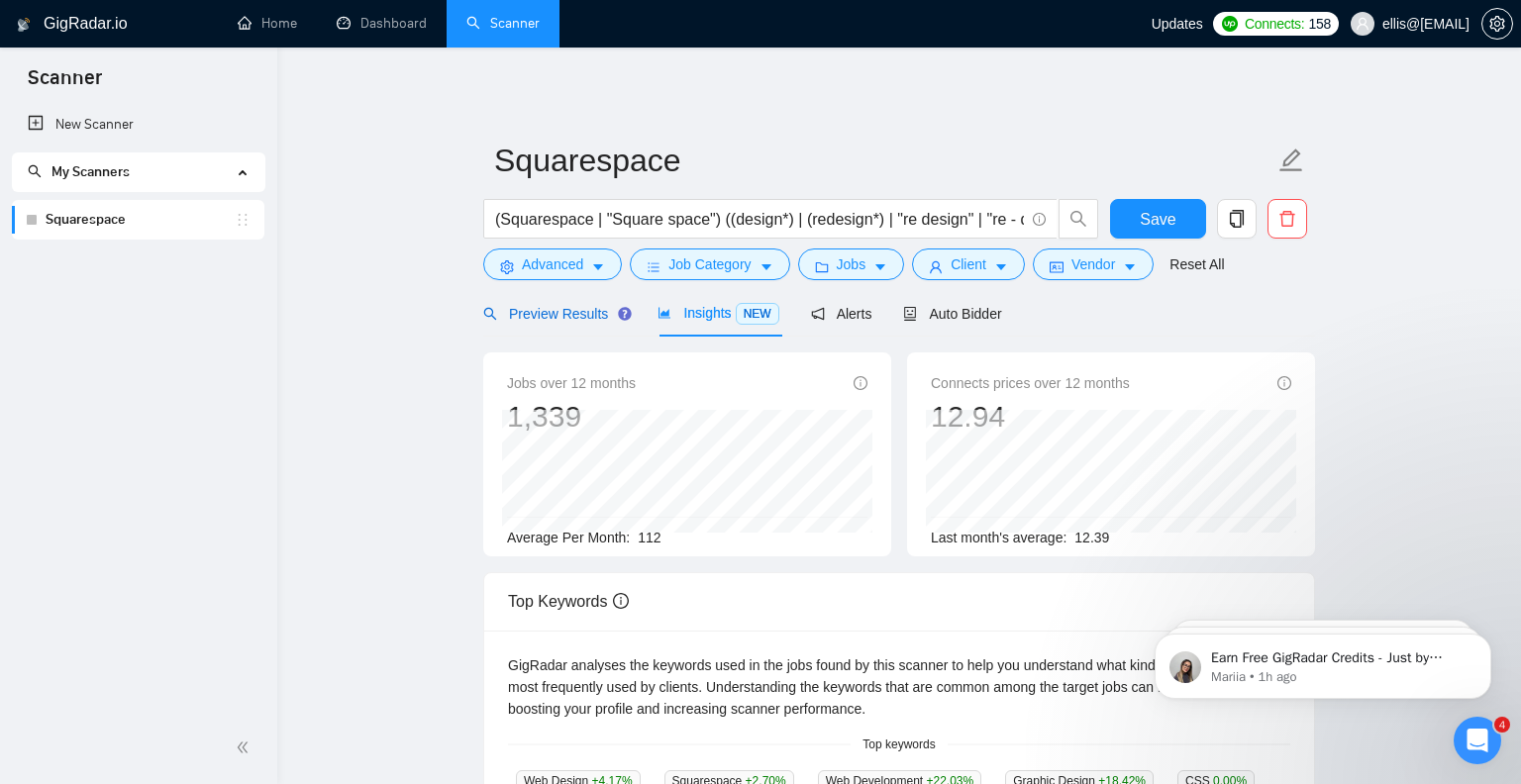 click on "Preview Results" at bounding box center [555, 314] 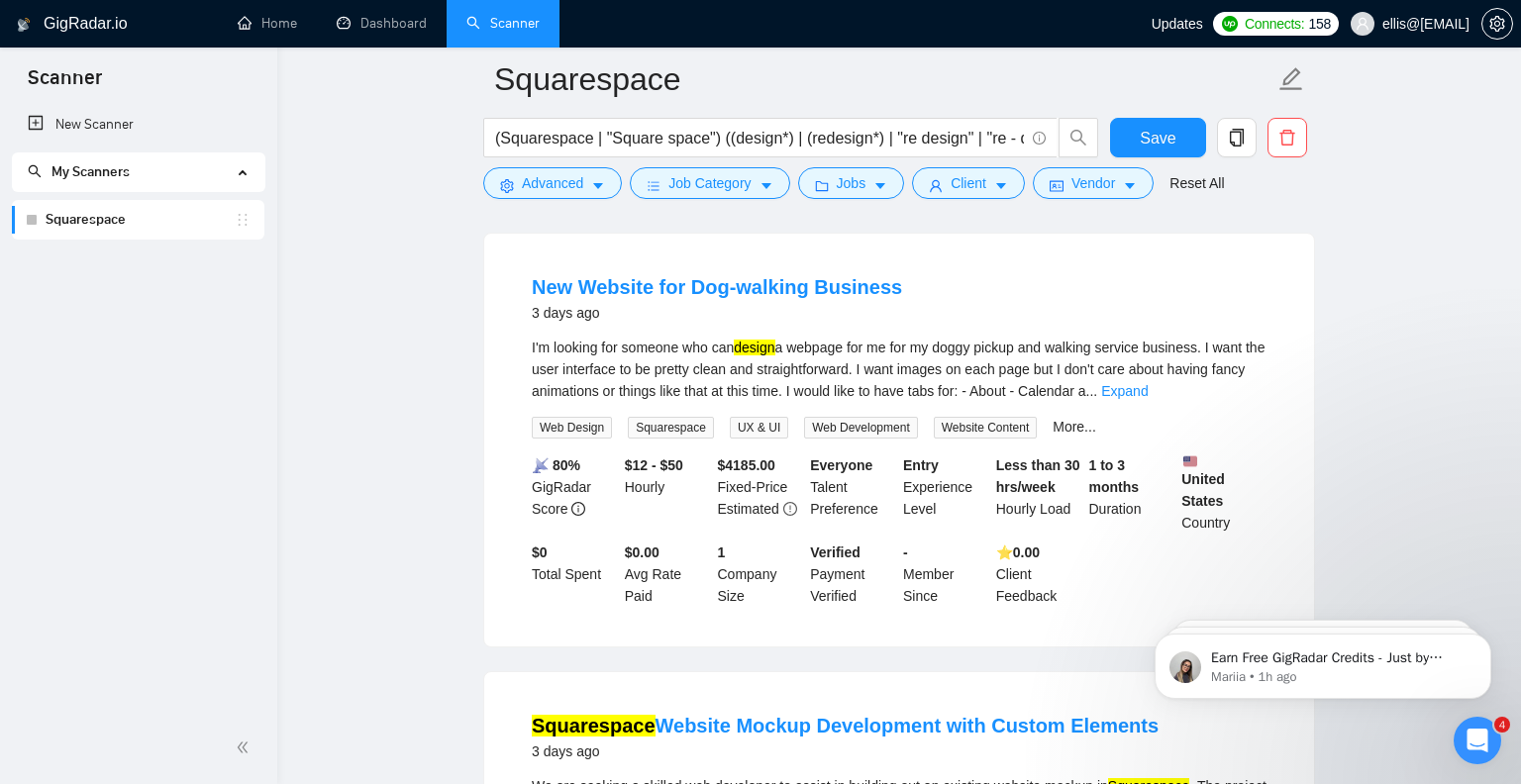 scroll, scrollTop: 2408, scrollLeft: 0, axis: vertical 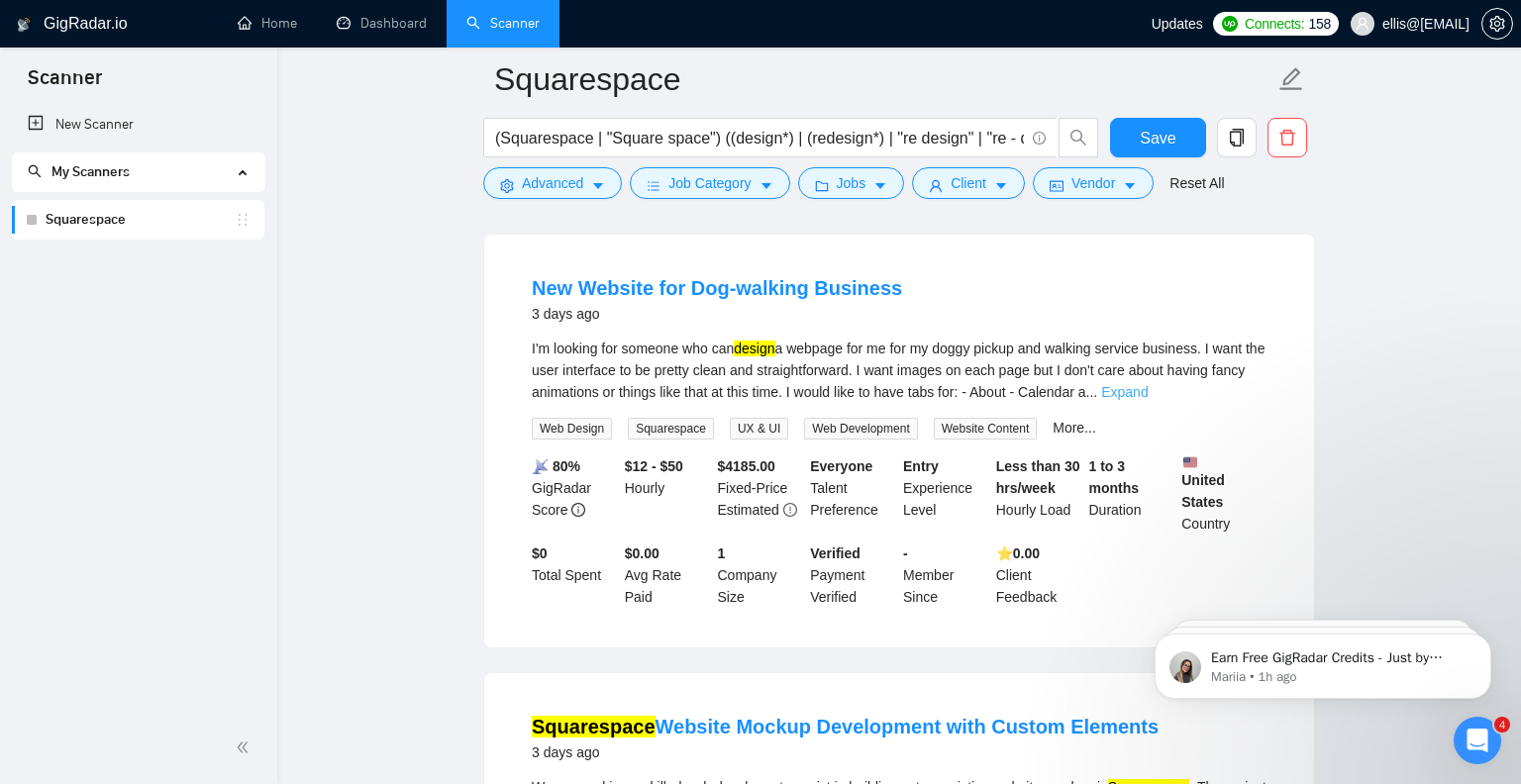click on "Expand" at bounding box center (1124, 392) 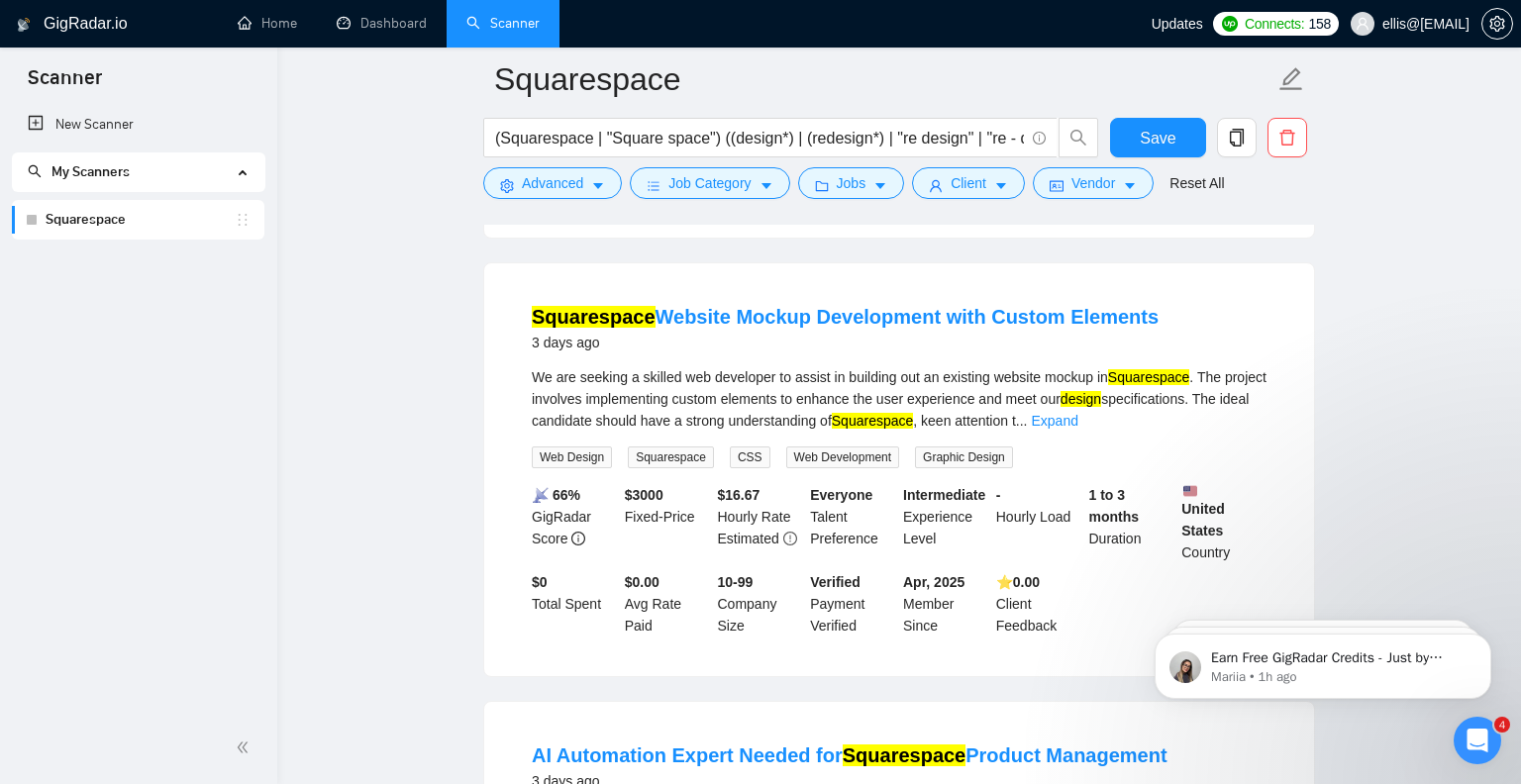 scroll, scrollTop: 2904, scrollLeft: 0, axis: vertical 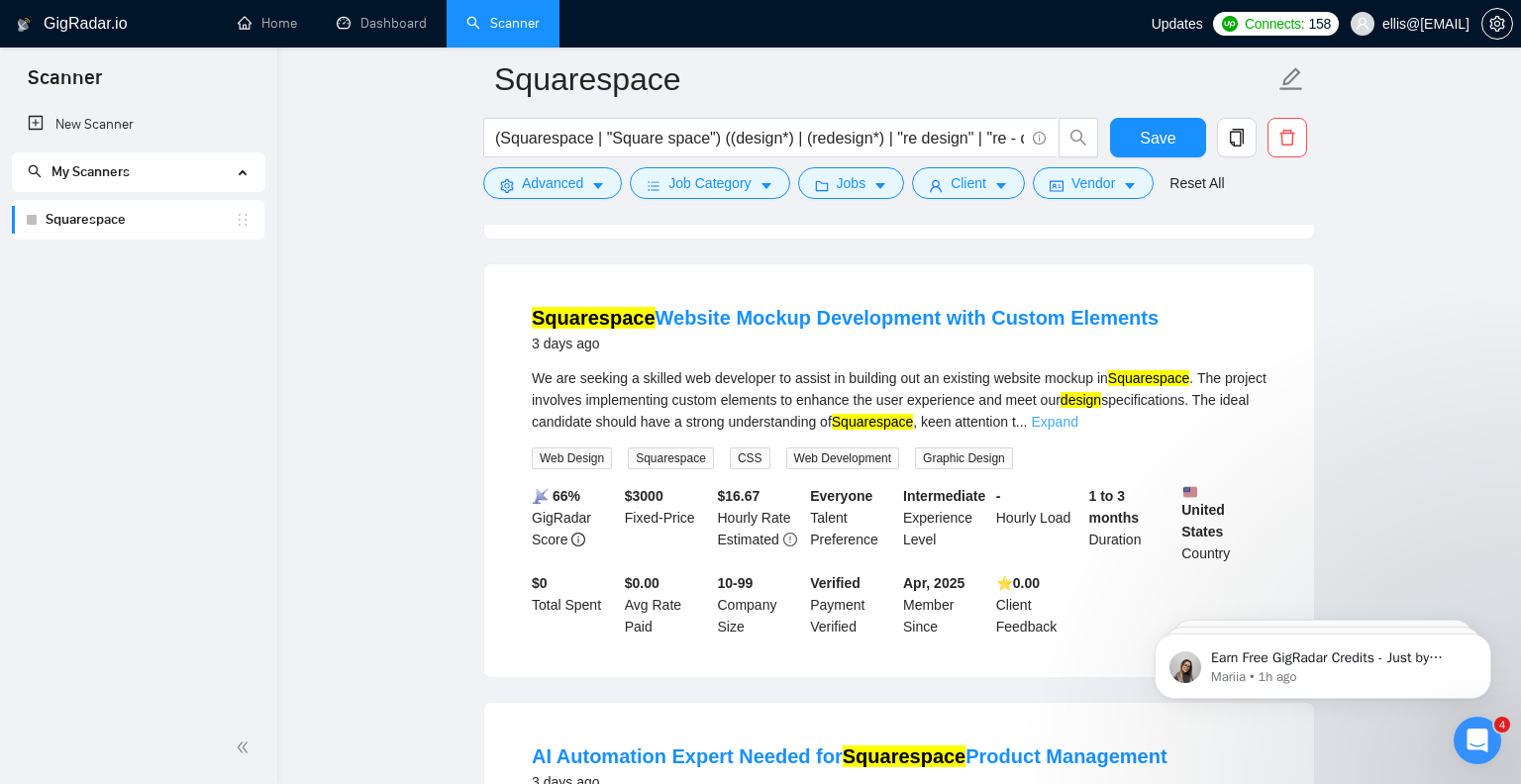 click on "Expand" at bounding box center (1055, 422) 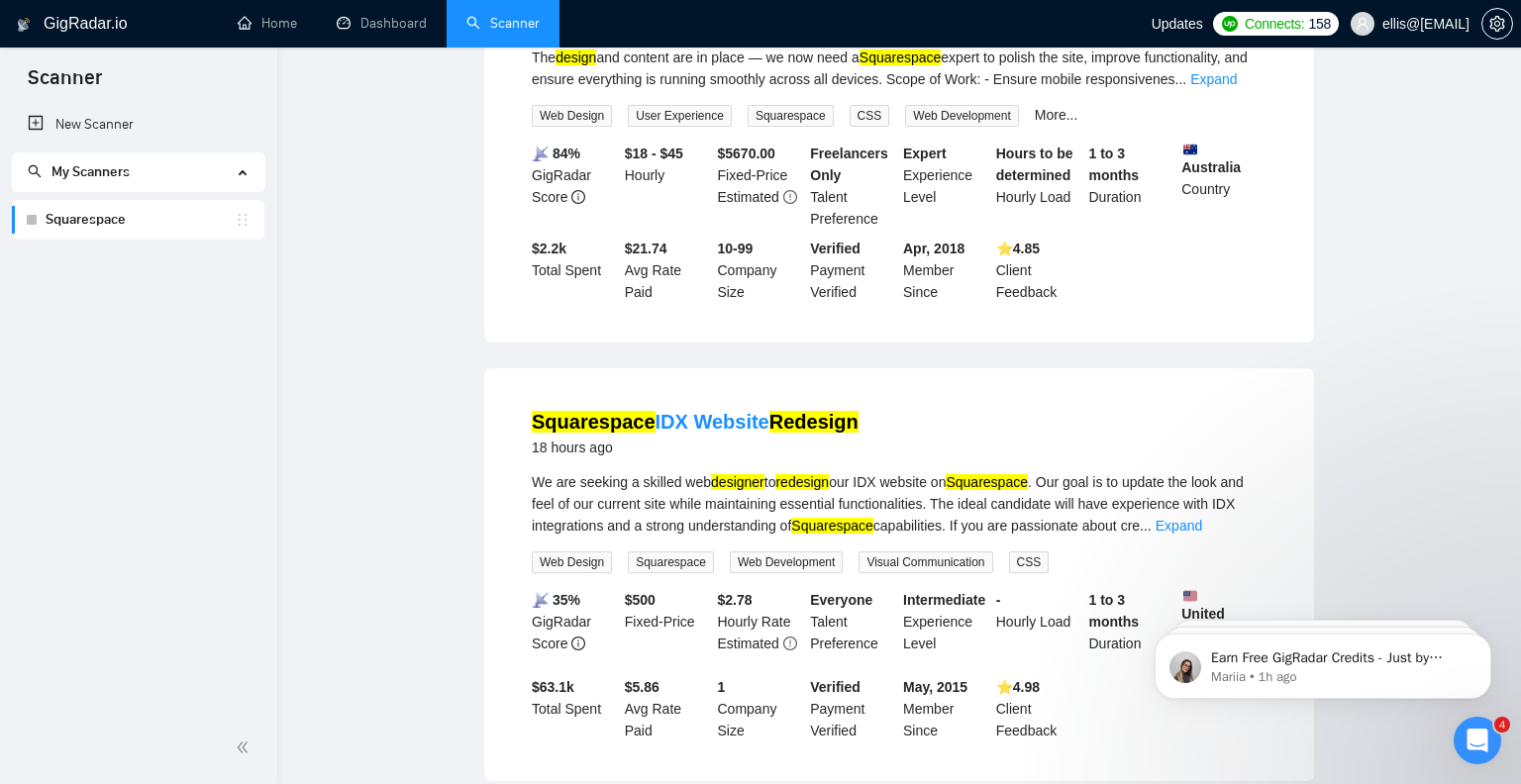 scroll, scrollTop: 2, scrollLeft: 0, axis: vertical 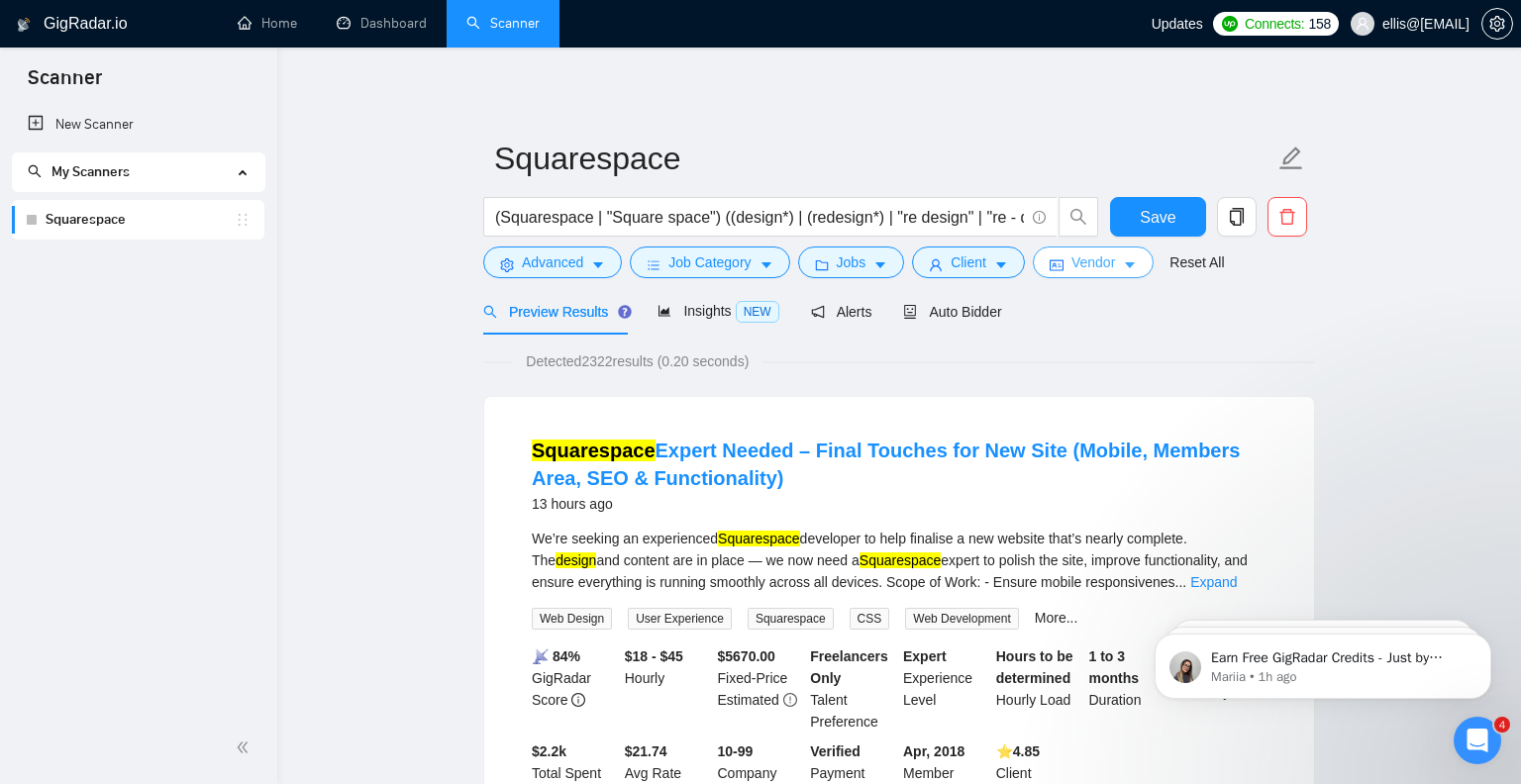 click on "Vendor" at bounding box center (1093, 262) 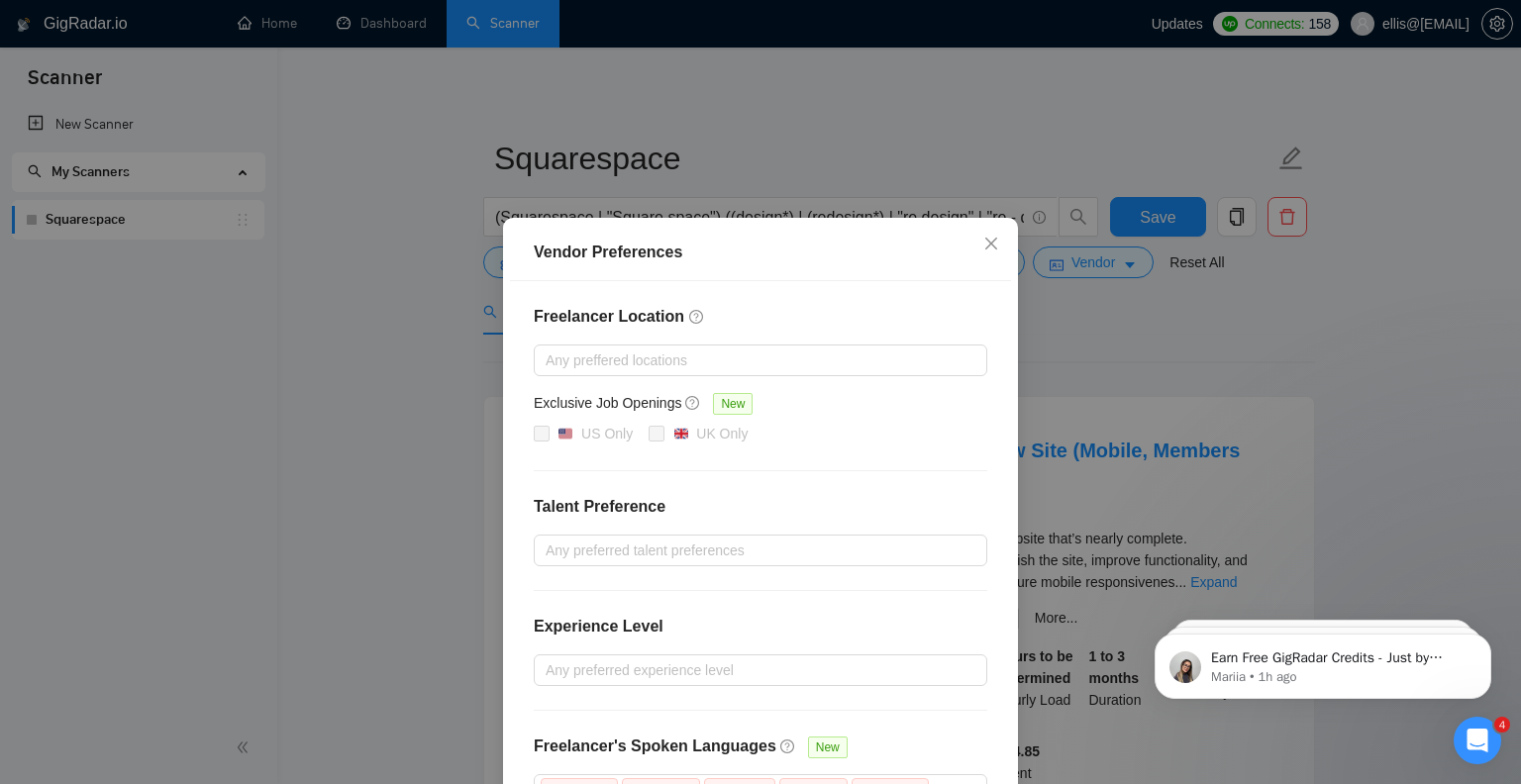 scroll, scrollTop: 132, scrollLeft: 0, axis: vertical 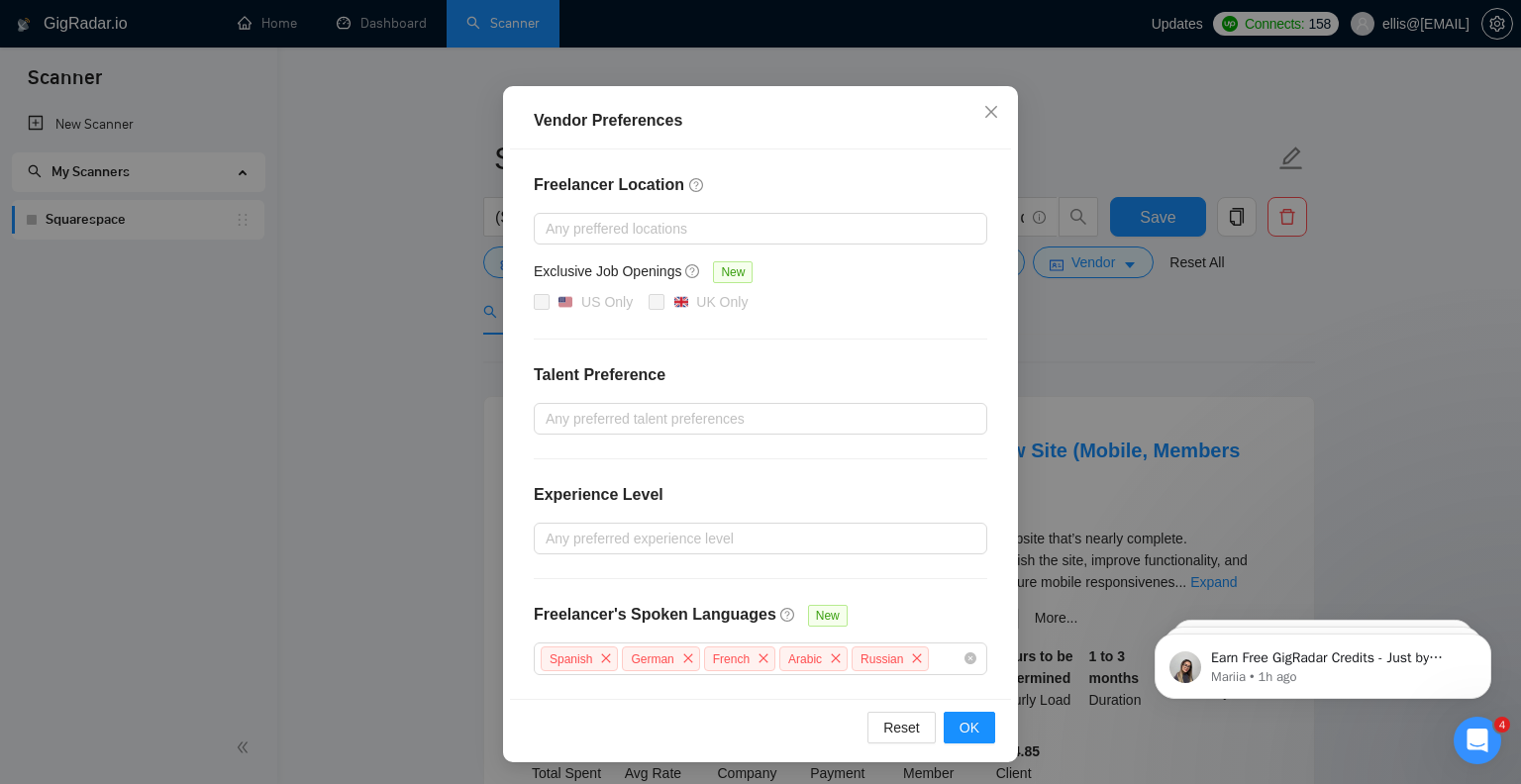 click on "Vendor Preferences Freelancer Location     Any preffered locations Exclusive Job Openings New US Only UK Only Talent Preference   Any preferred talent preferences Experience Level   Any preferred experience level Freelancer's Spoken Languages New Spanish German French Arabic Russian   Reset OK" at bounding box center [760, 392] 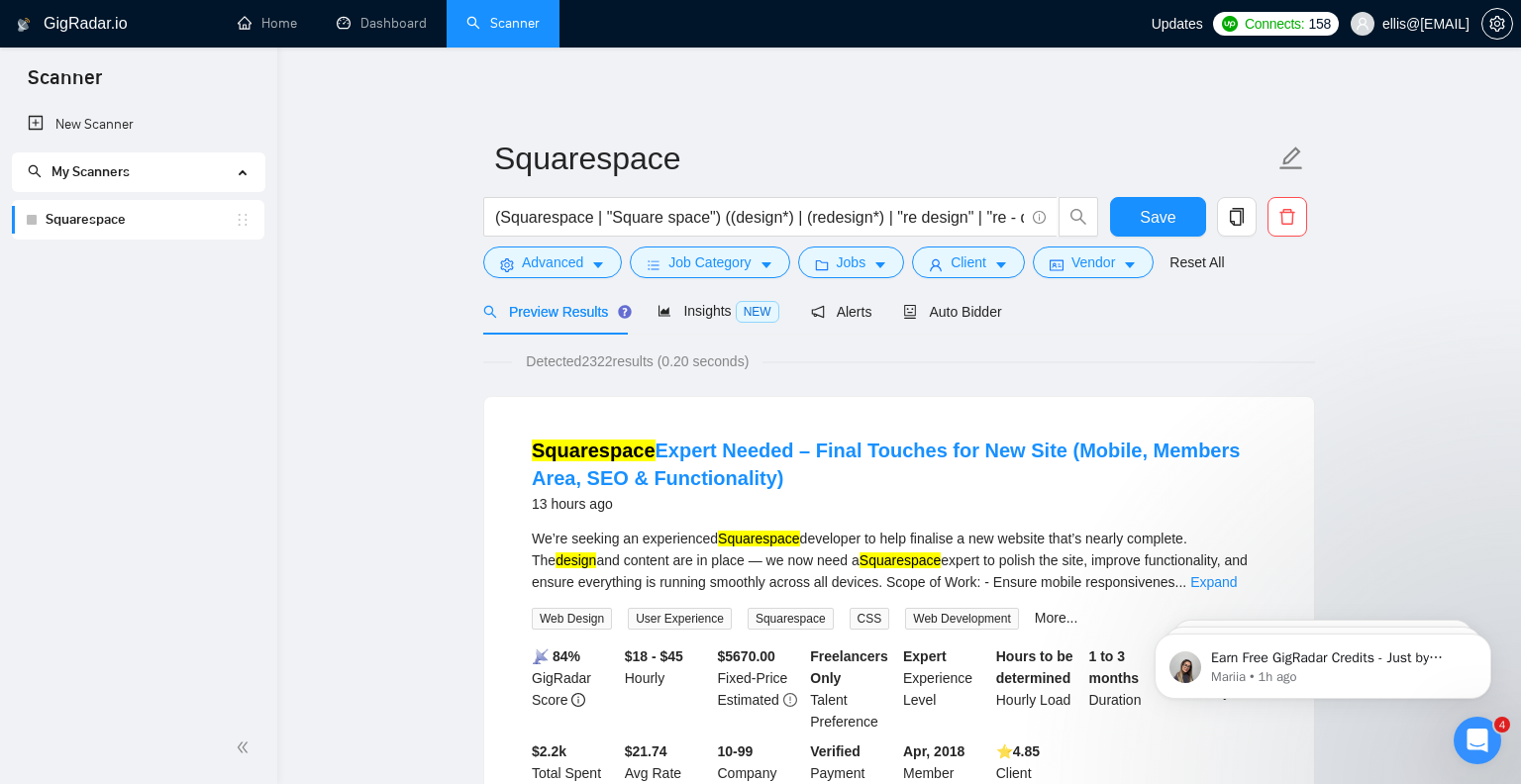scroll, scrollTop: 33, scrollLeft: 0, axis: vertical 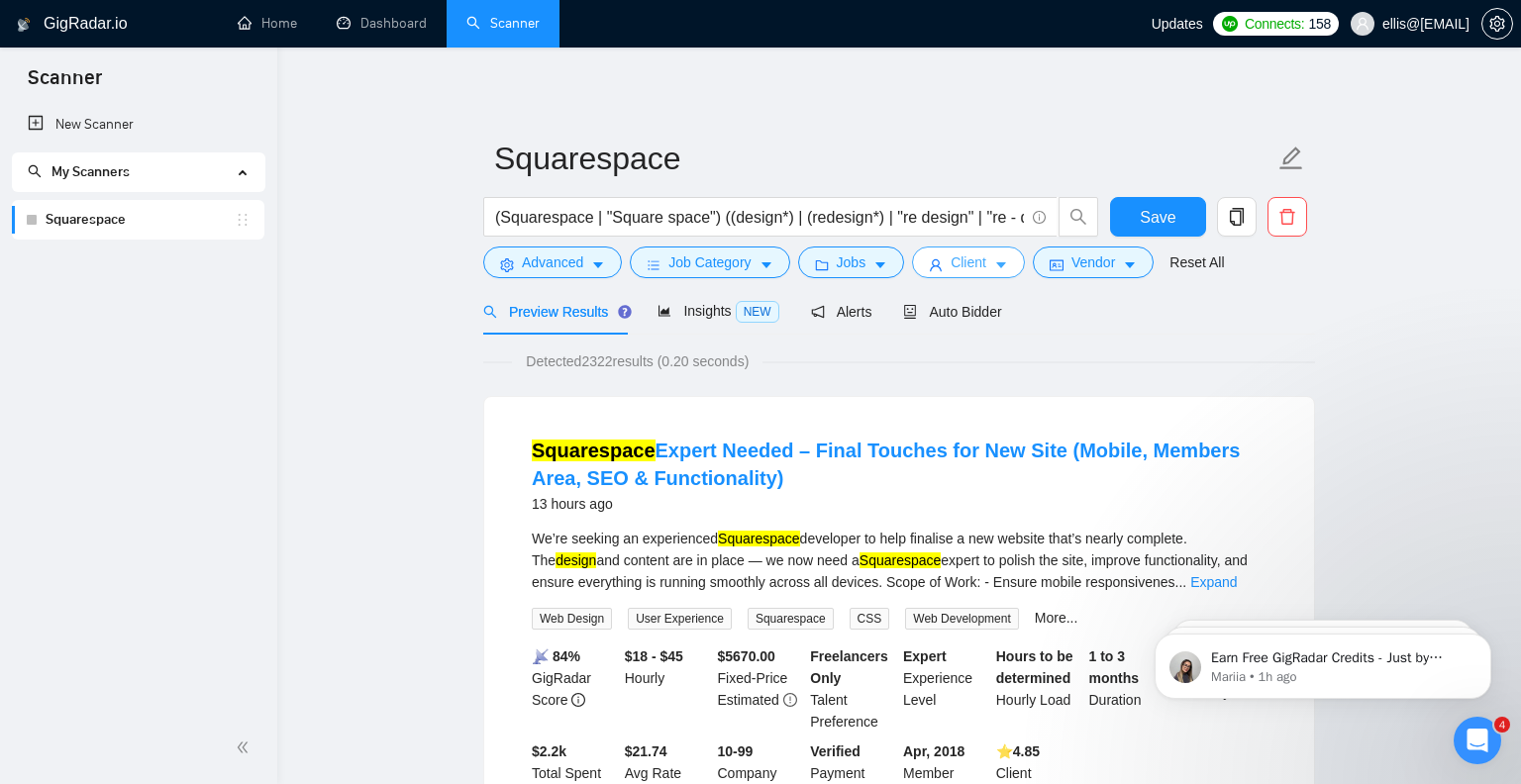 click on "Client" at bounding box center [968, 262] 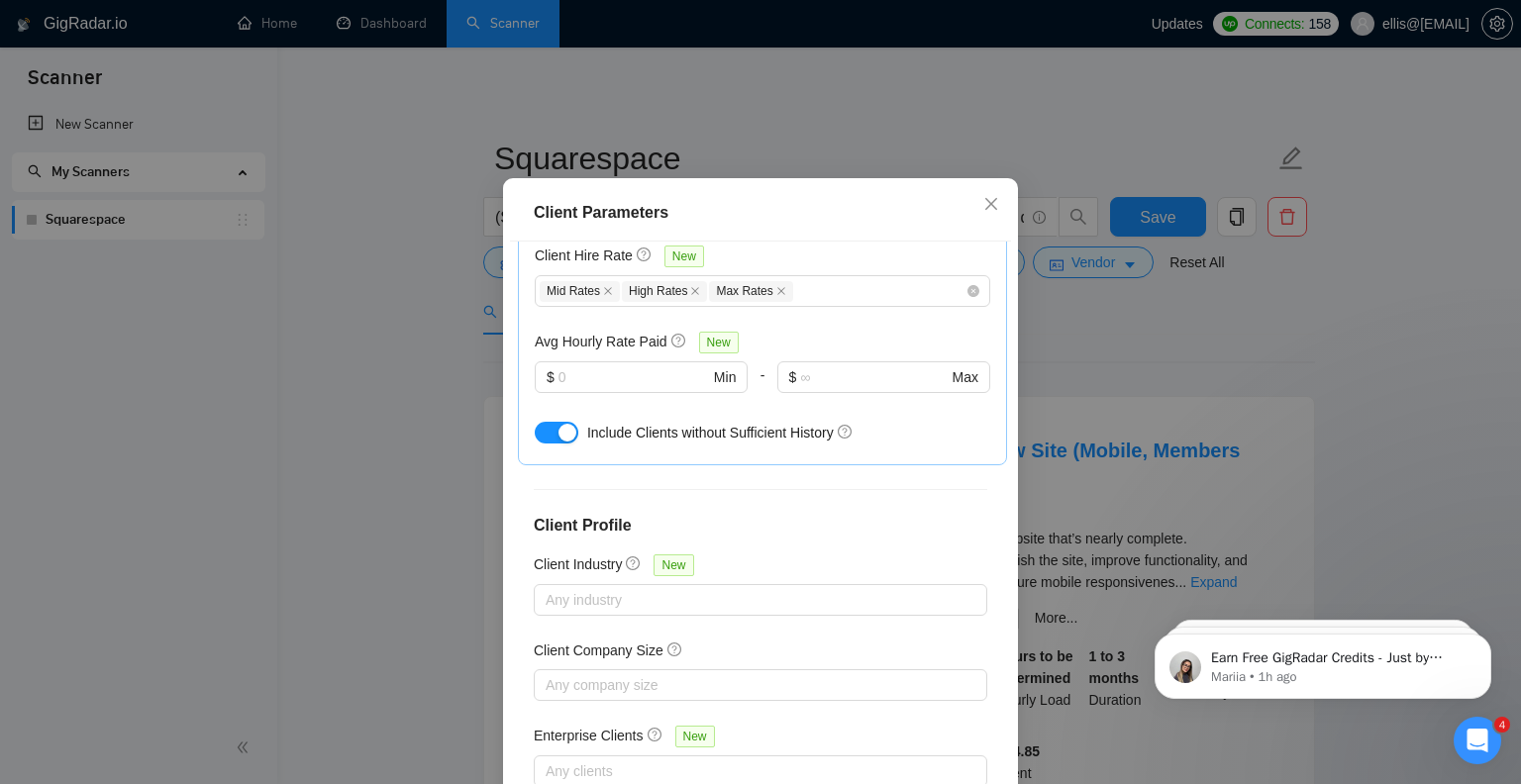 scroll, scrollTop: 685, scrollLeft: 0, axis: vertical 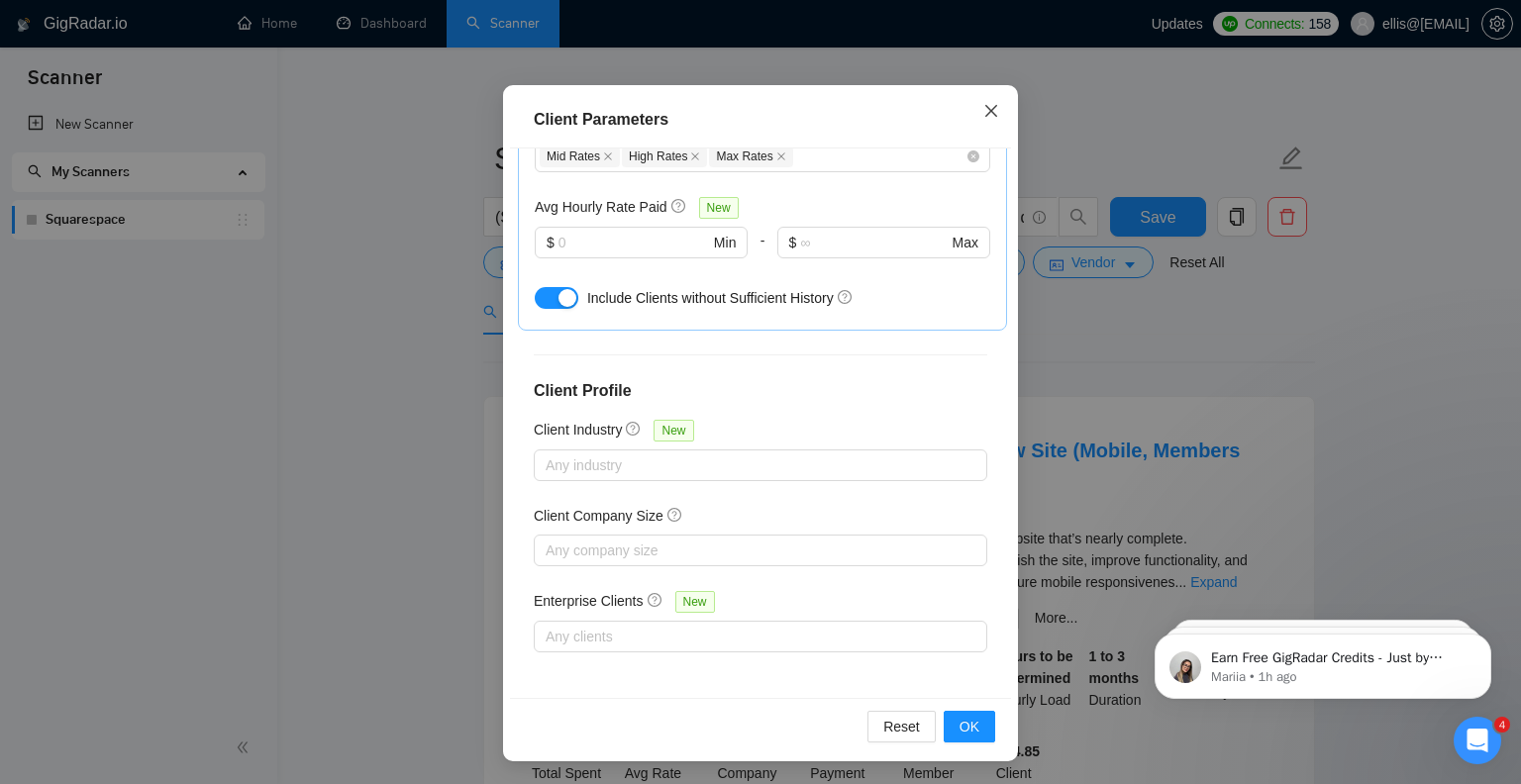 click 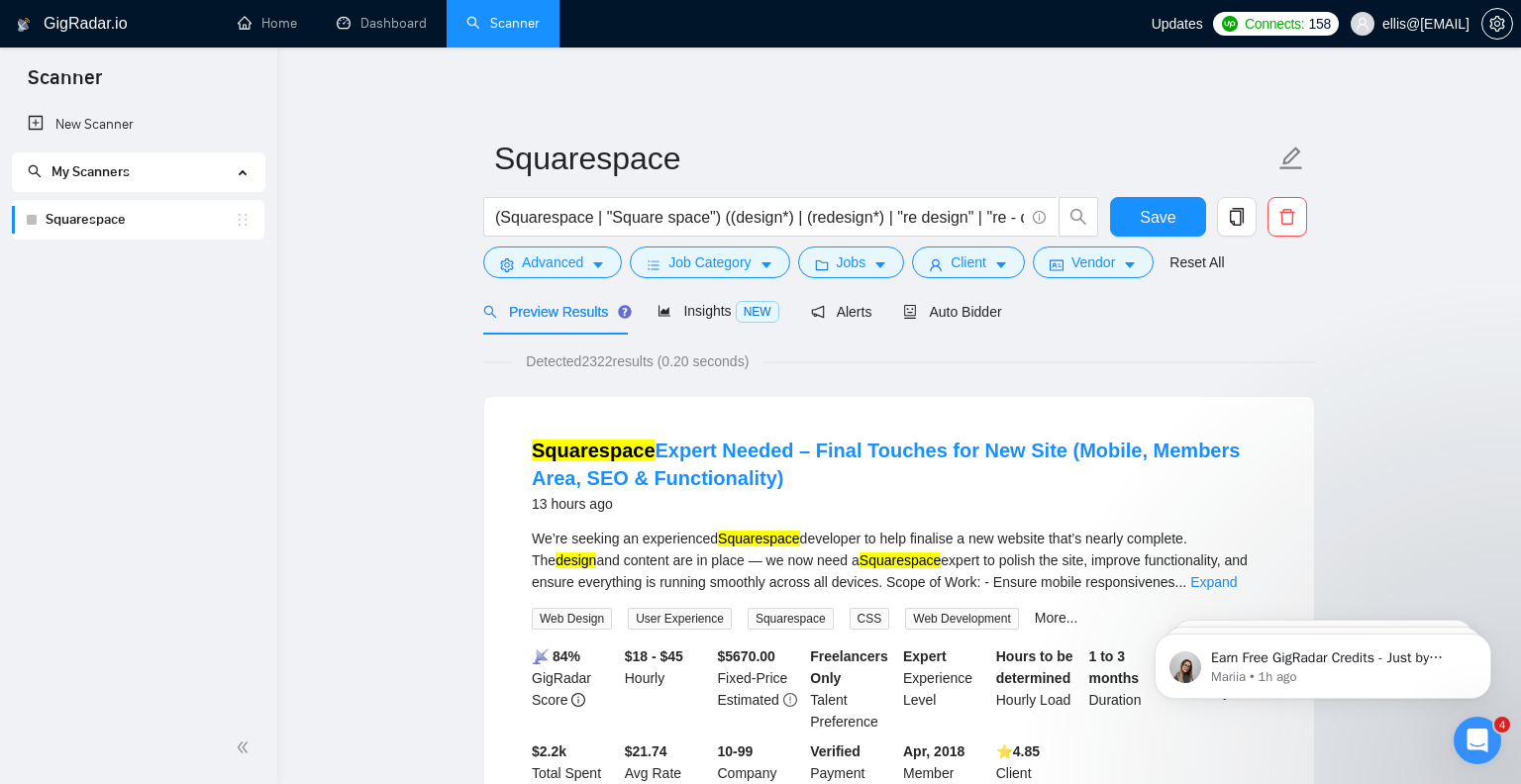 scroll, scrollTop: 34, scrollLeft: 0, axis: vertical 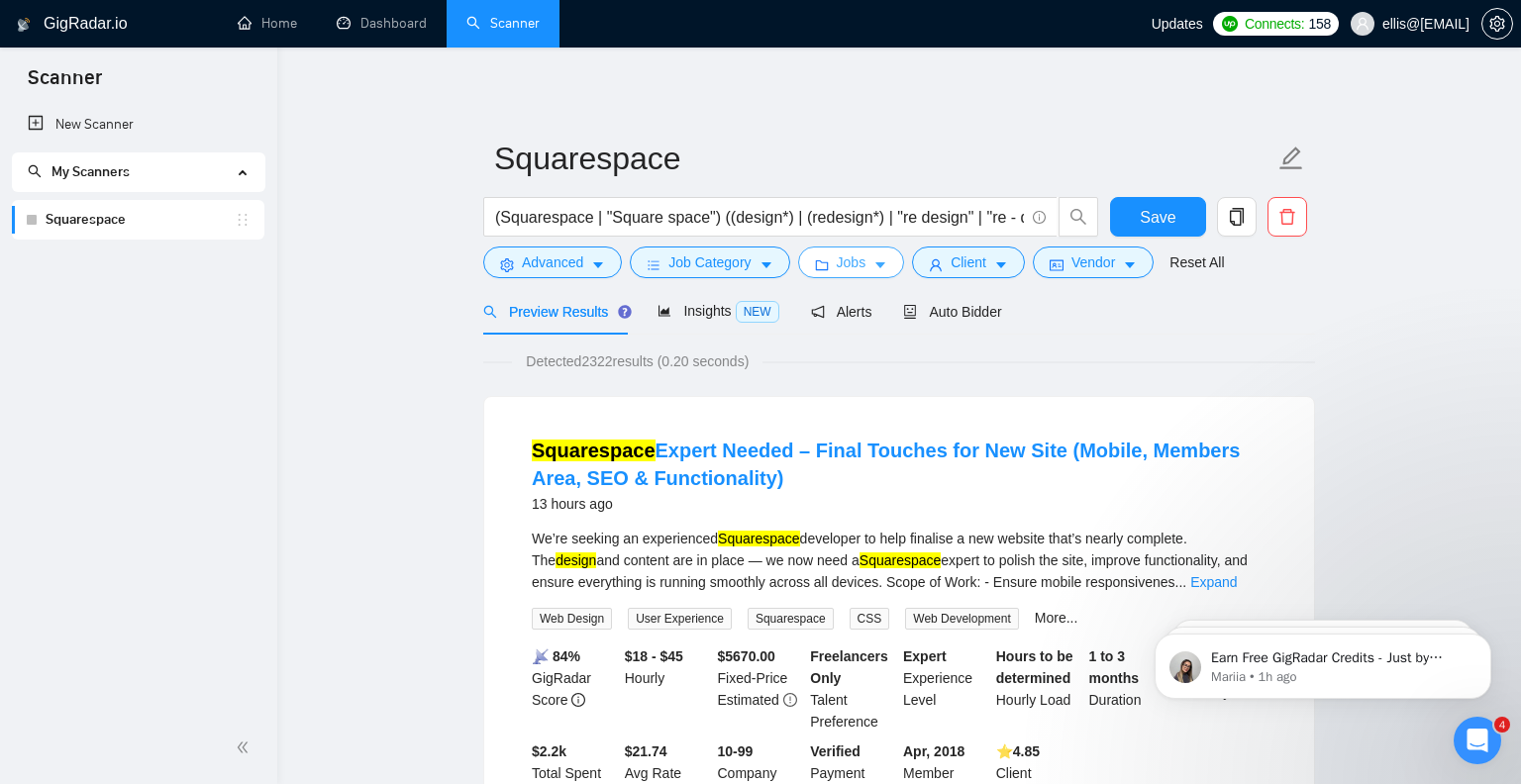 click on "Jobs" at bounding box center (852, 262) 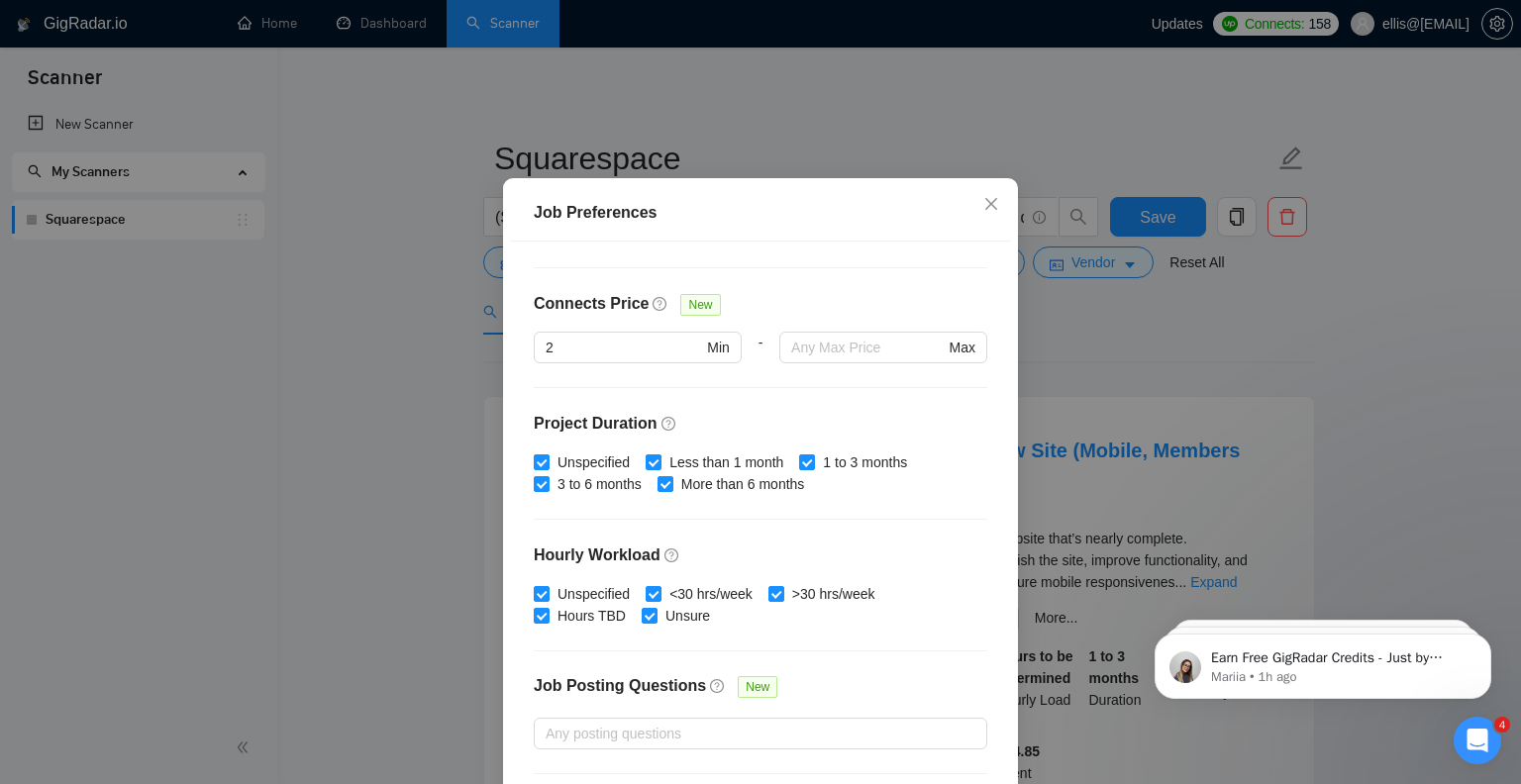 scroll, scrollTop: 567, scrollLeft: 0, axis: vertical 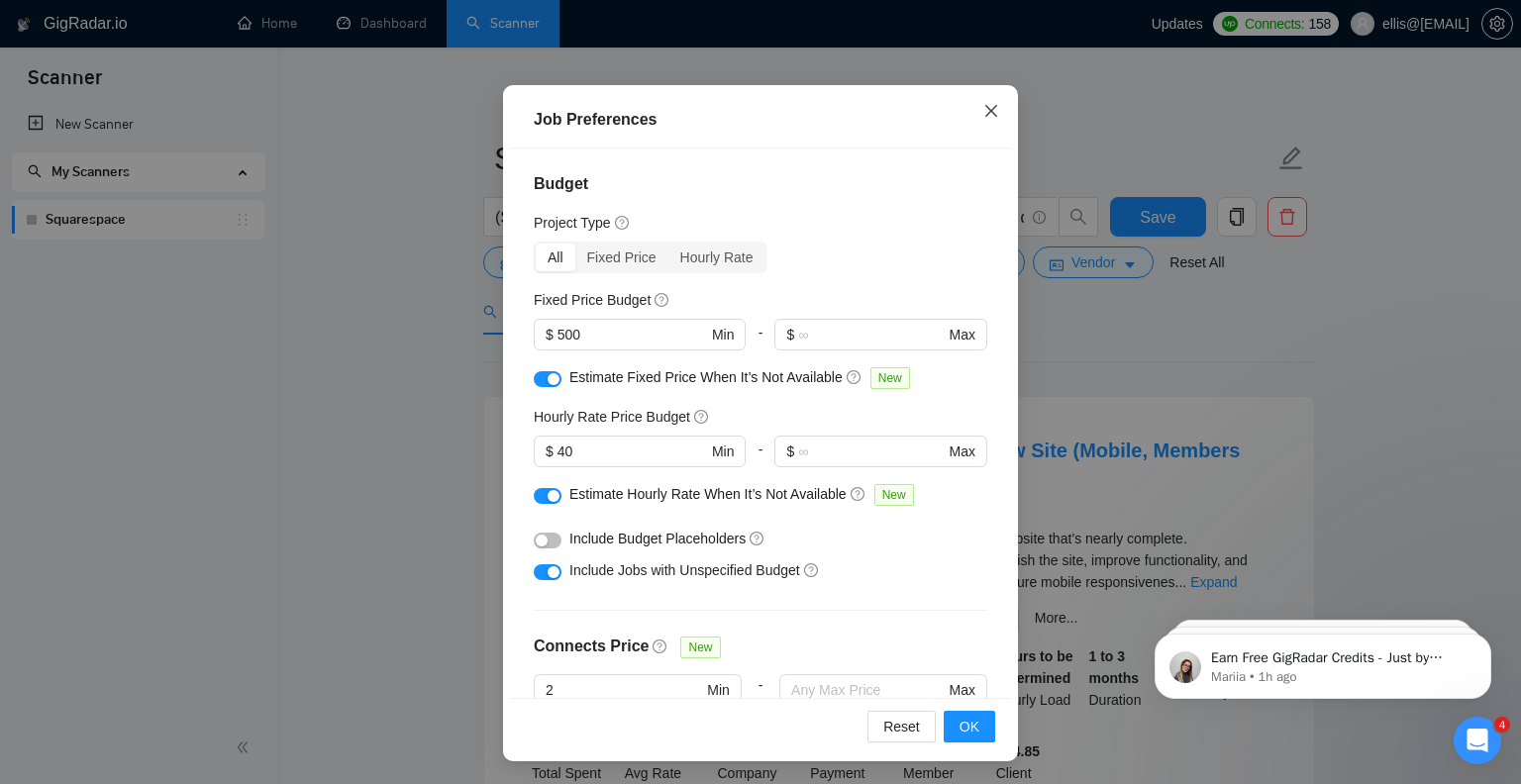click at bounding box center (991, 112) 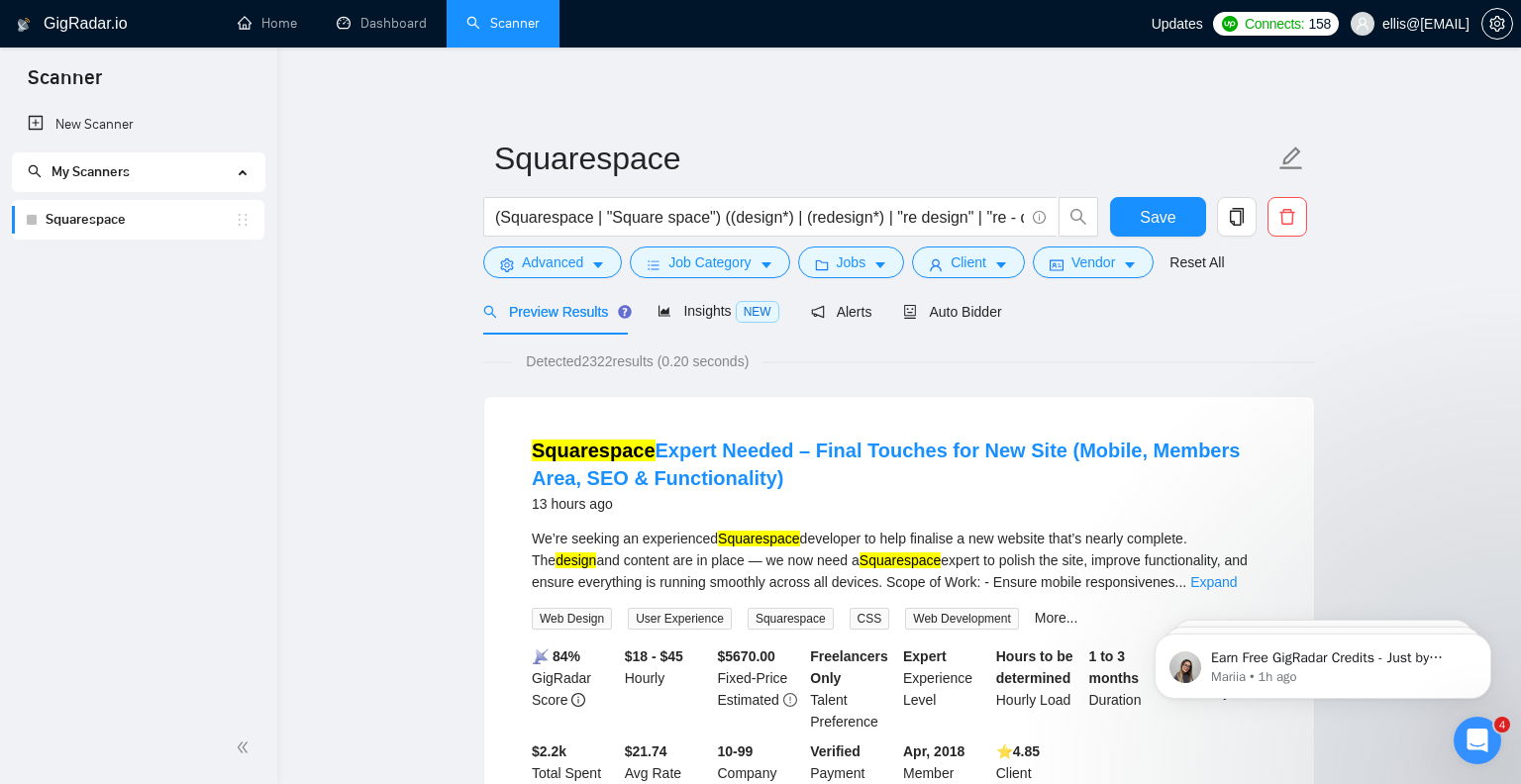 scroll, scrollTop: 34, scrollLeft: 0, axis: vertical 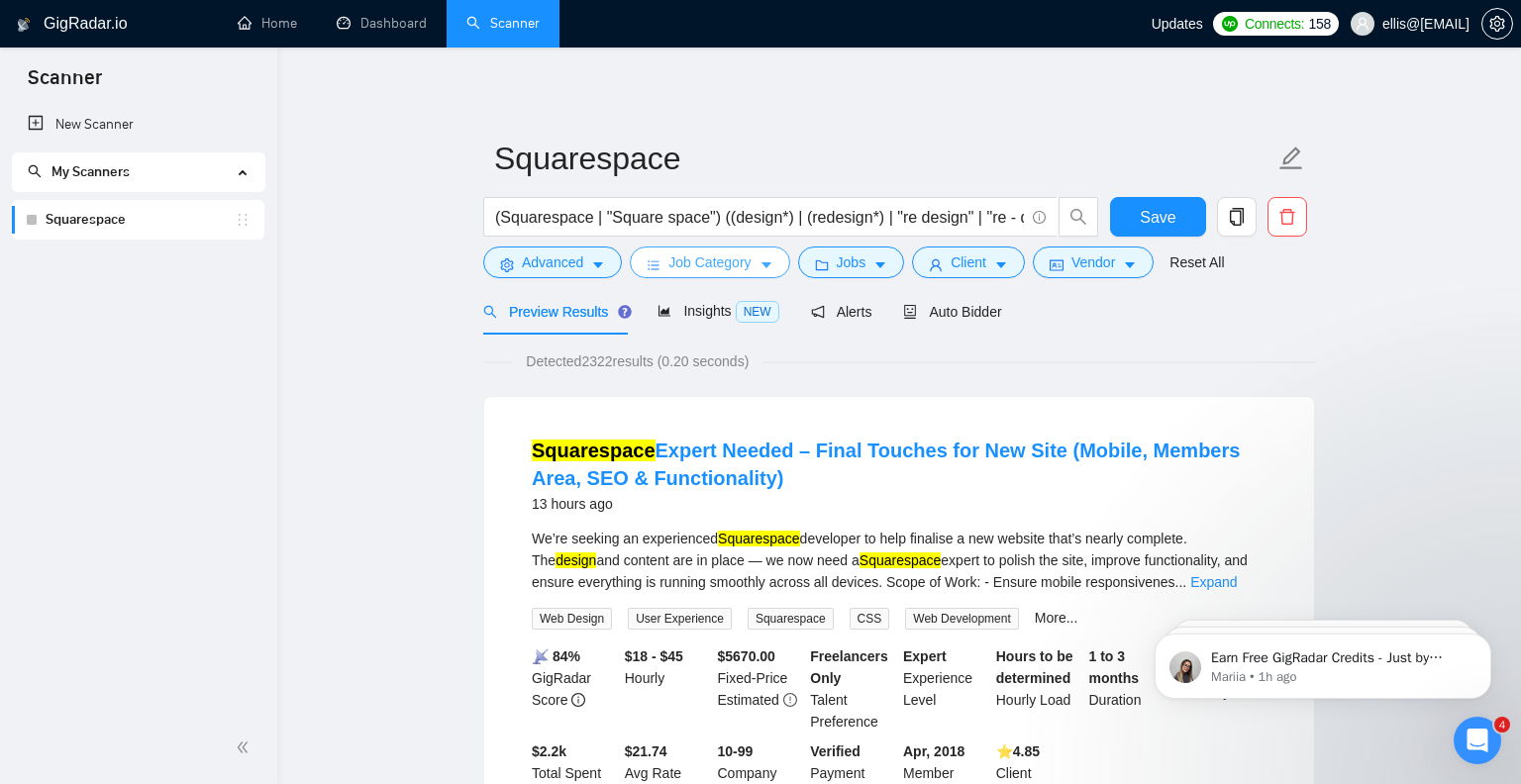 click 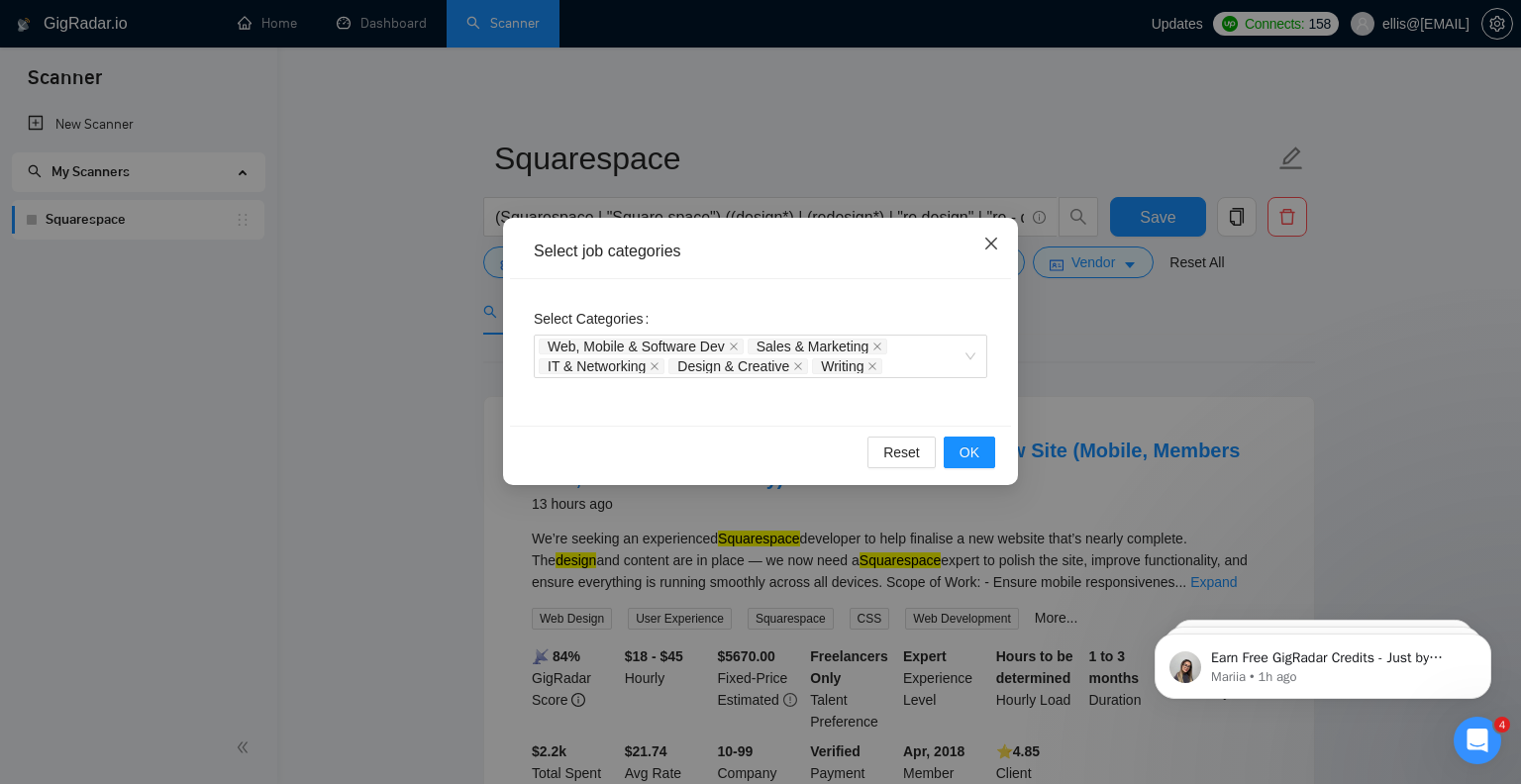 click 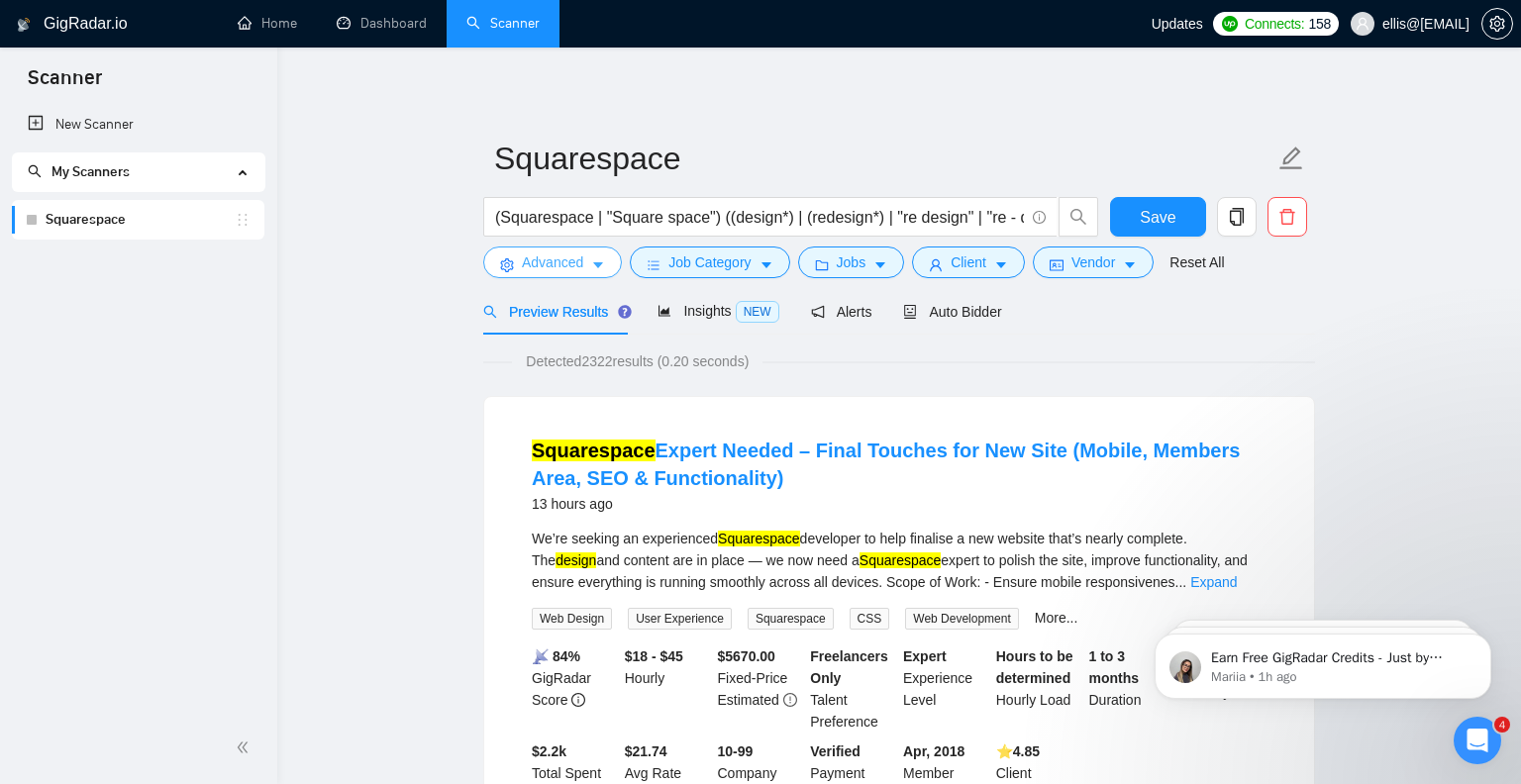 click on "Advanced" at bounding box center (553, 262) 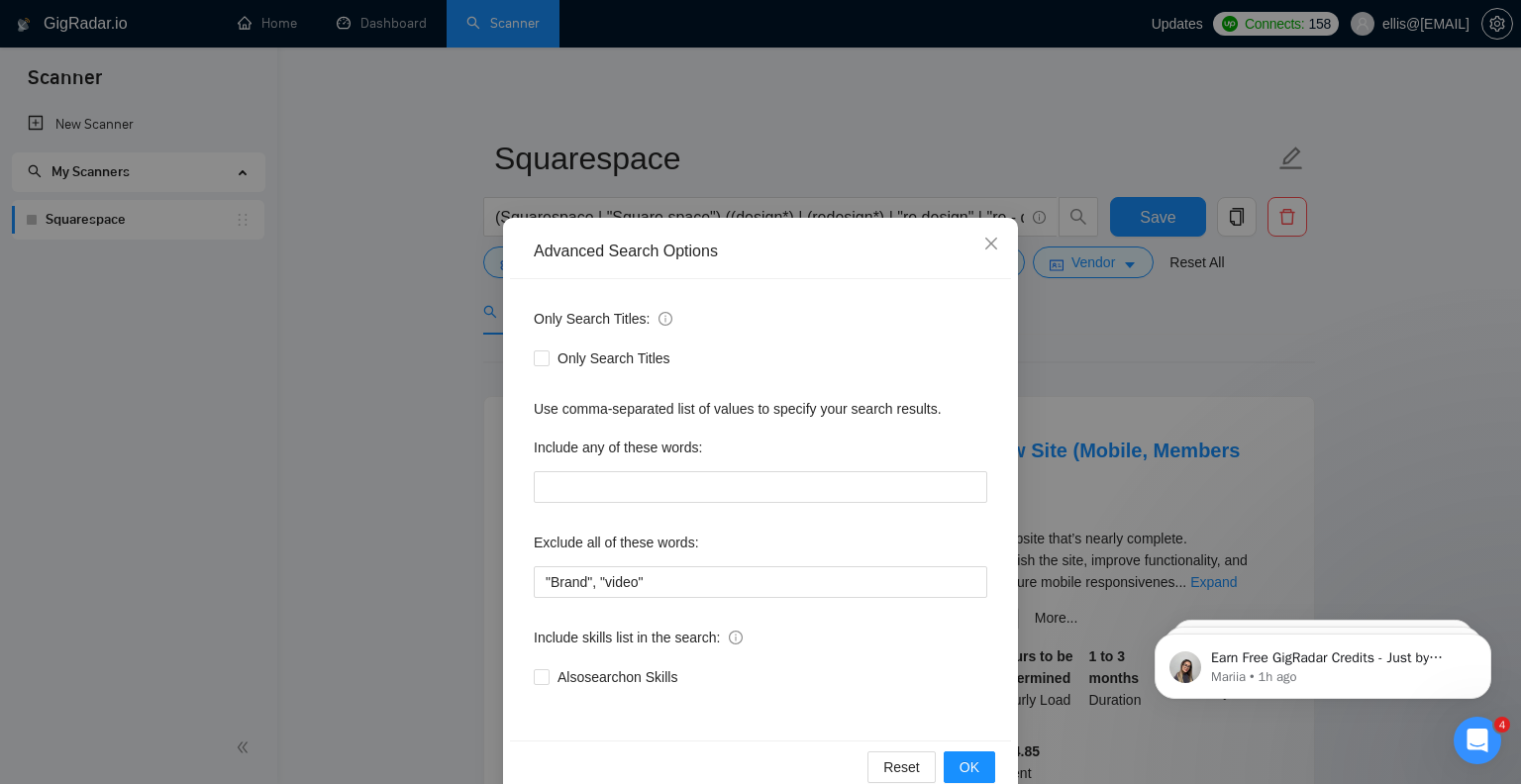 scroll, scrollTop: 40, scrollLeft: 0, axis: vertical 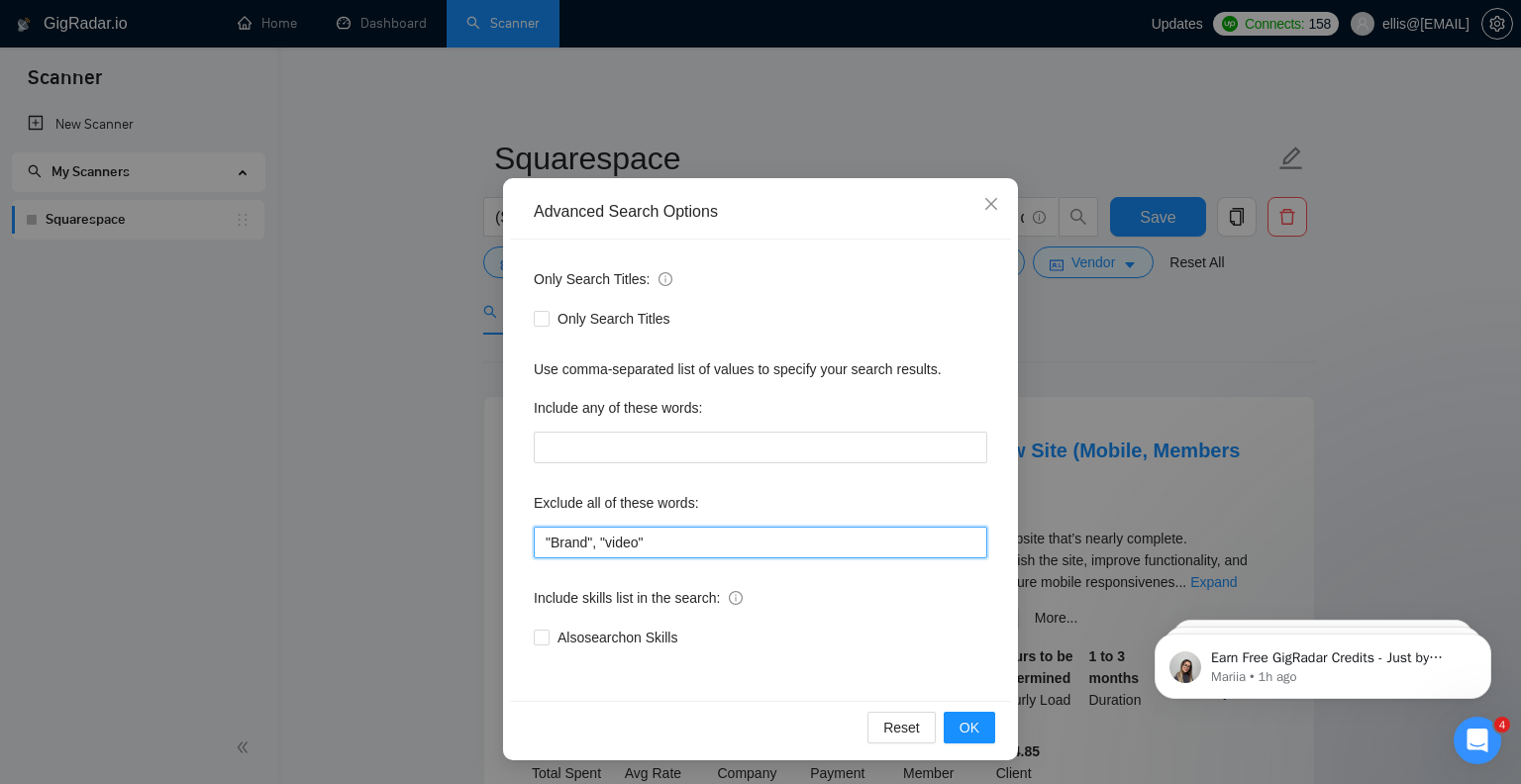click on ""Brand", "video"" at bounding box center (760, 542) 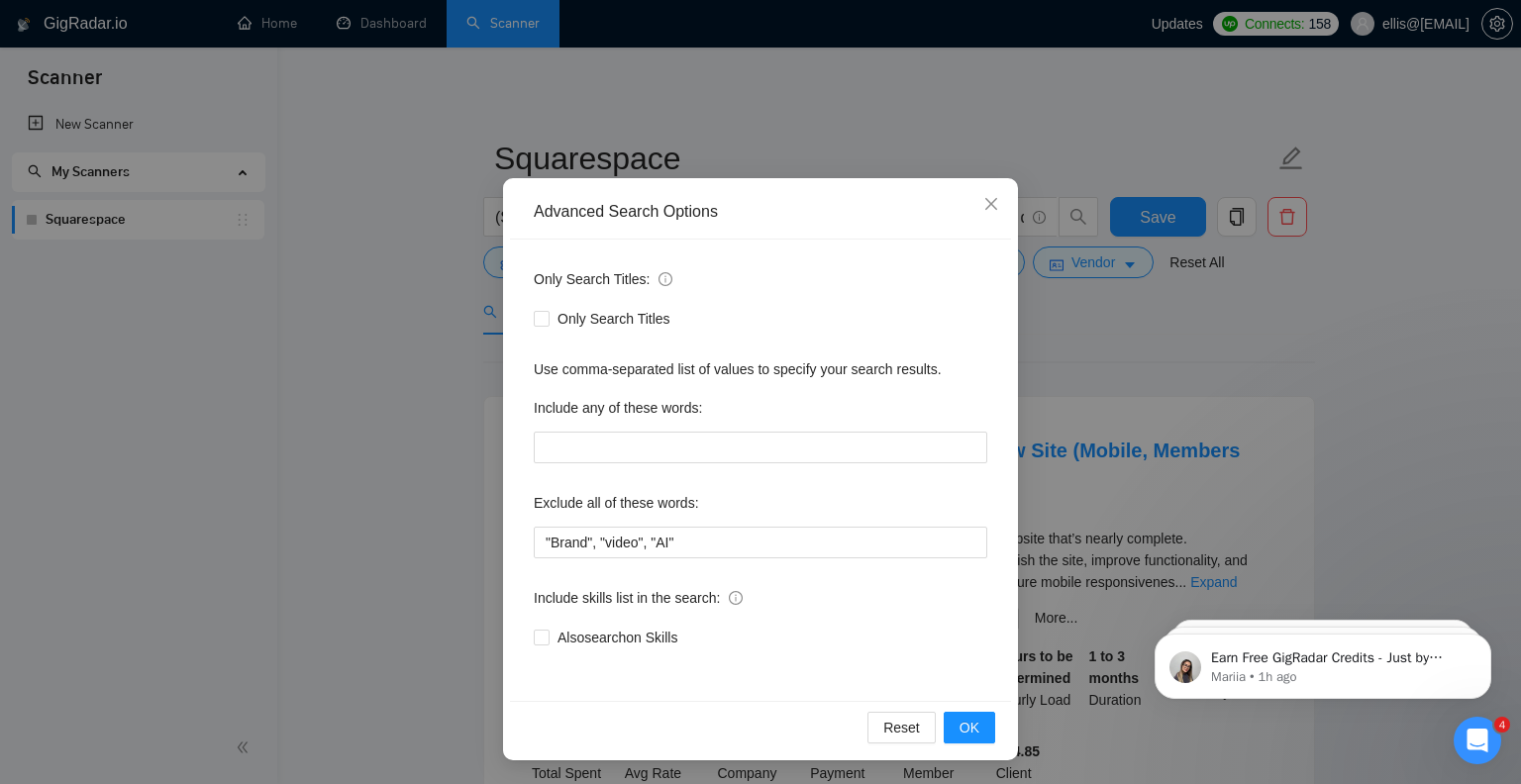 click on "Only Search Titles:   Only Search Titles Use comma-separated list of values to specify your search results. Include any of these words: Exclude all of these words: "Brand", "video", "AI" Include skills list in the search:   Also  search  on Skills" at bounding box center [760, 470] 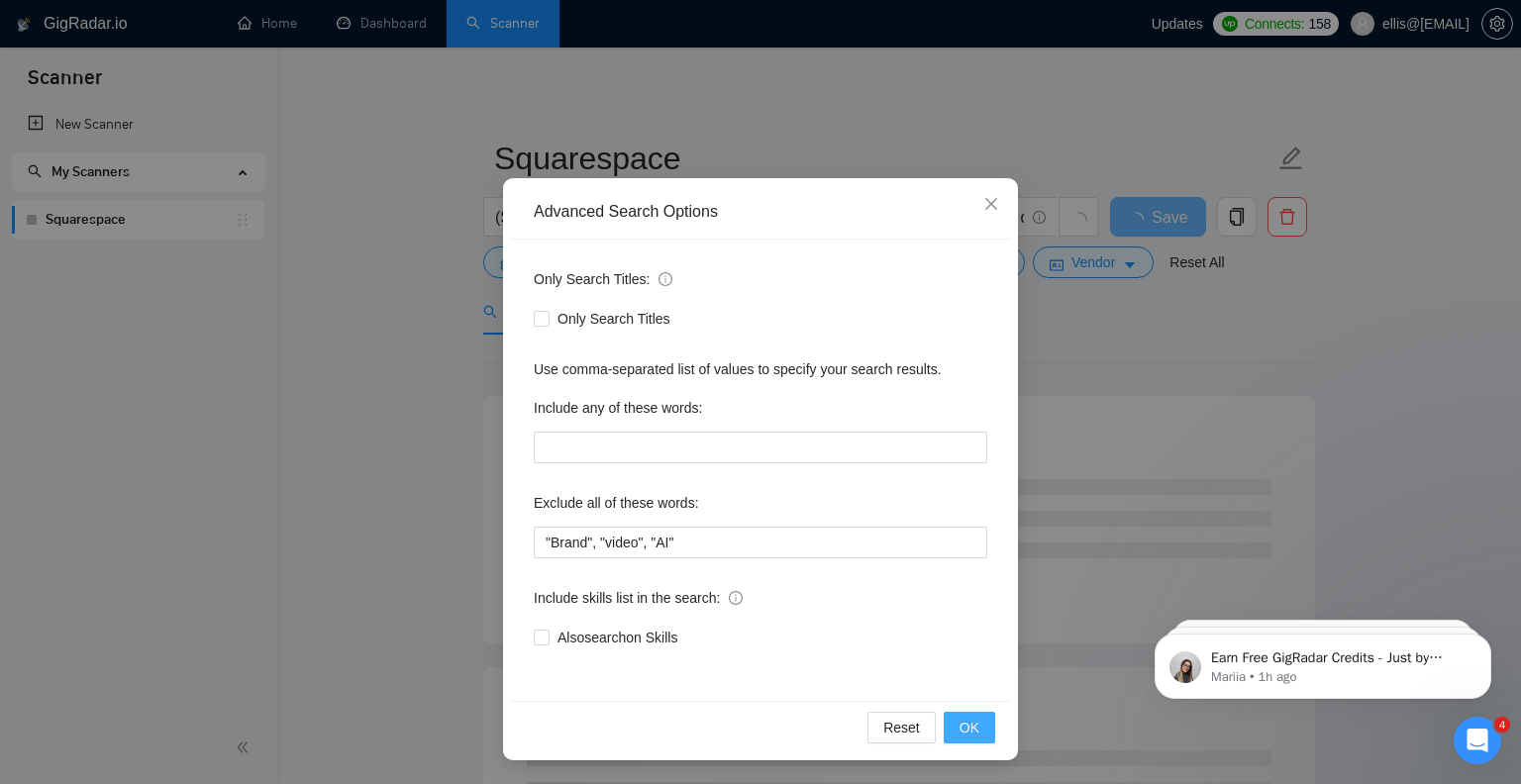 click on "OK" at bounding box center (969, 728) 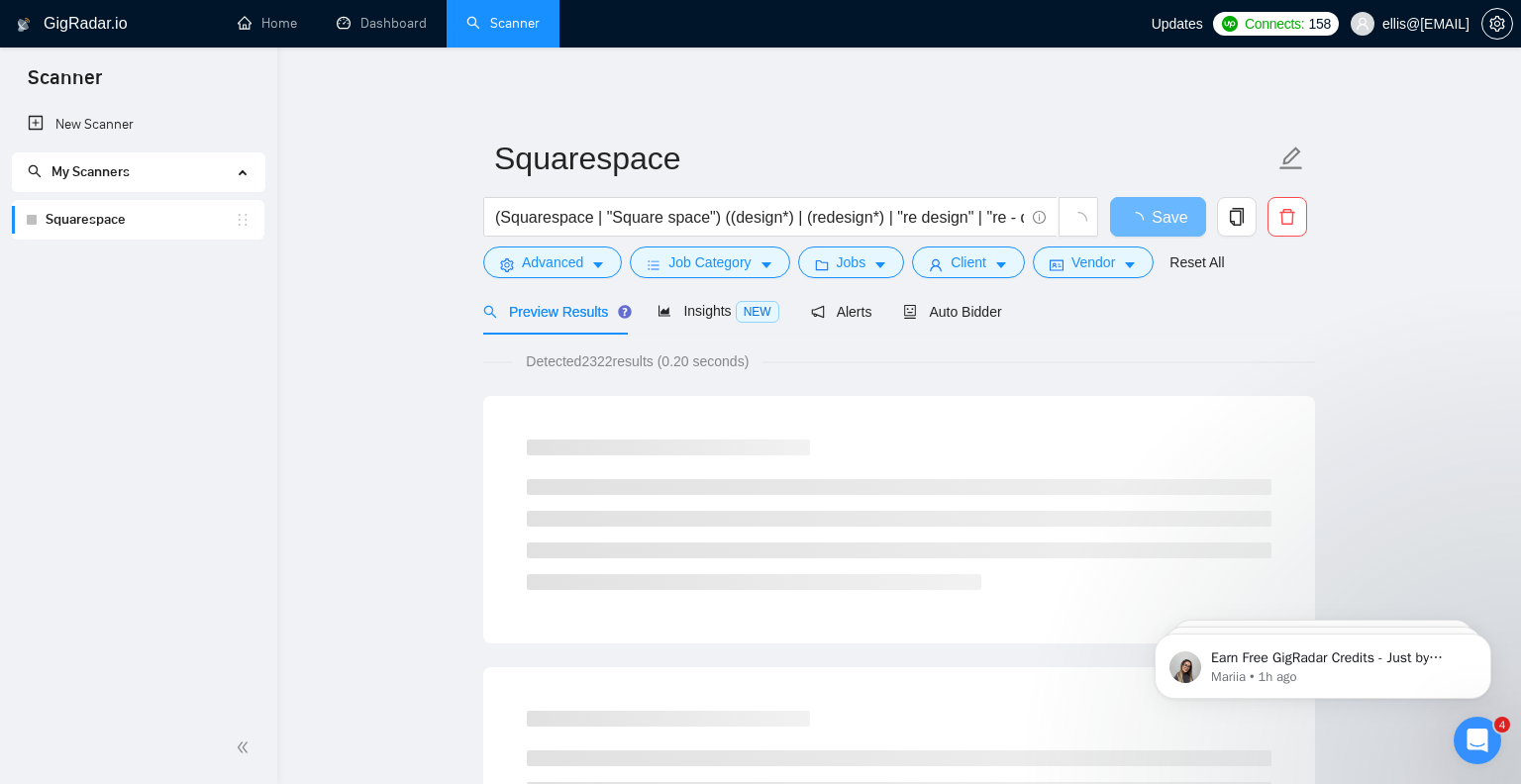 scroll, scrollTop: 0, scrollLeft: 0, axis: both 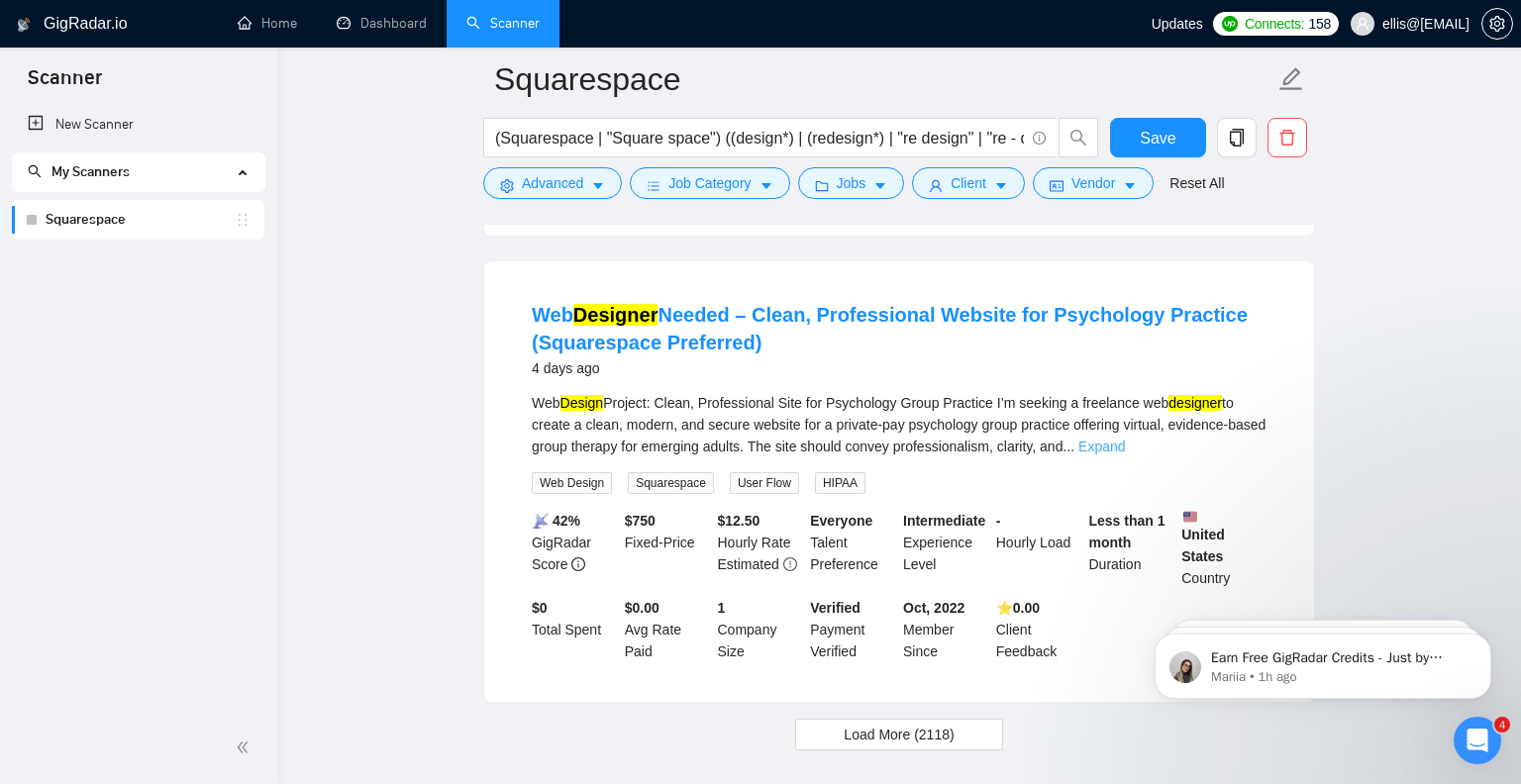 click on "Expand" at bounding box center (1101, 446) 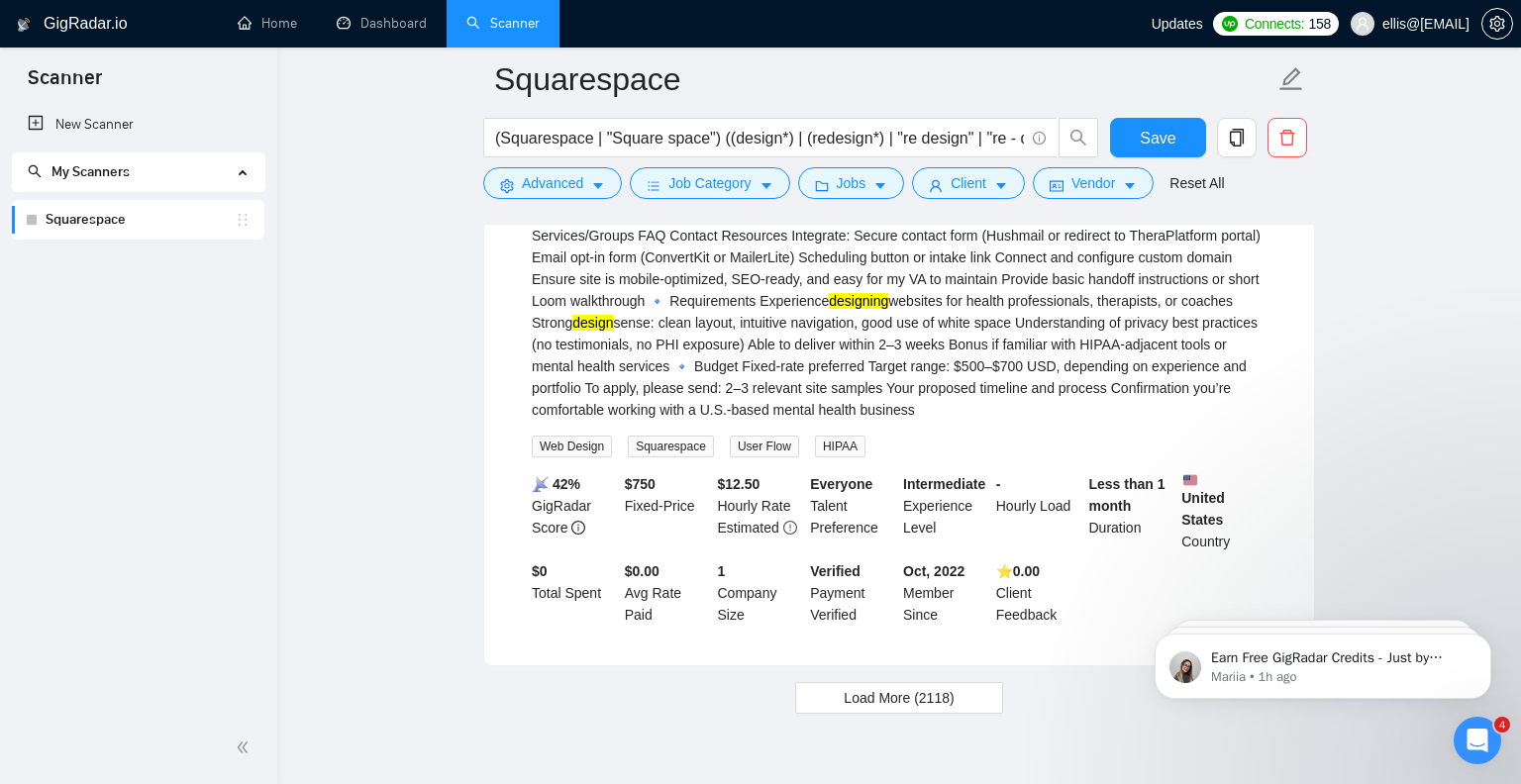 scroll, scrollTop: 4467, scrollLeft: 0, axis: vertical 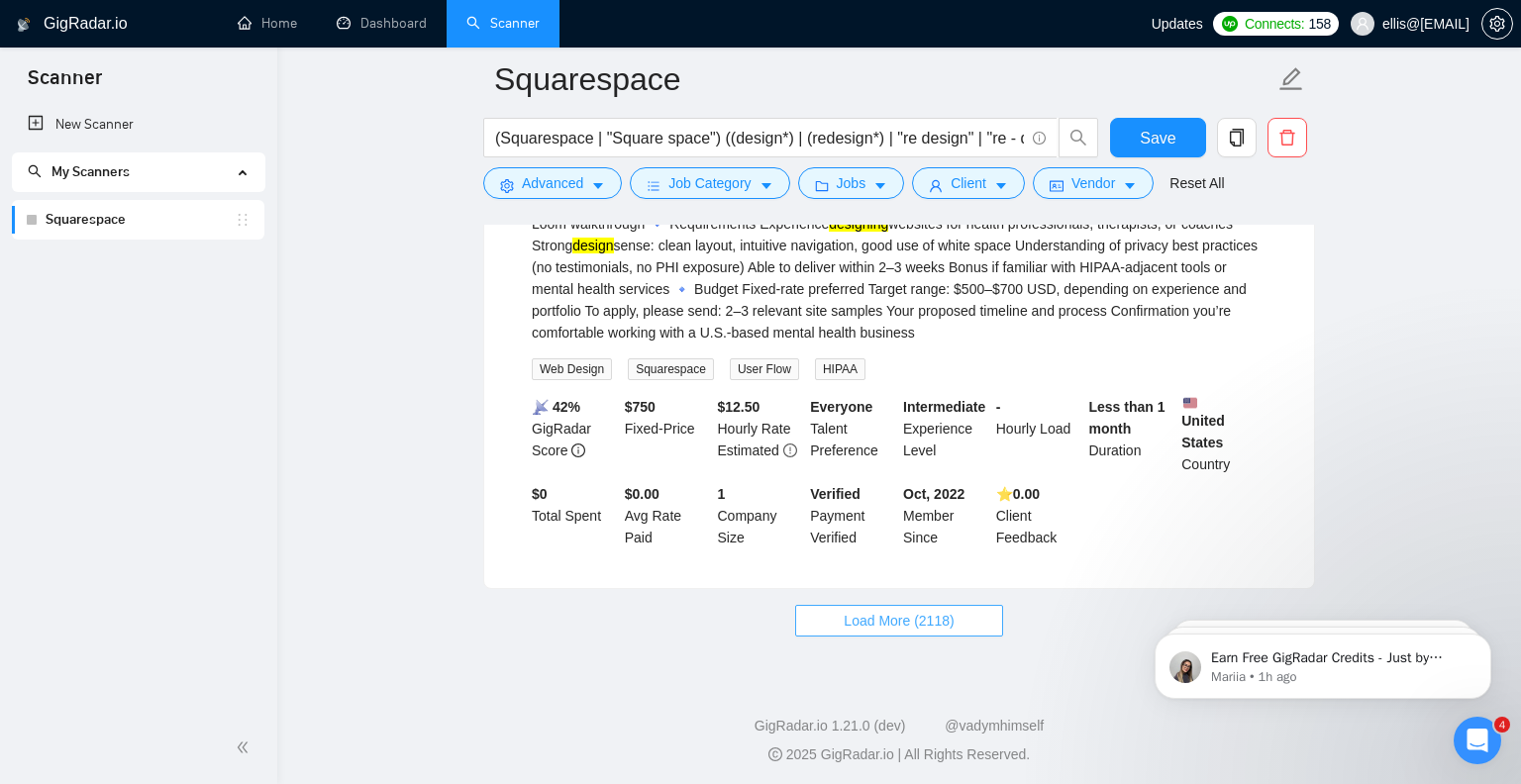 click on "Load More (2118)" at bounding box center (898, 621) 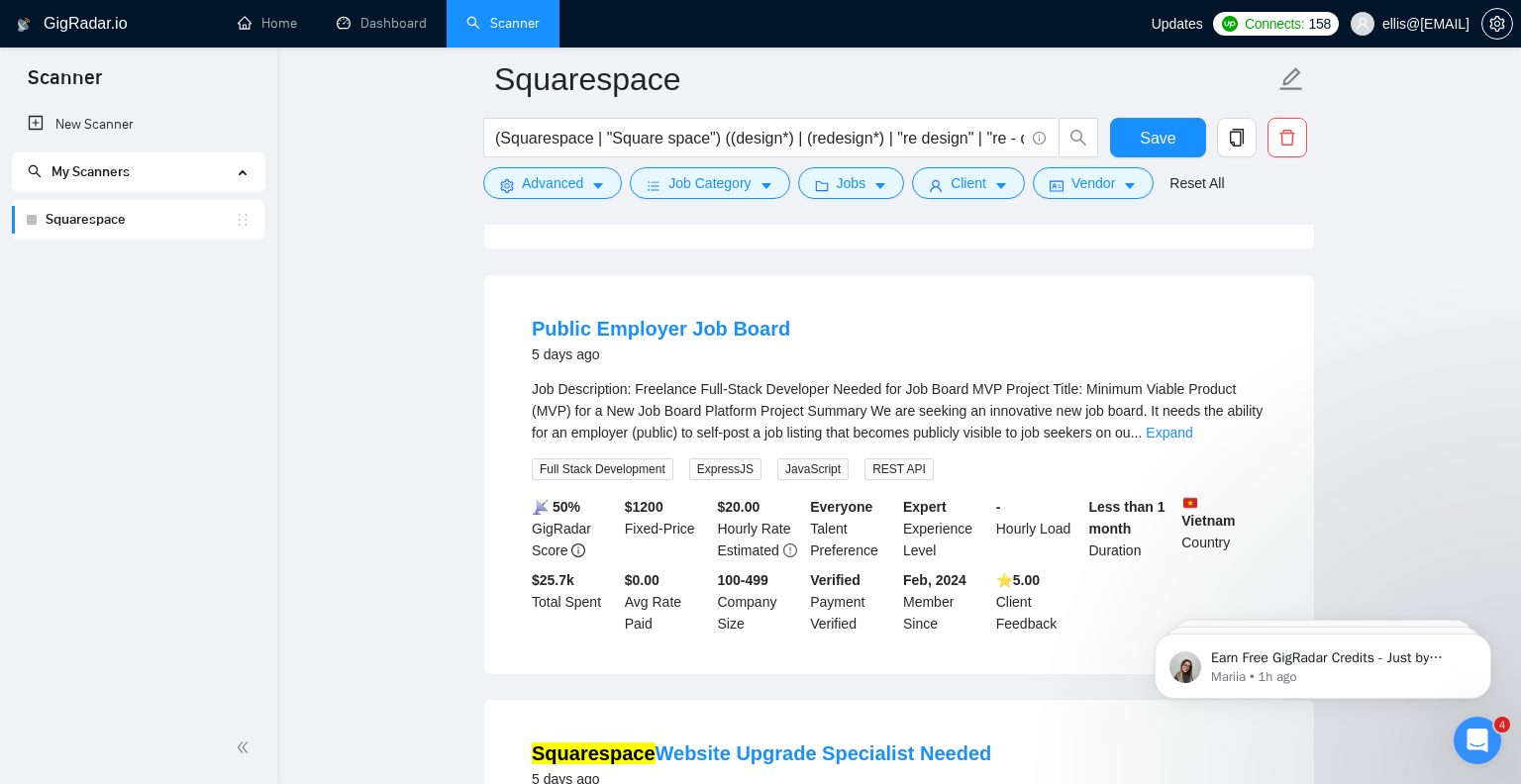 scroll, scrollTop: 5232, scrollLeft: 0, axis: vertical 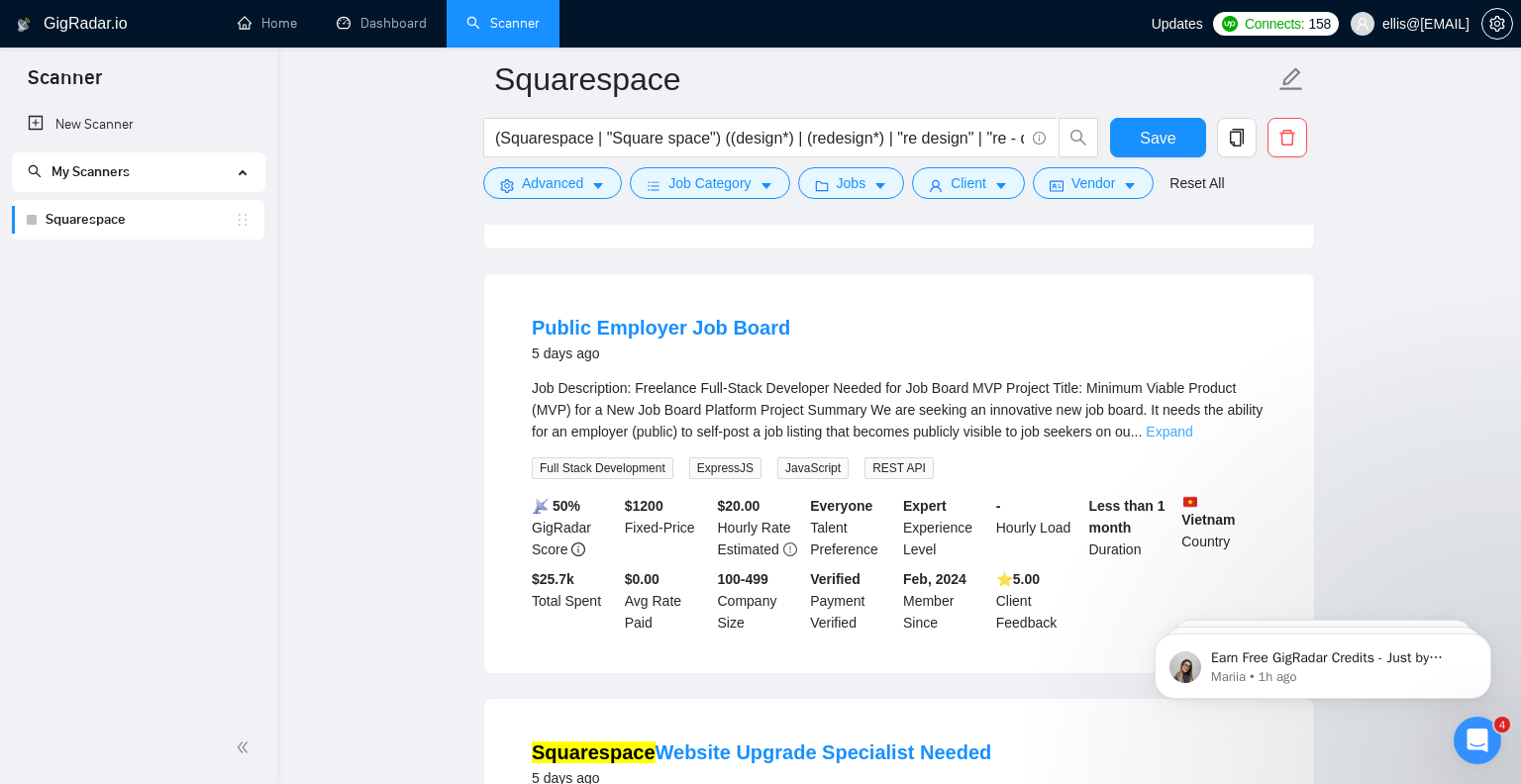 click on "Expand" at bounding box center [1168, 432] 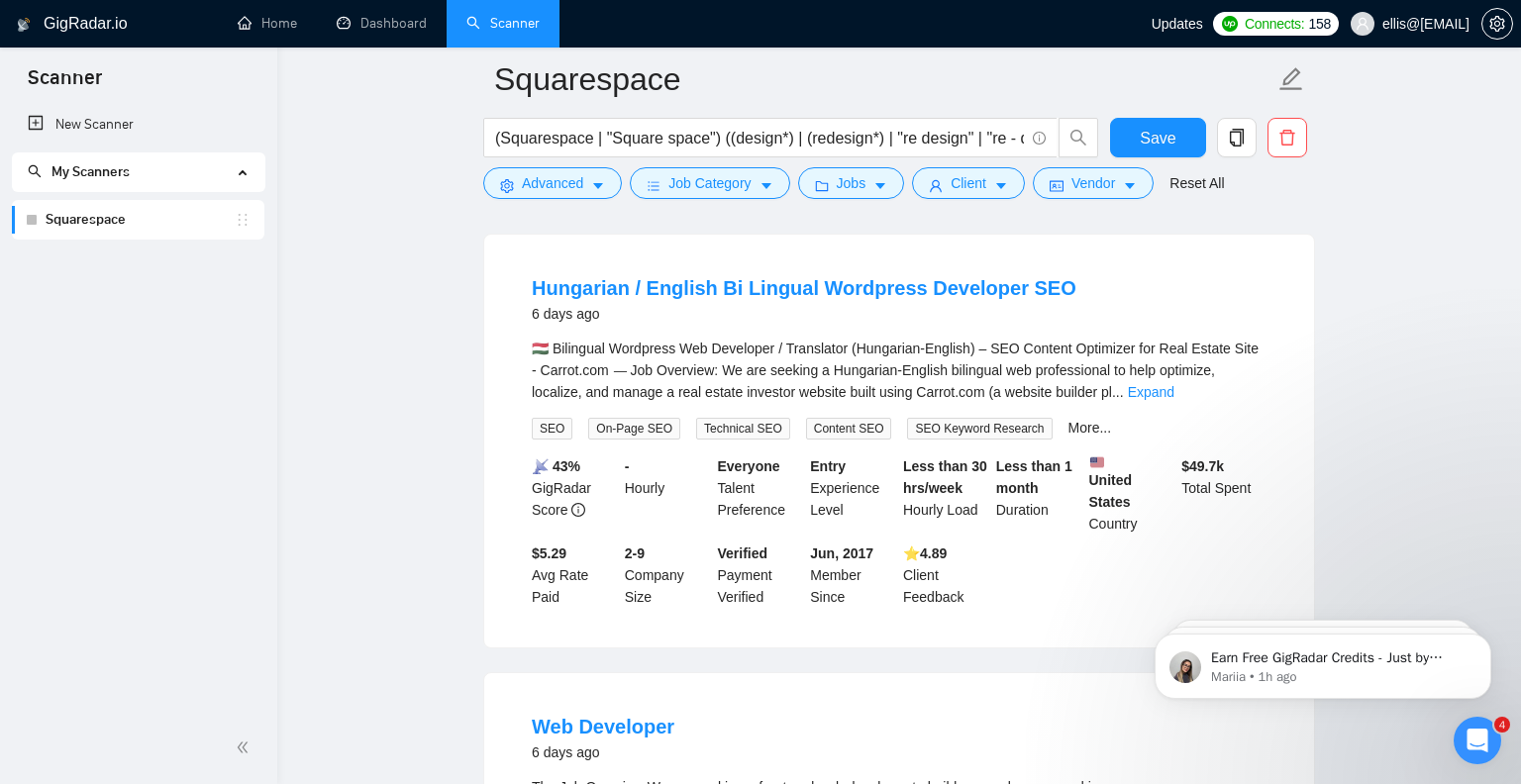 scroll, scrollTop: 6897, scrollLeft: 0, axis: vertical 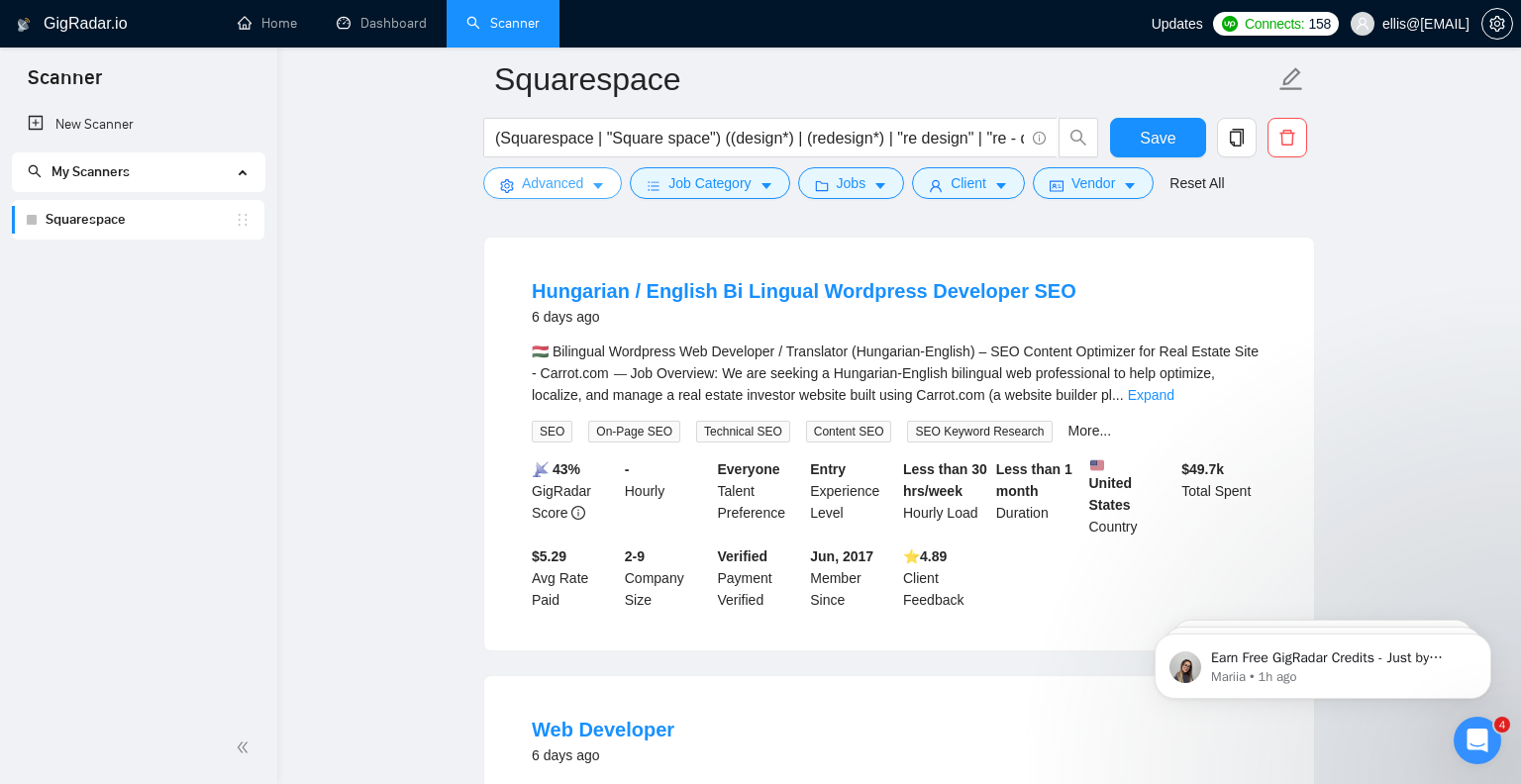 click 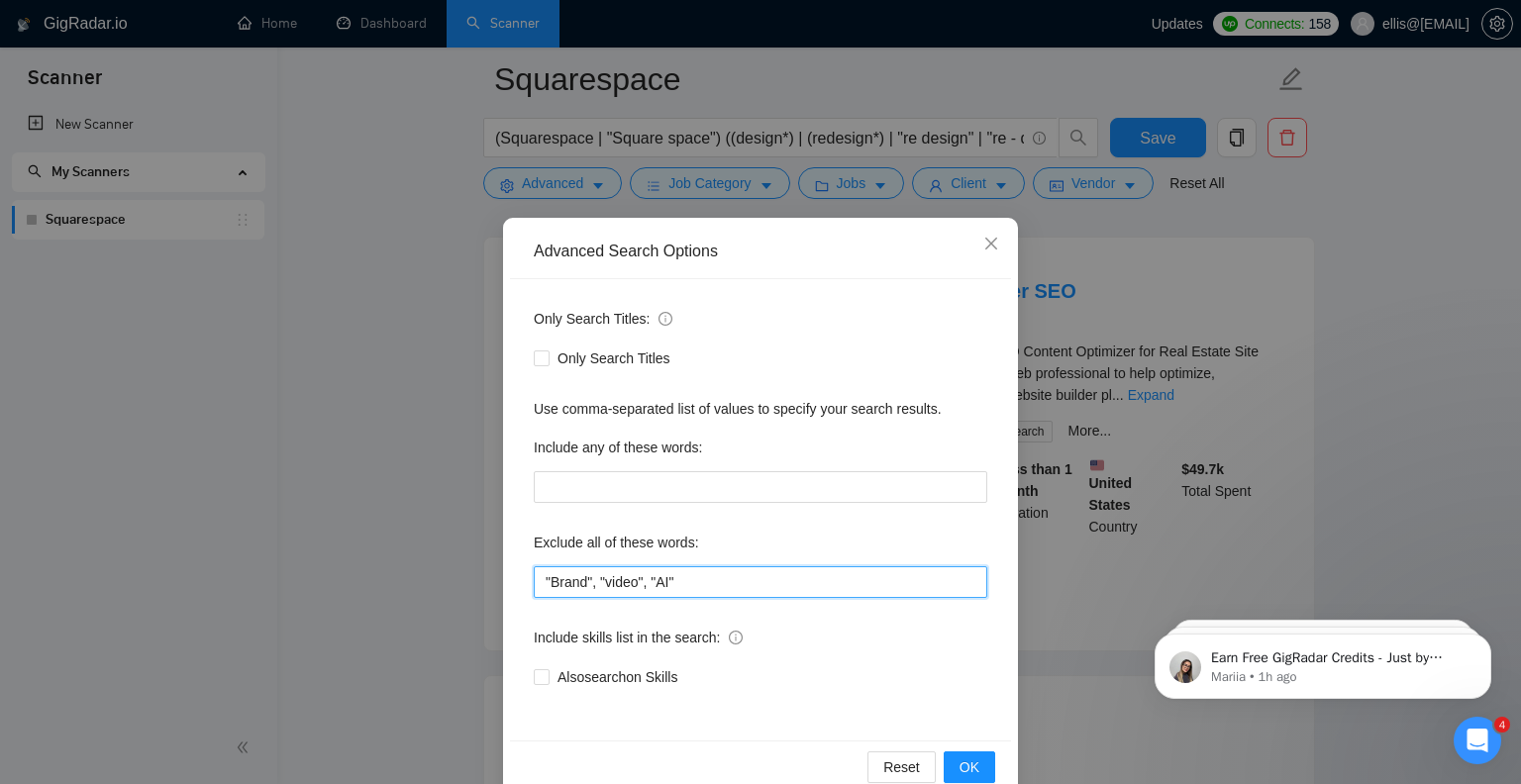 click on ""Brand", "video", "AI"" at bounding box center (760, 582) 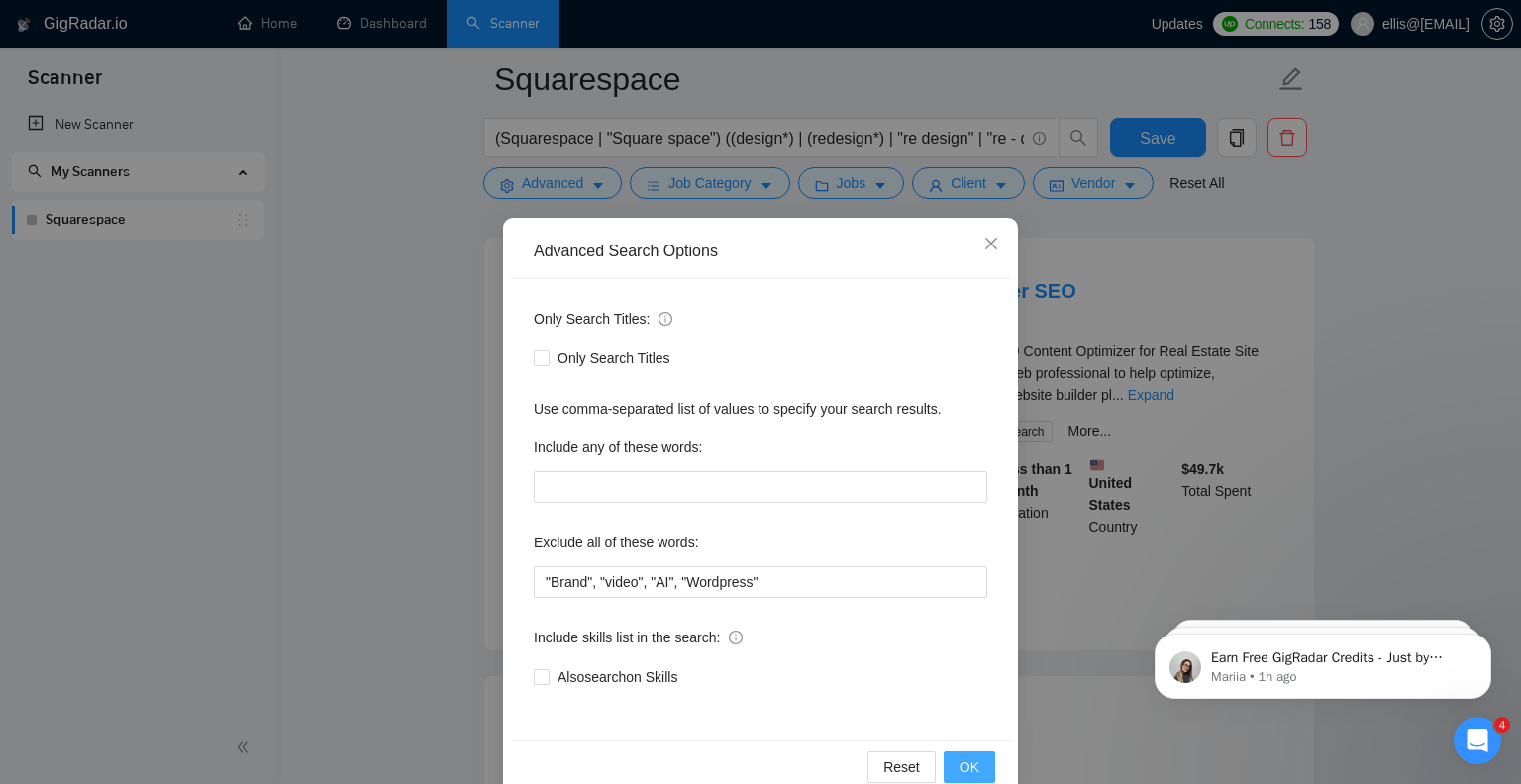 click on "OK" at bounding box center [969, 767] 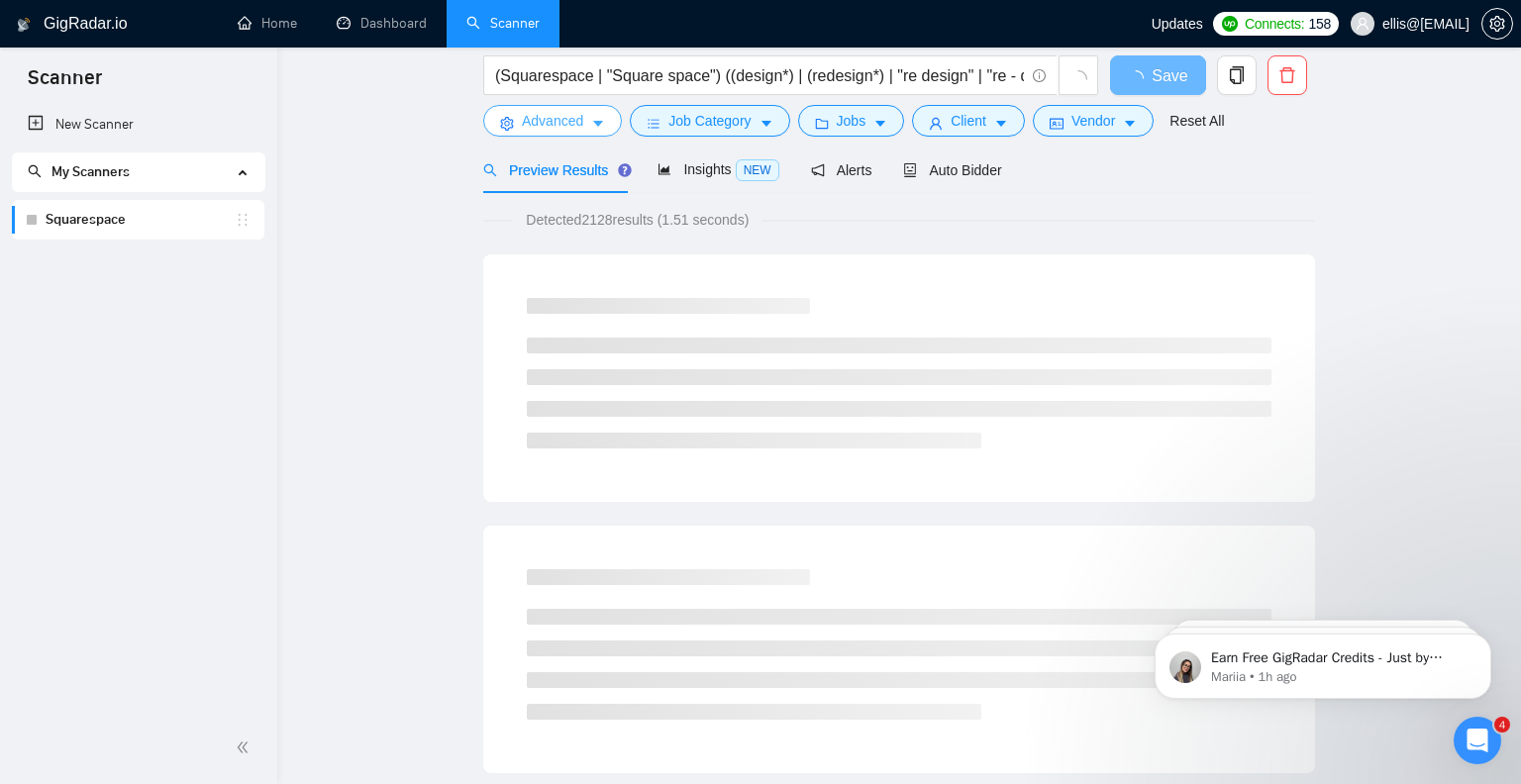 scroll, scrollTop: 0, scrollLeft: 0, axis: both 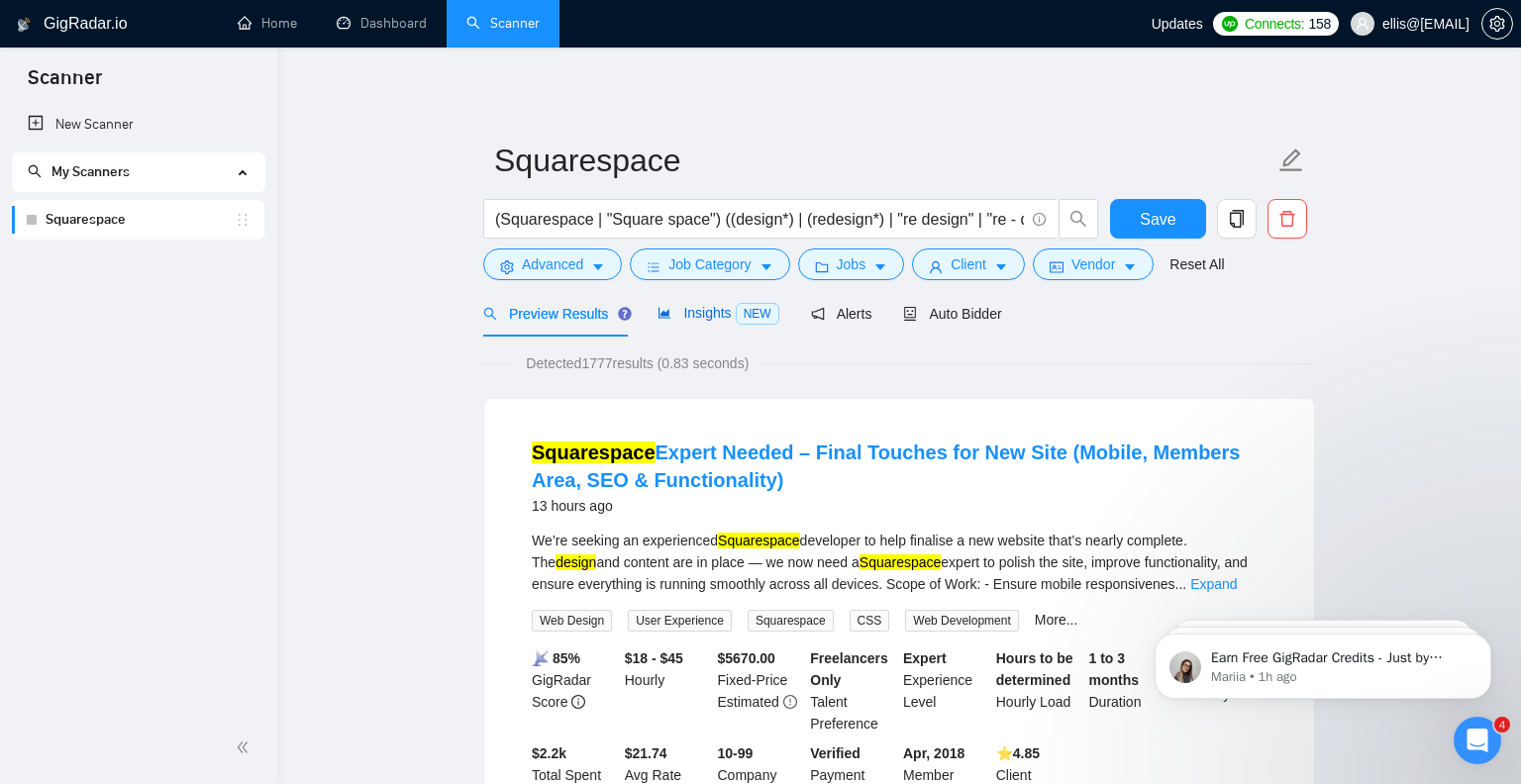 click on "Insights NEW" at bounding box center (718, 313) 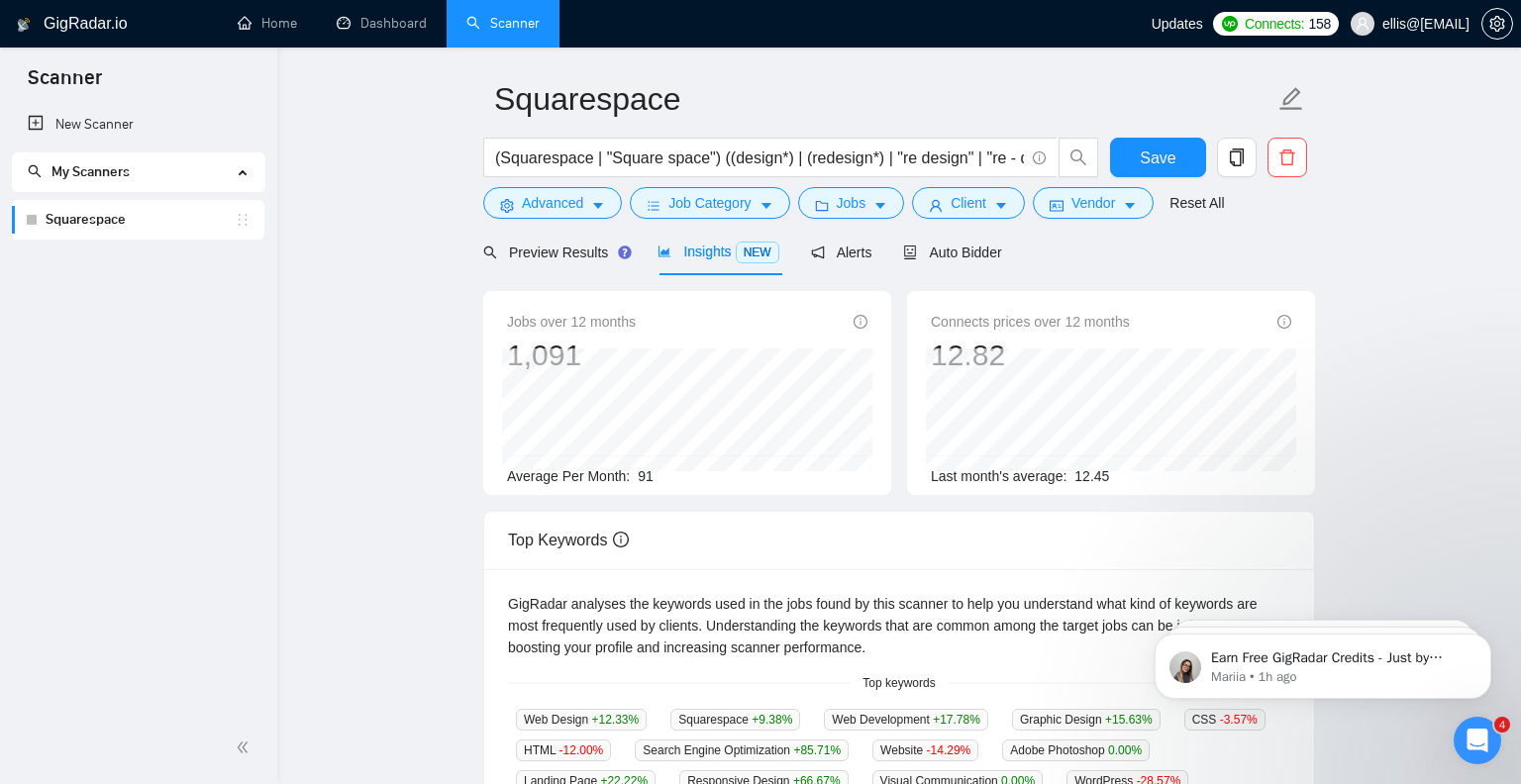 scroll, scrollTop: 36, scrollLeft: 0, axis: vertical 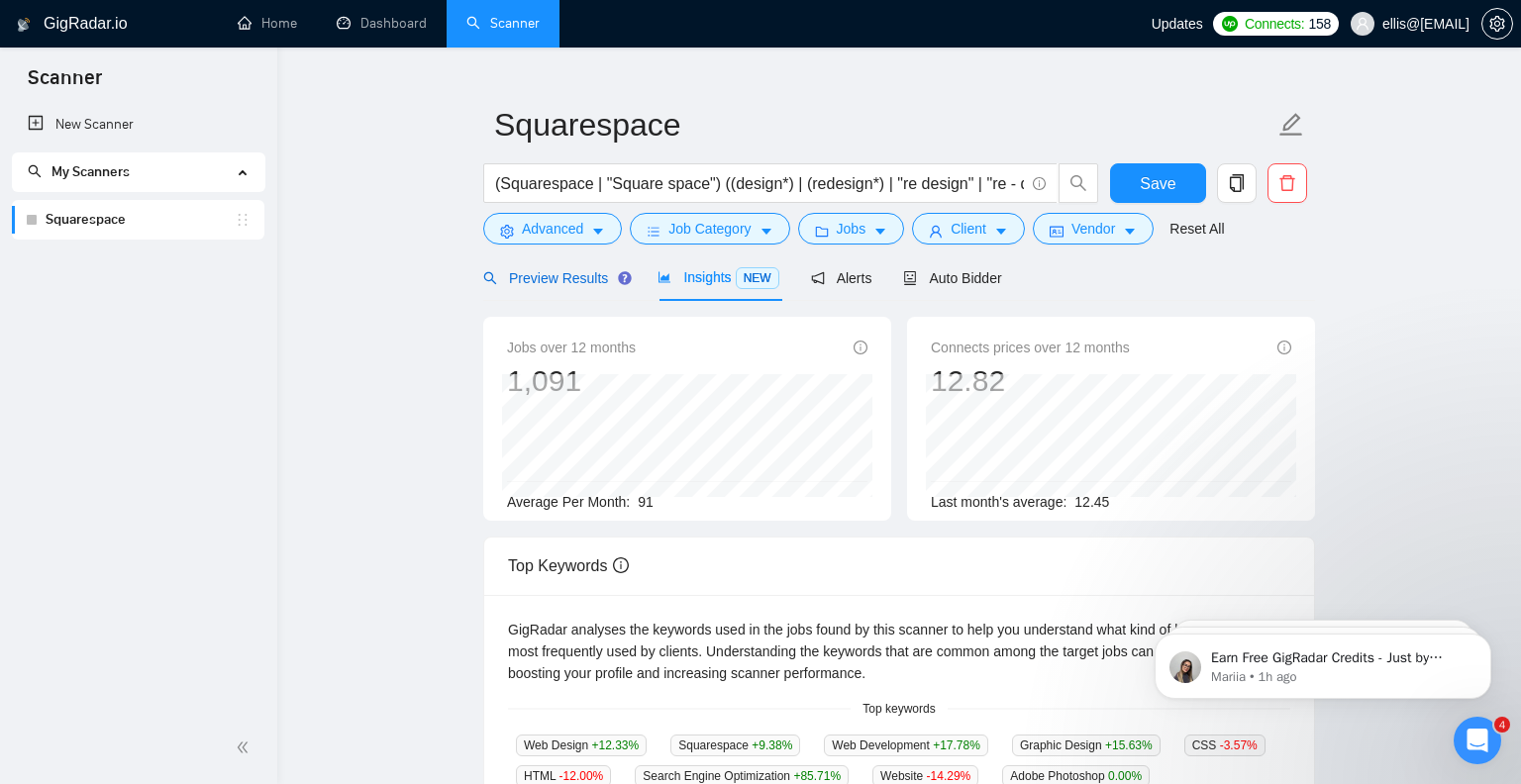 click on "Preview Results" at bounding box center [555, 278] 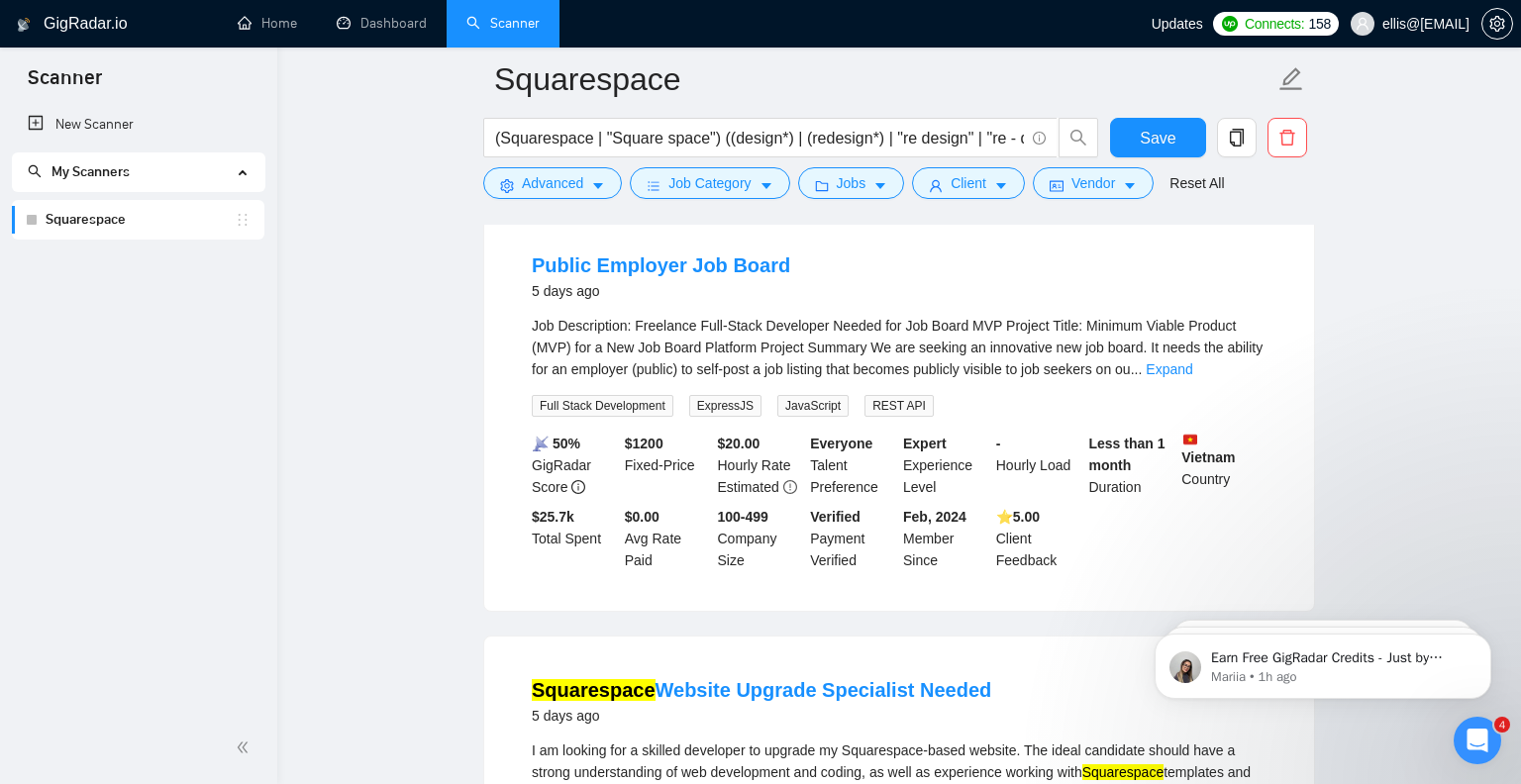 scroll, scrollTop: 3730, scrollLeft: 0, axis: vertical 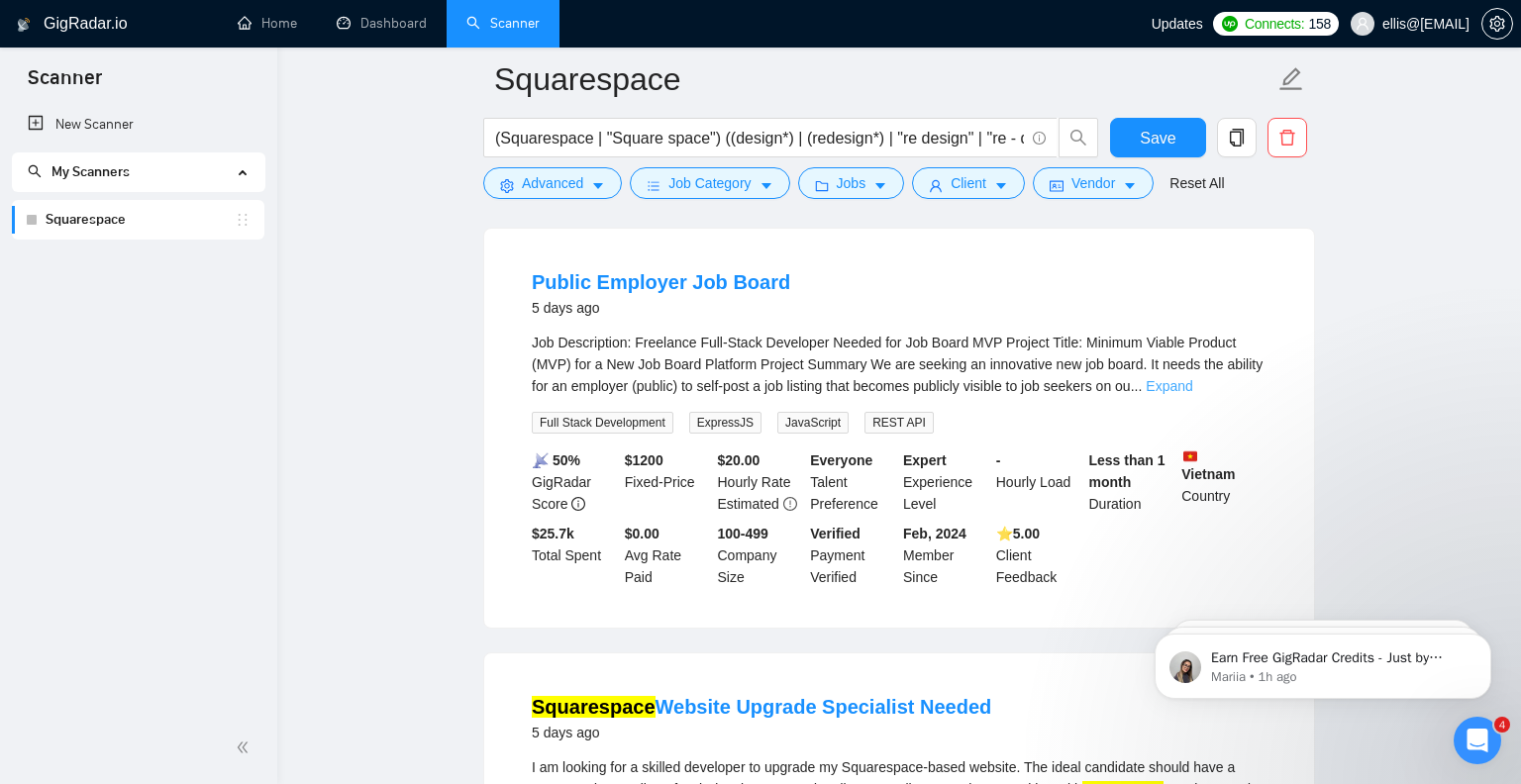 click on "Expand" at bounding box center (1168, 386) 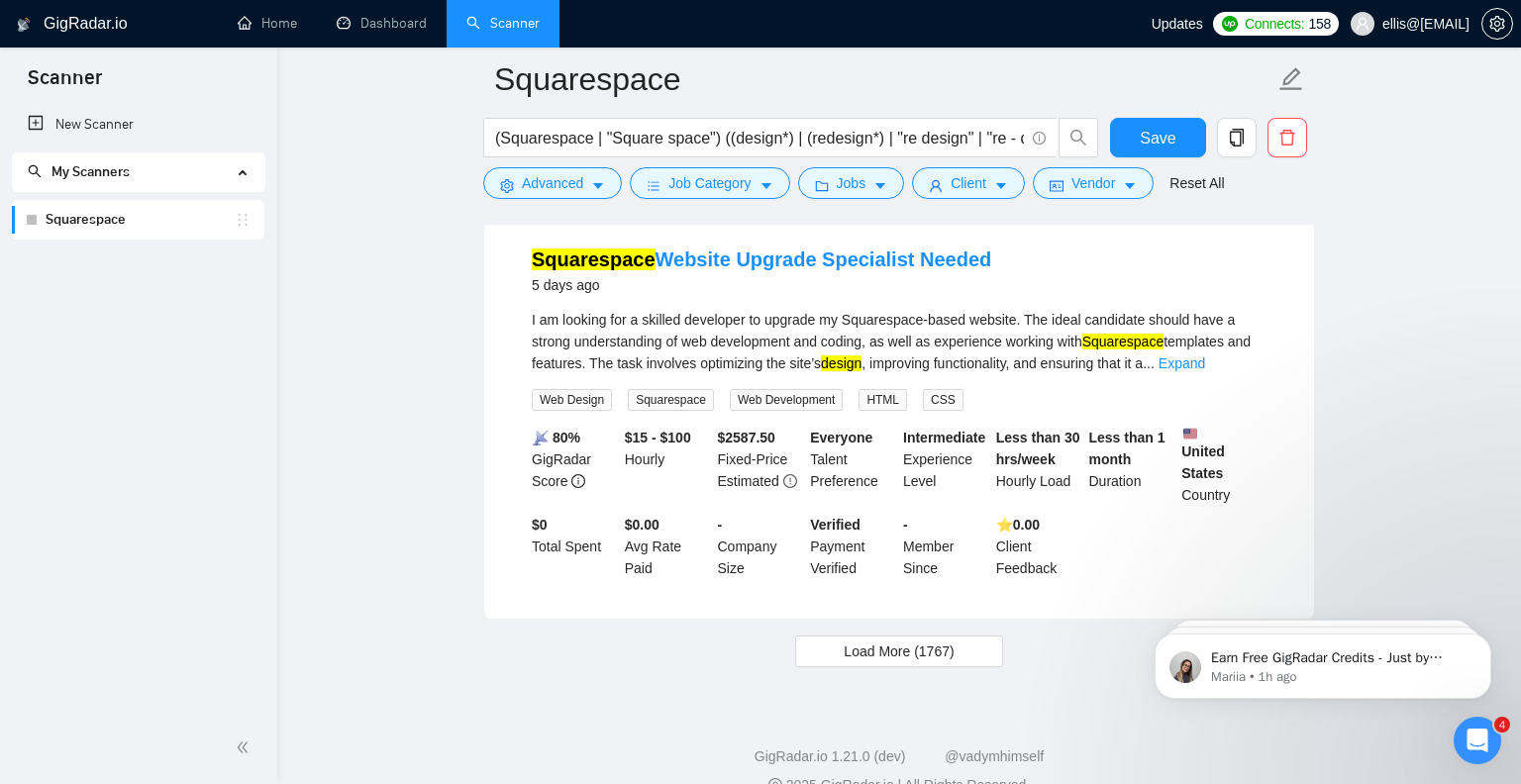 scroll, scrollTop: 4546, scrollLeft: 0, axis: vertical 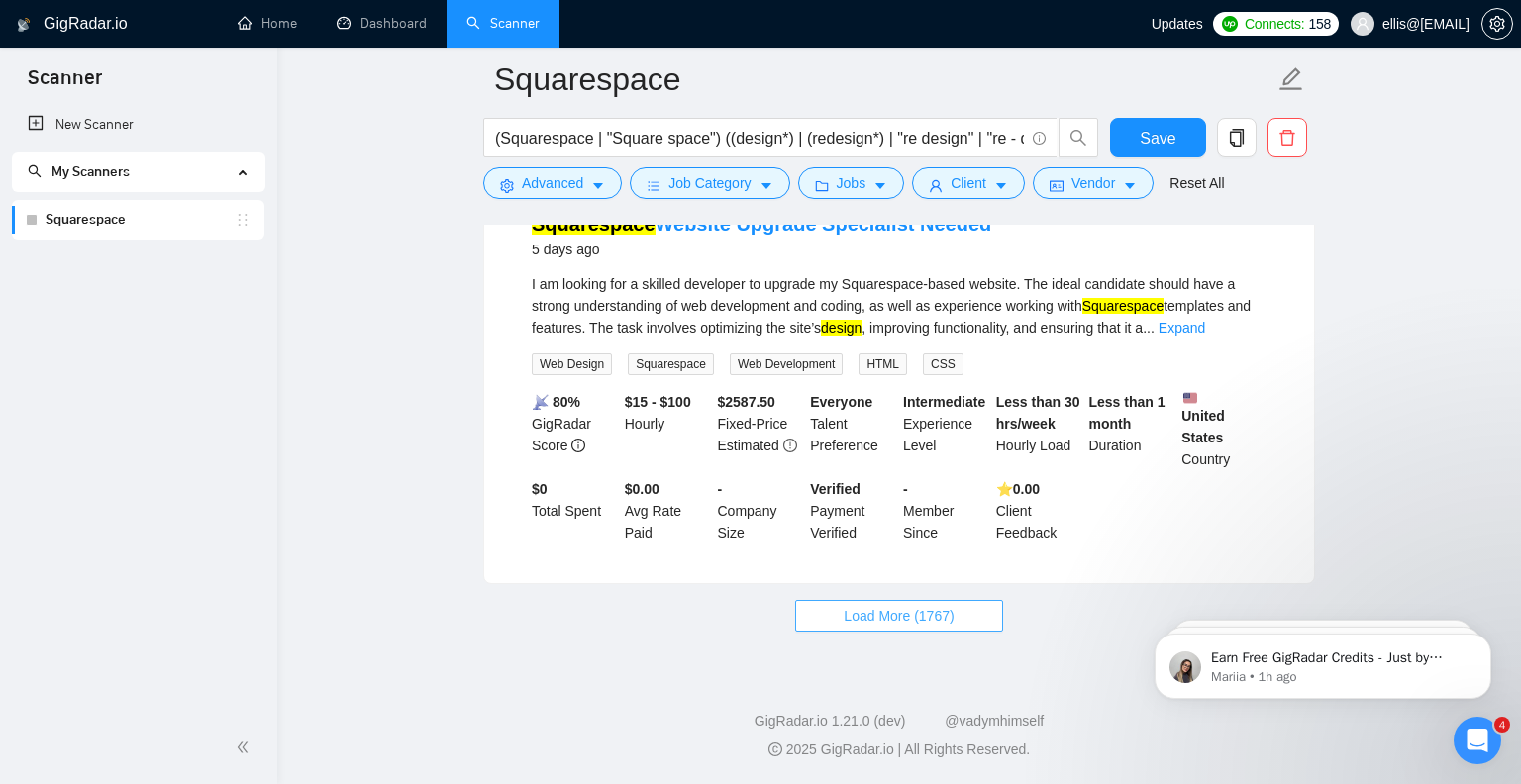 click on "Load More (1767)" at bounding box center [898, 616] 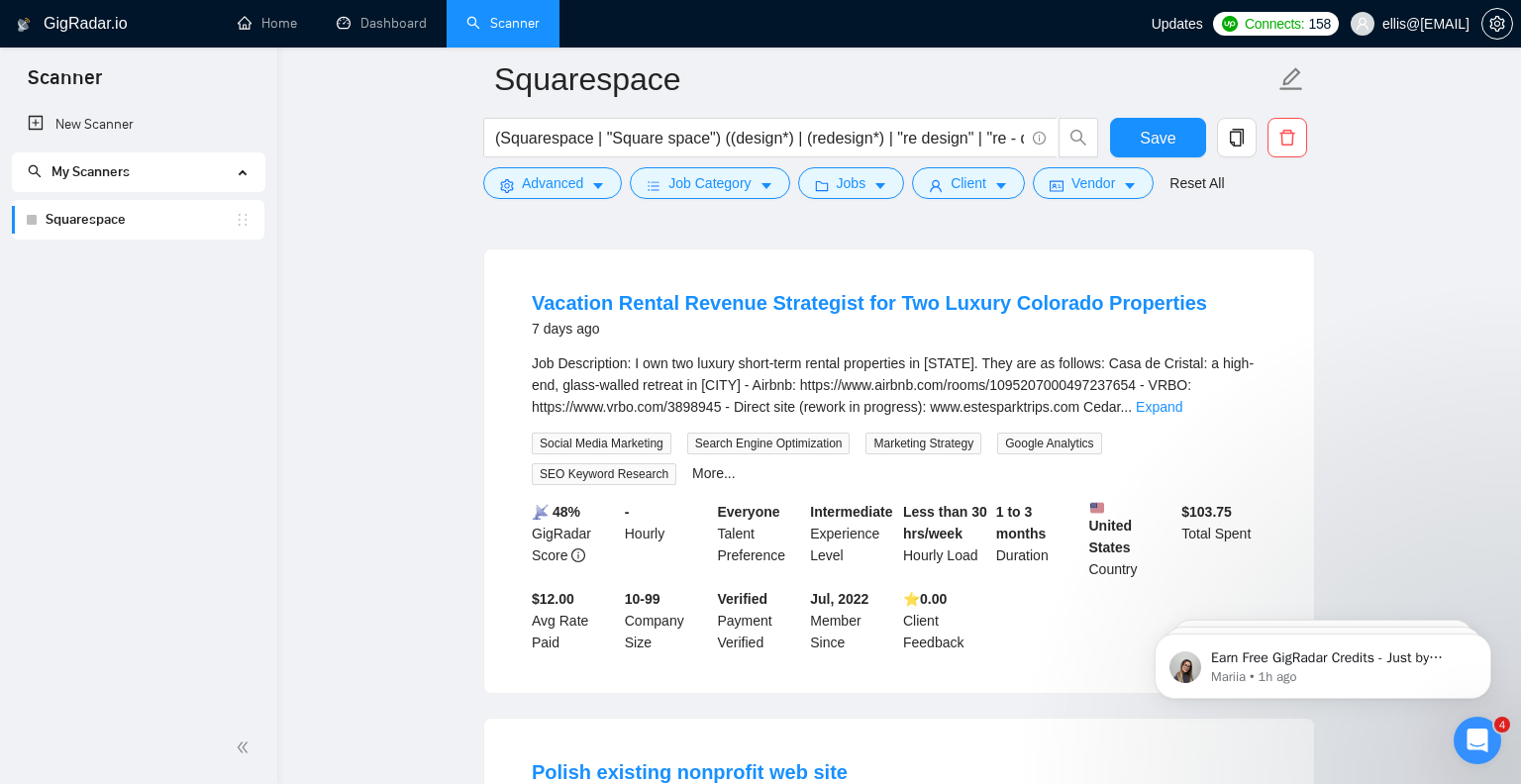 scroll, scrollTop: 5782, scrollLeft: 0, axis: vertical 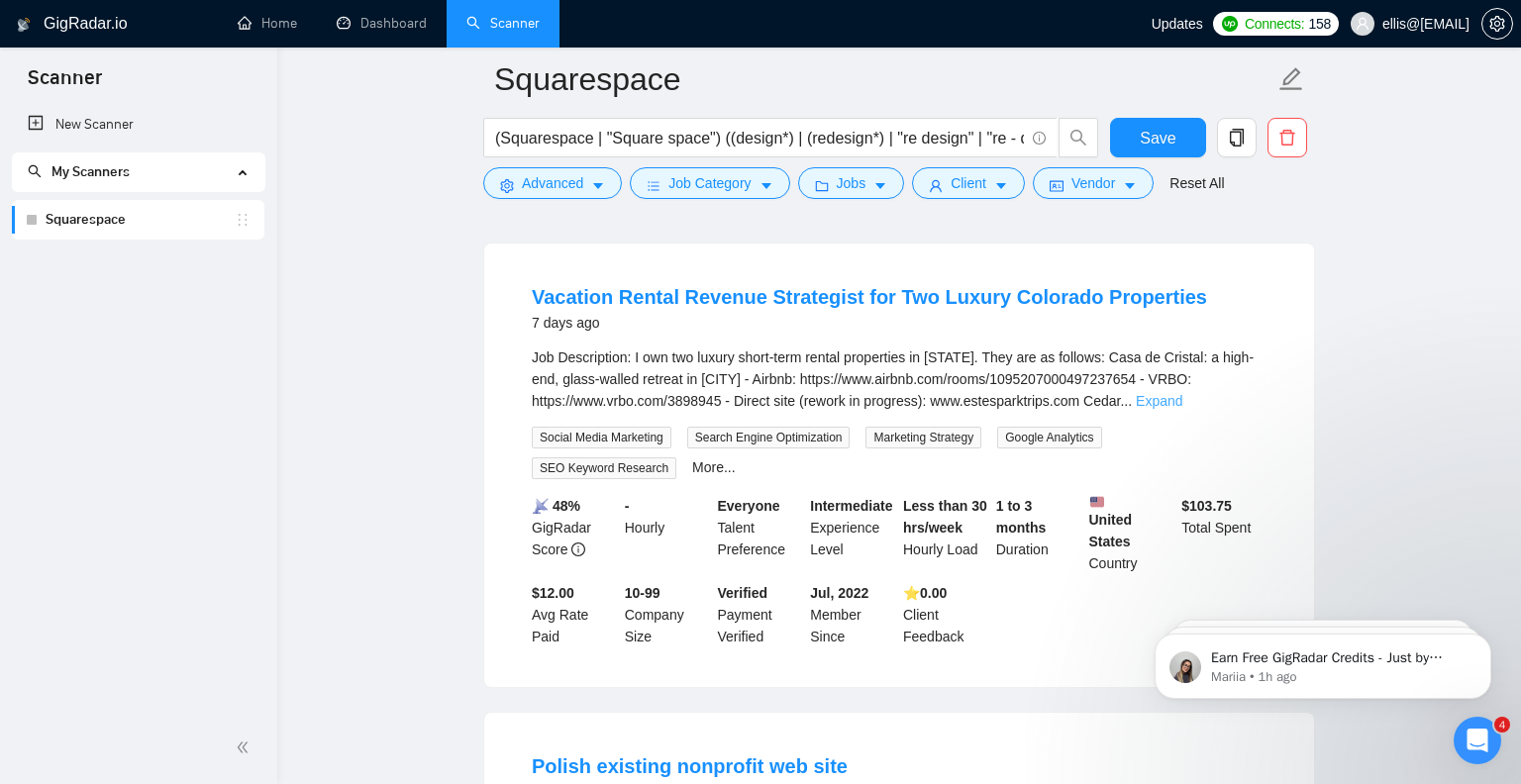 click on "Expand" at bounding box center (1159, 401) 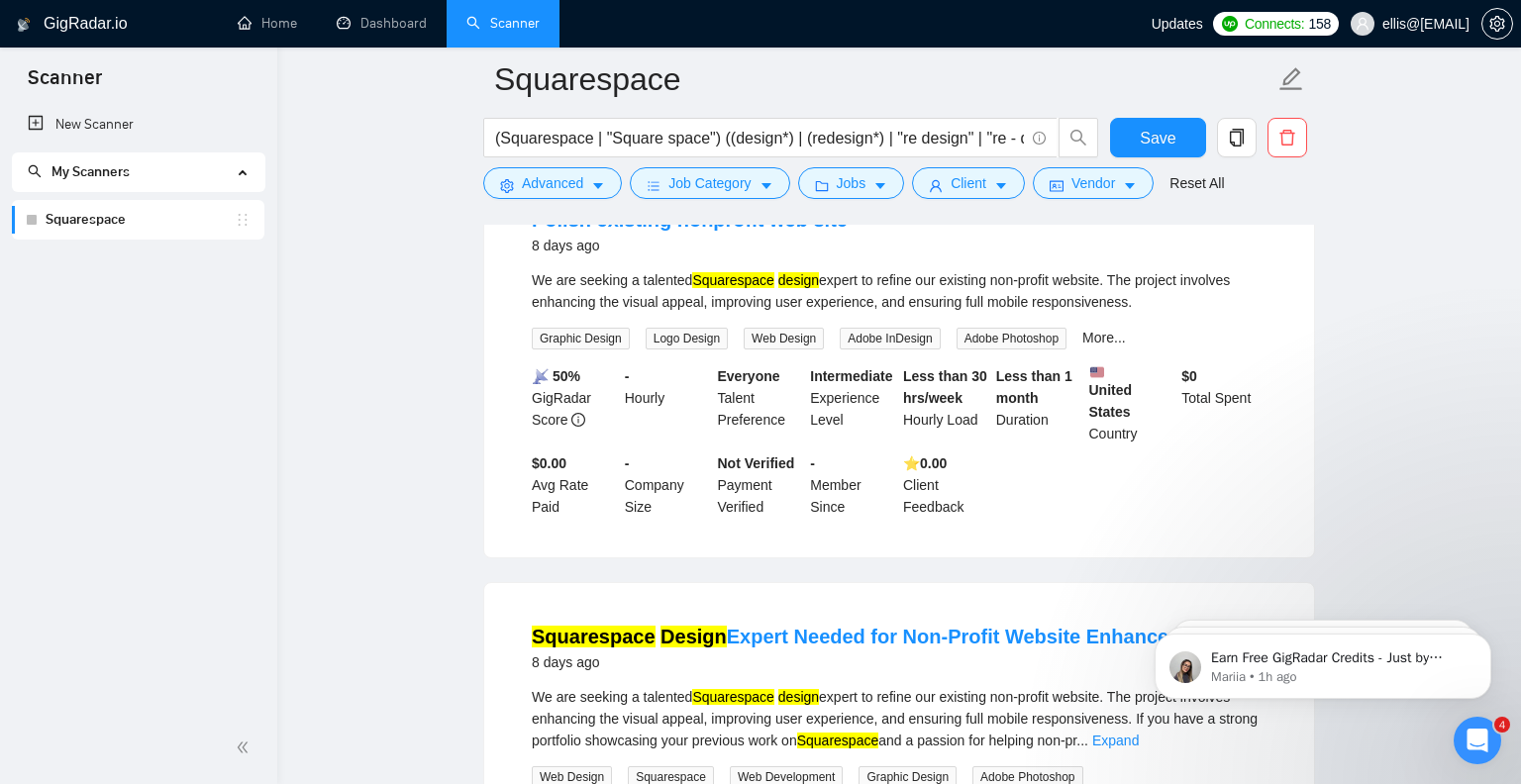 scroll, scrollTop: 6631, scrollLeft: 0, axis: vertical 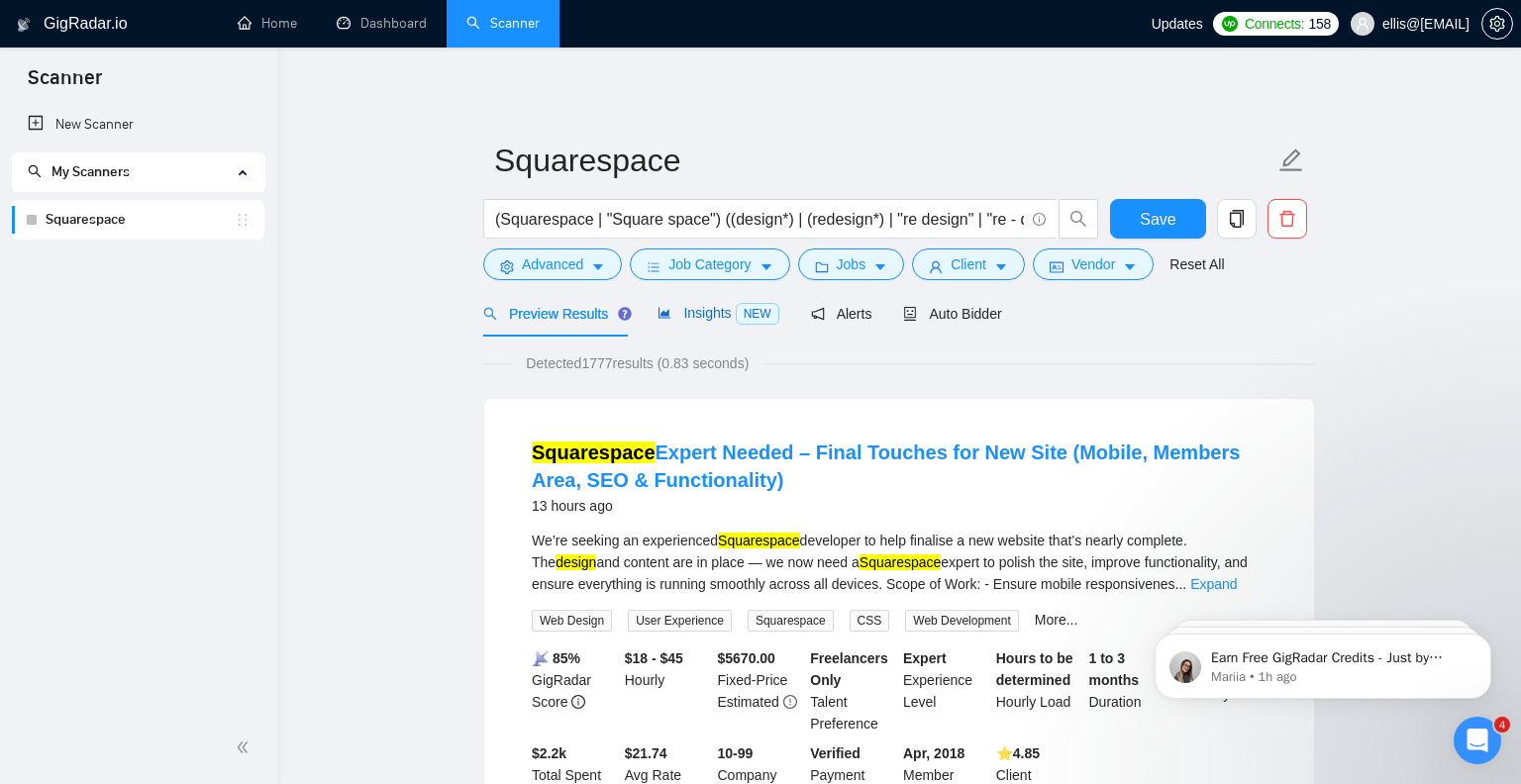 click on "Insights NEW" at bounding box center (718, 313) 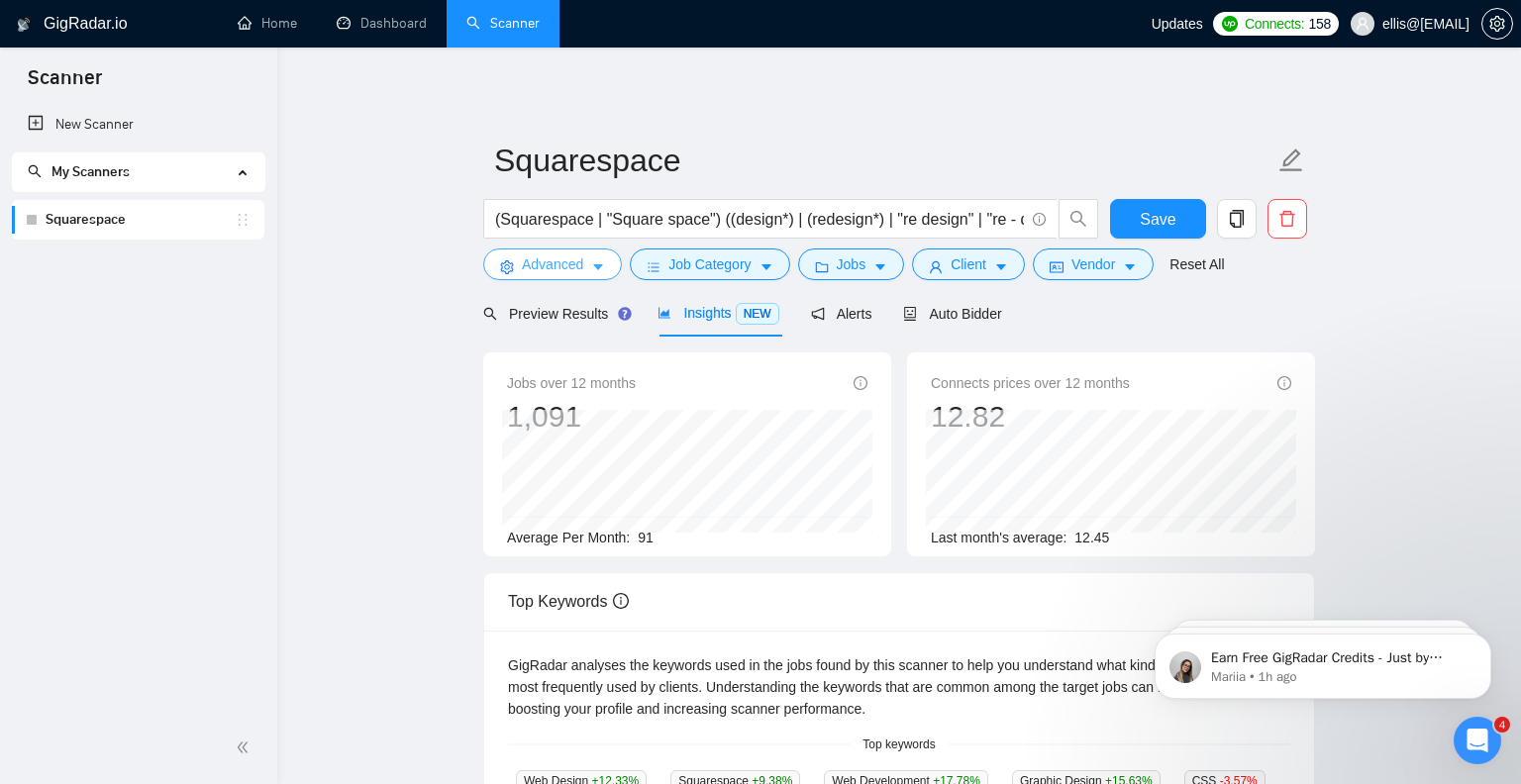 click on "Advanced" at bounding box center (553, 264) 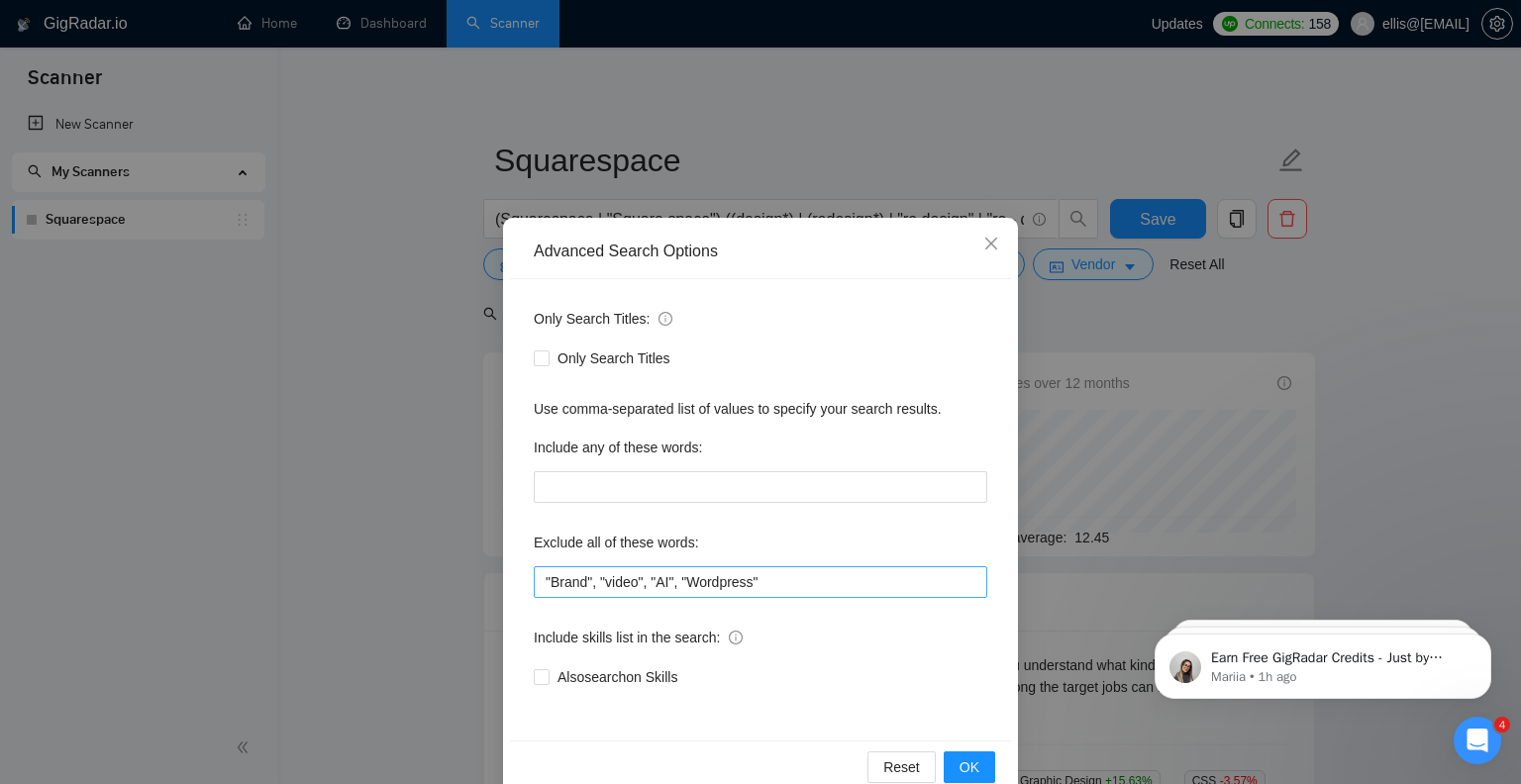 scroll, scrollTop: 40, scrollLeft: 0, axis: vertical 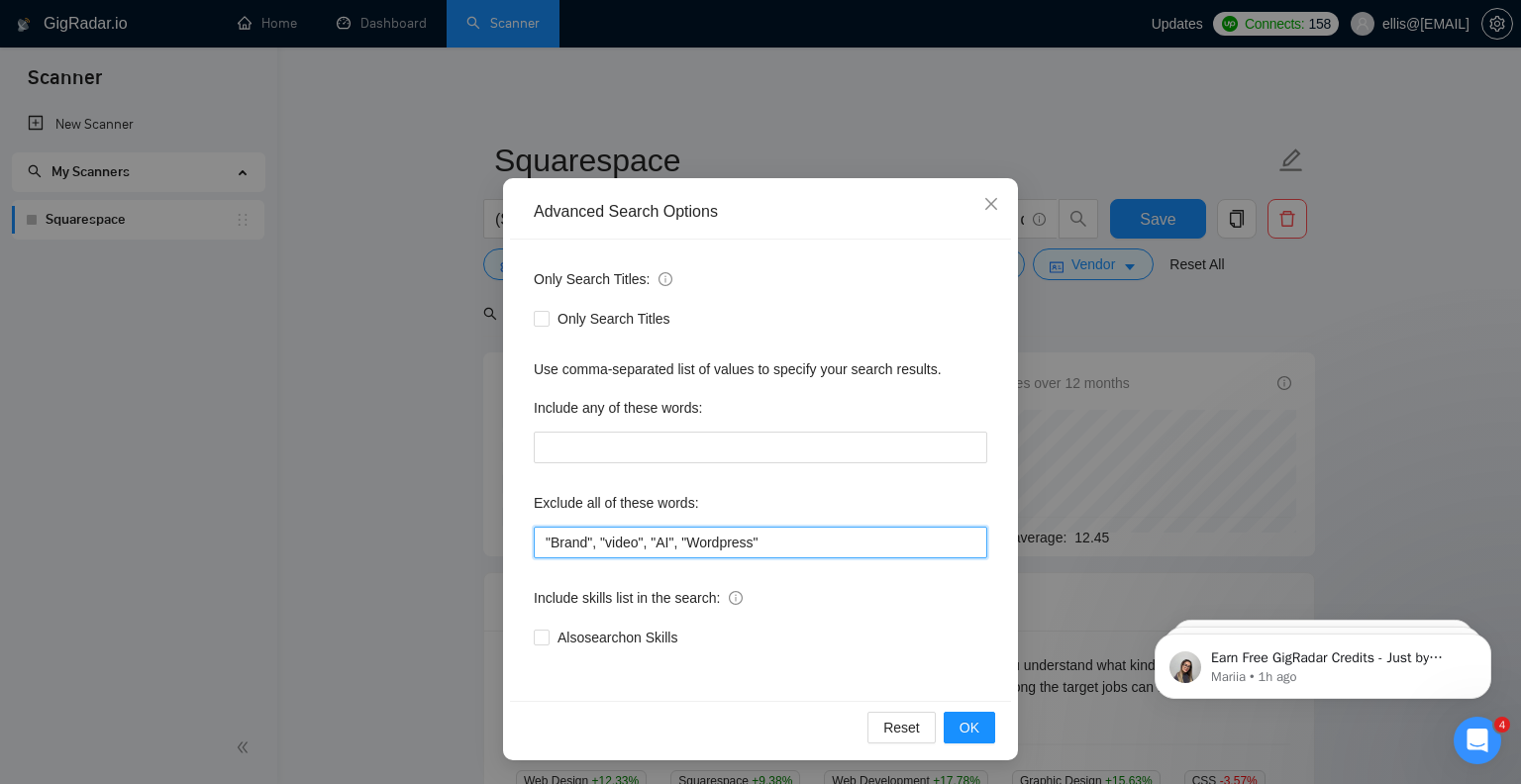 click on ""Brand", "video", "AI", "Wordpress"" at bounding box center [760, 542] 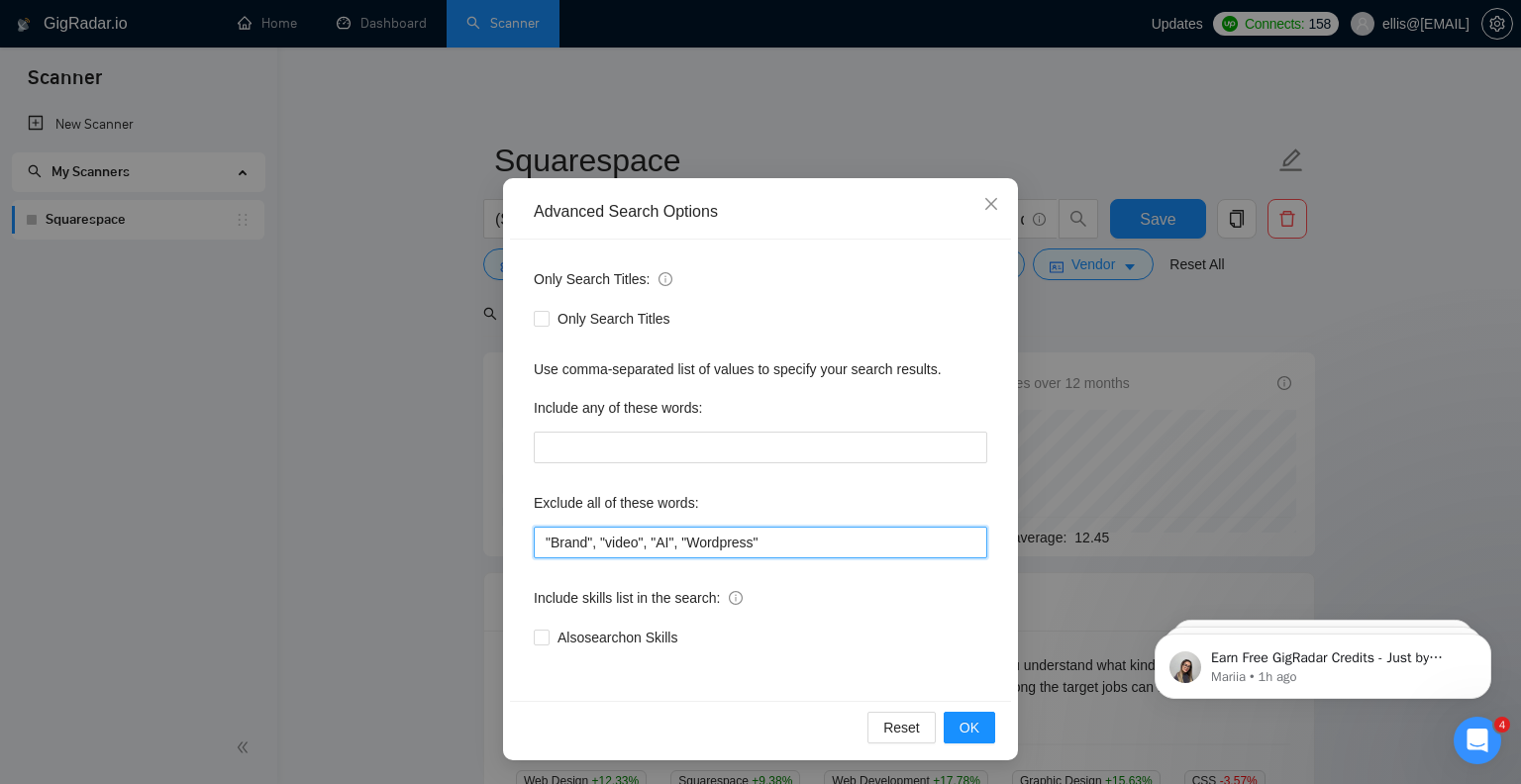 click on ""Brand", "video", "AI", "Wordpress"" at bounding box center [760, 542] 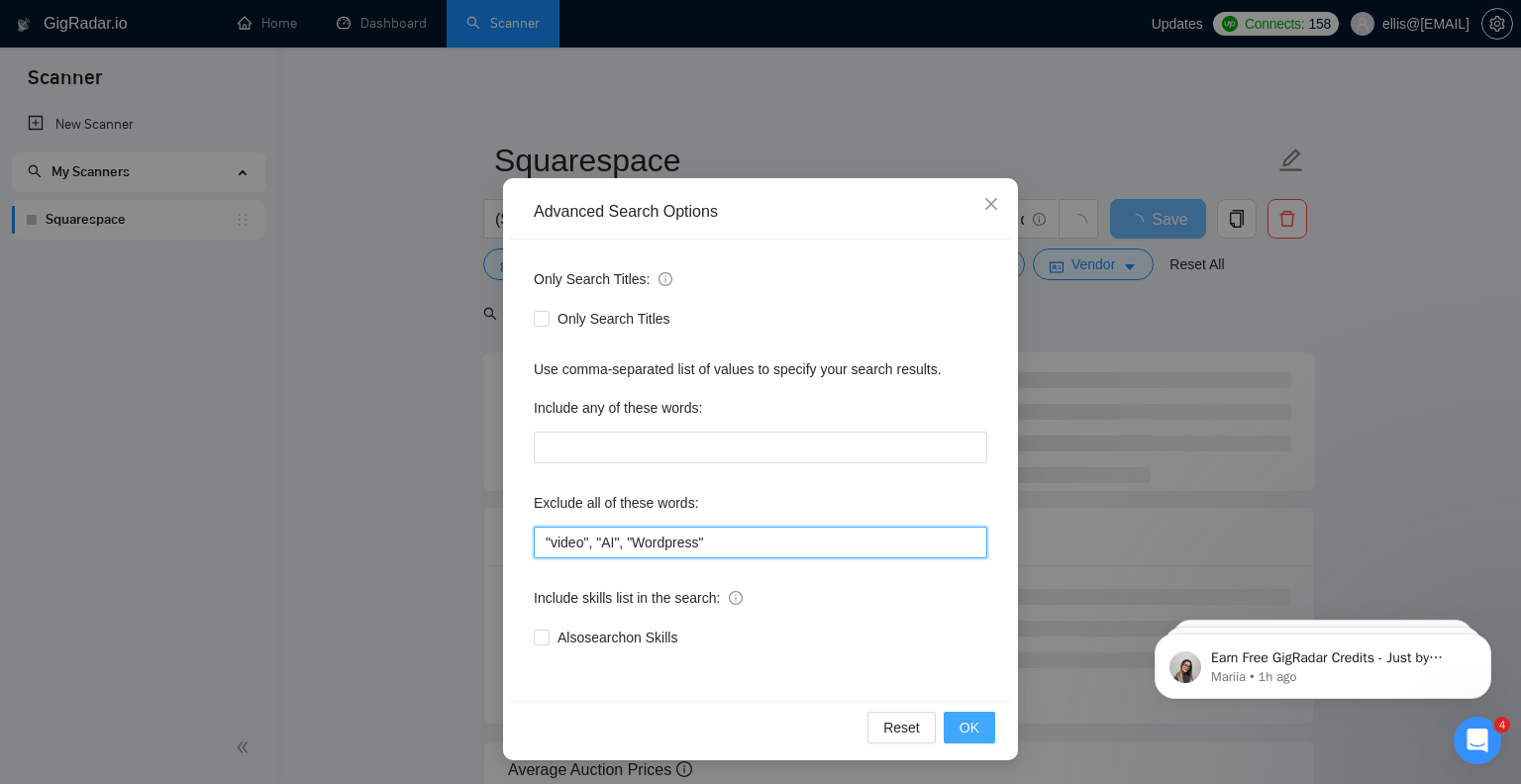 type on ""video", "AI", "Wordpress"" 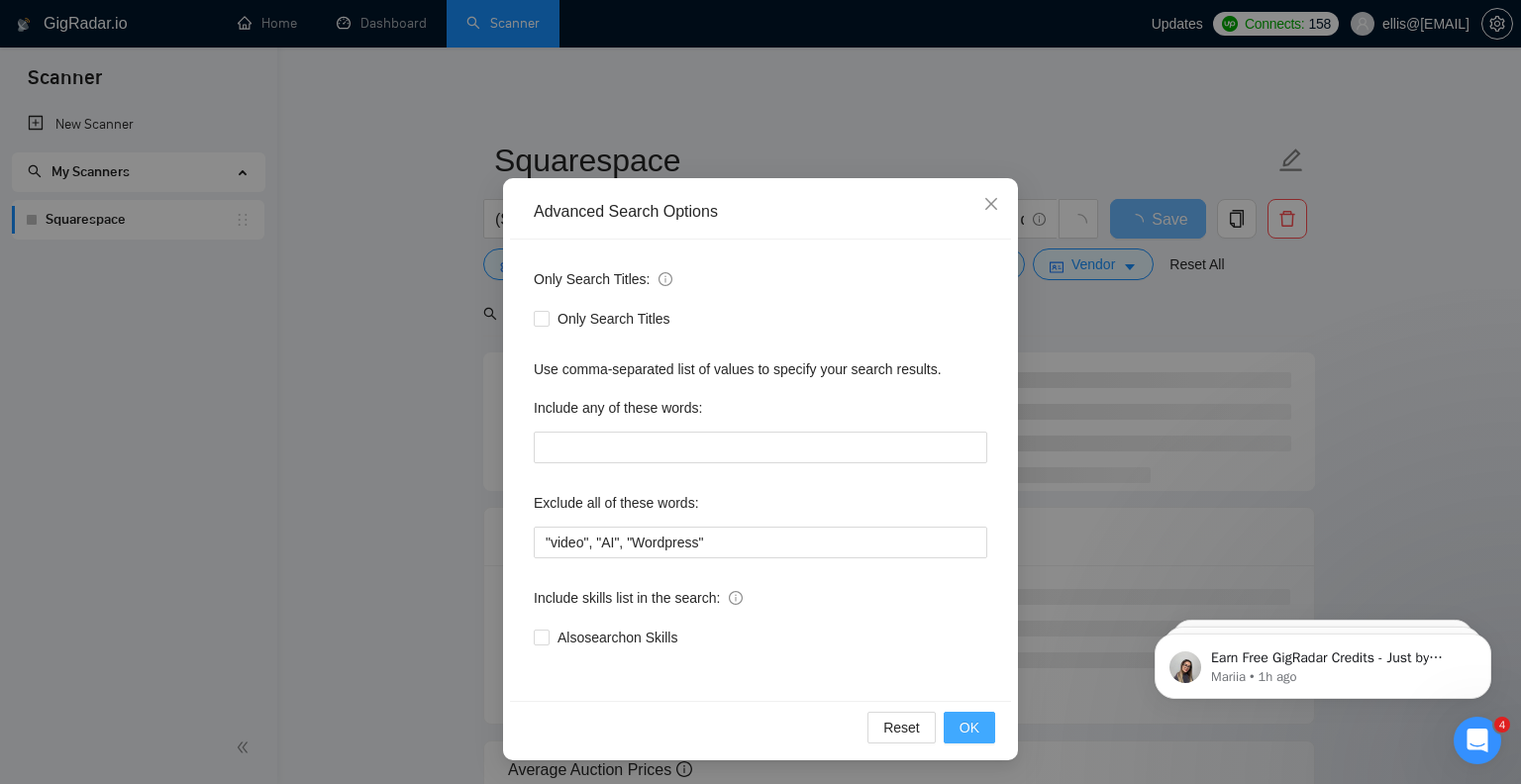 click on "OK" at bounding box center (969, 728) 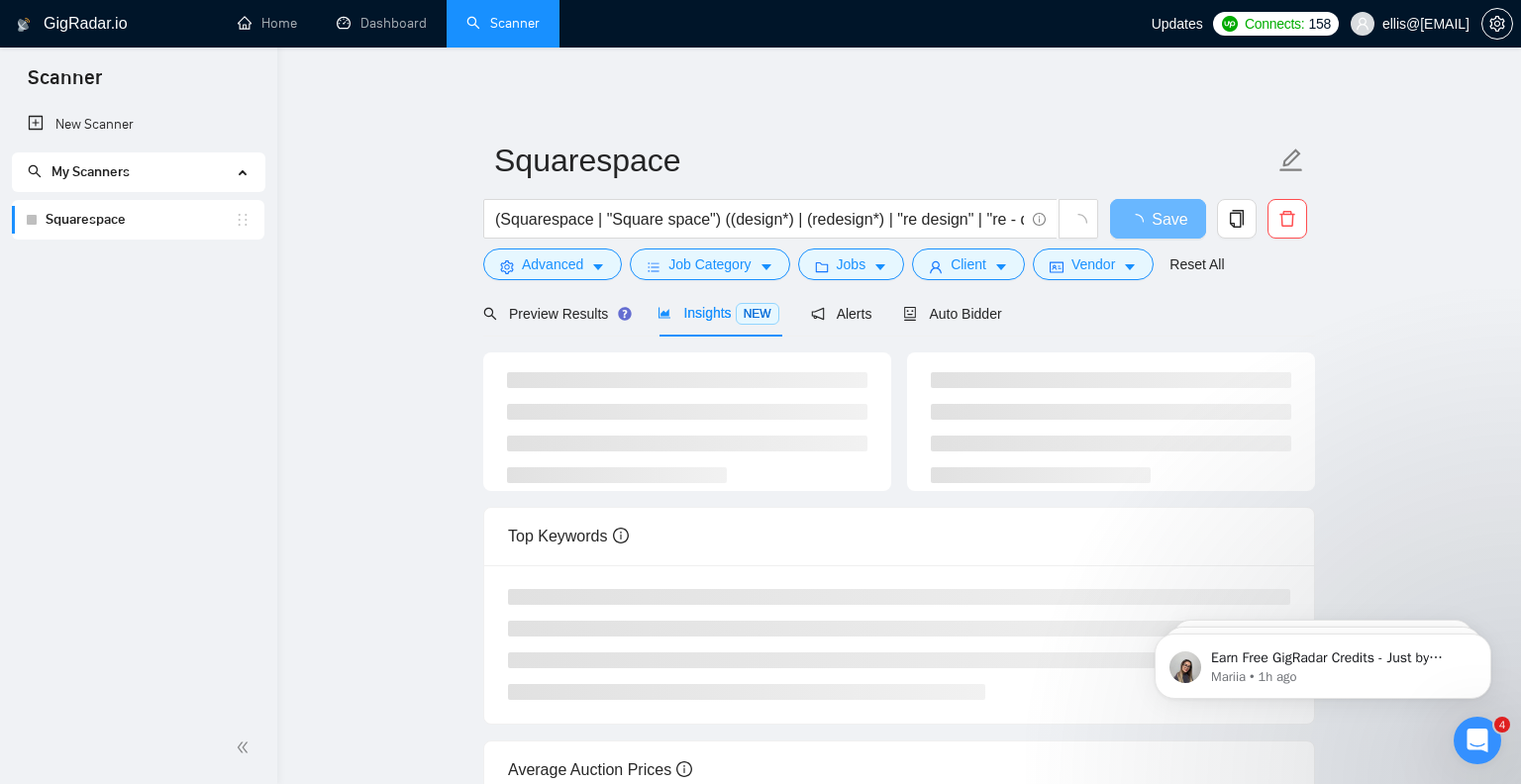 scroll, scrollTop: 0, scrollLeft: 0, axis: both 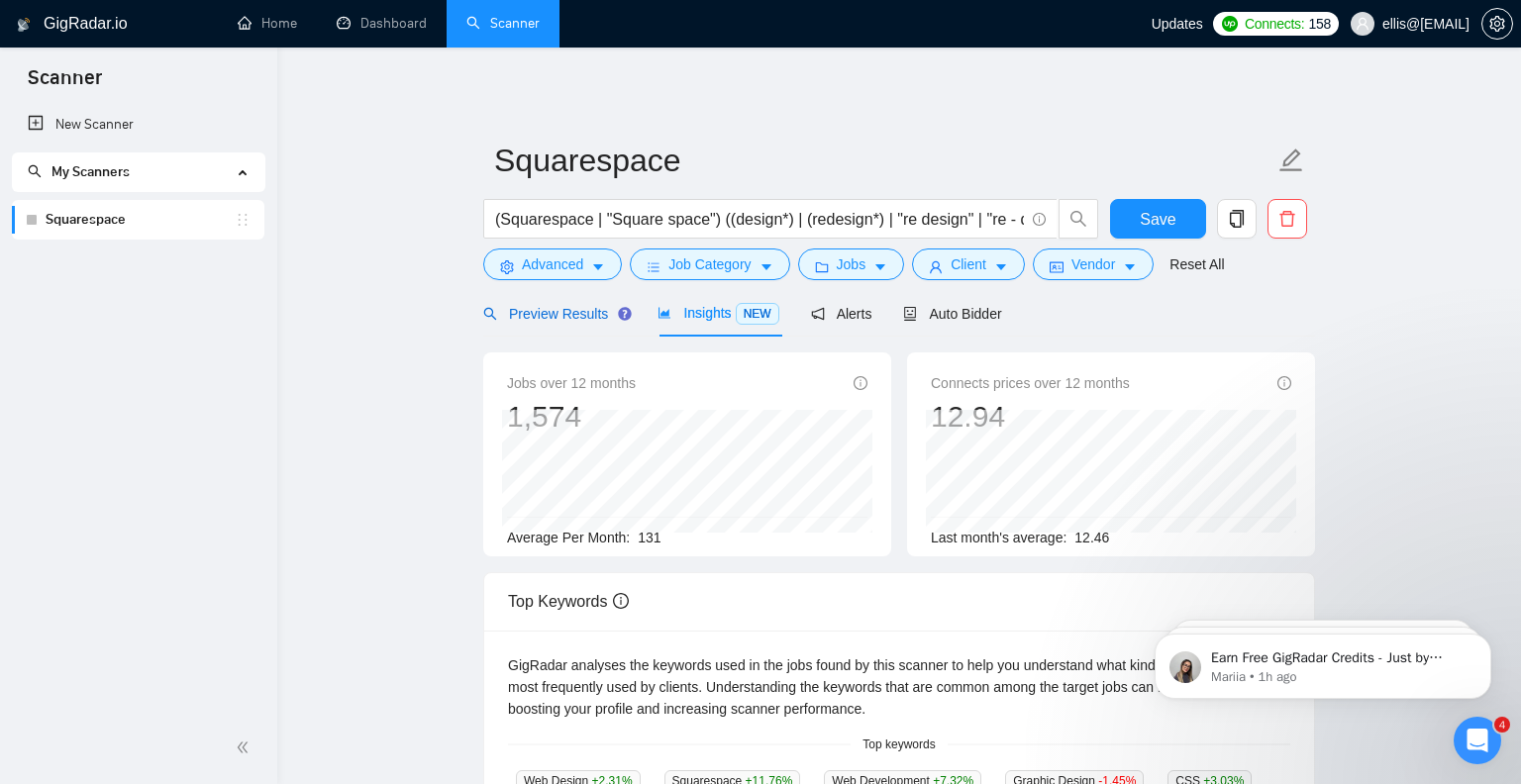 click on "Preview Results" at bounding box center [555, 314] 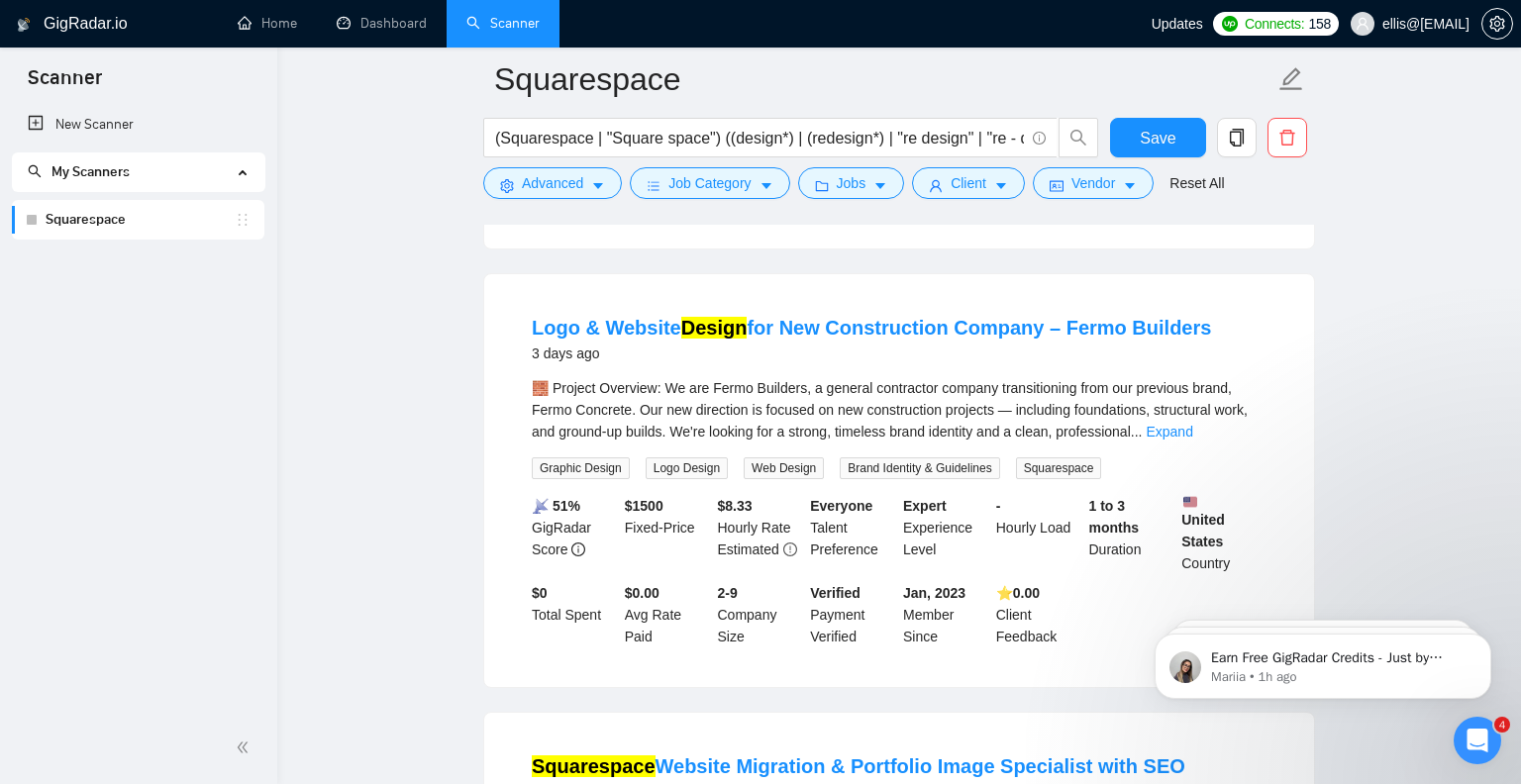 scroll, scrollTop: 3229, scrollLeft: 0, axis: vertical 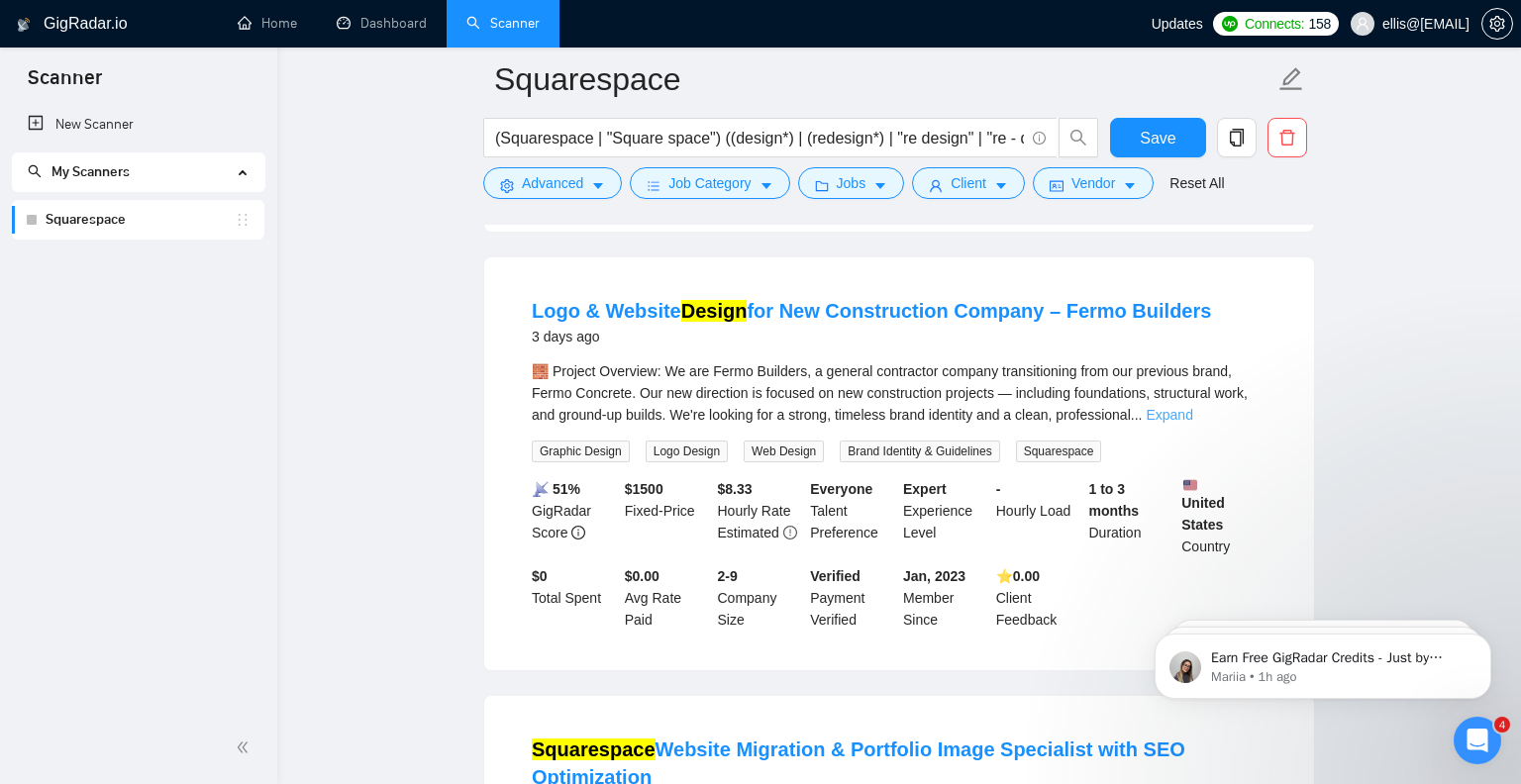 click on "Expand" at bounding box center (1168, 415) 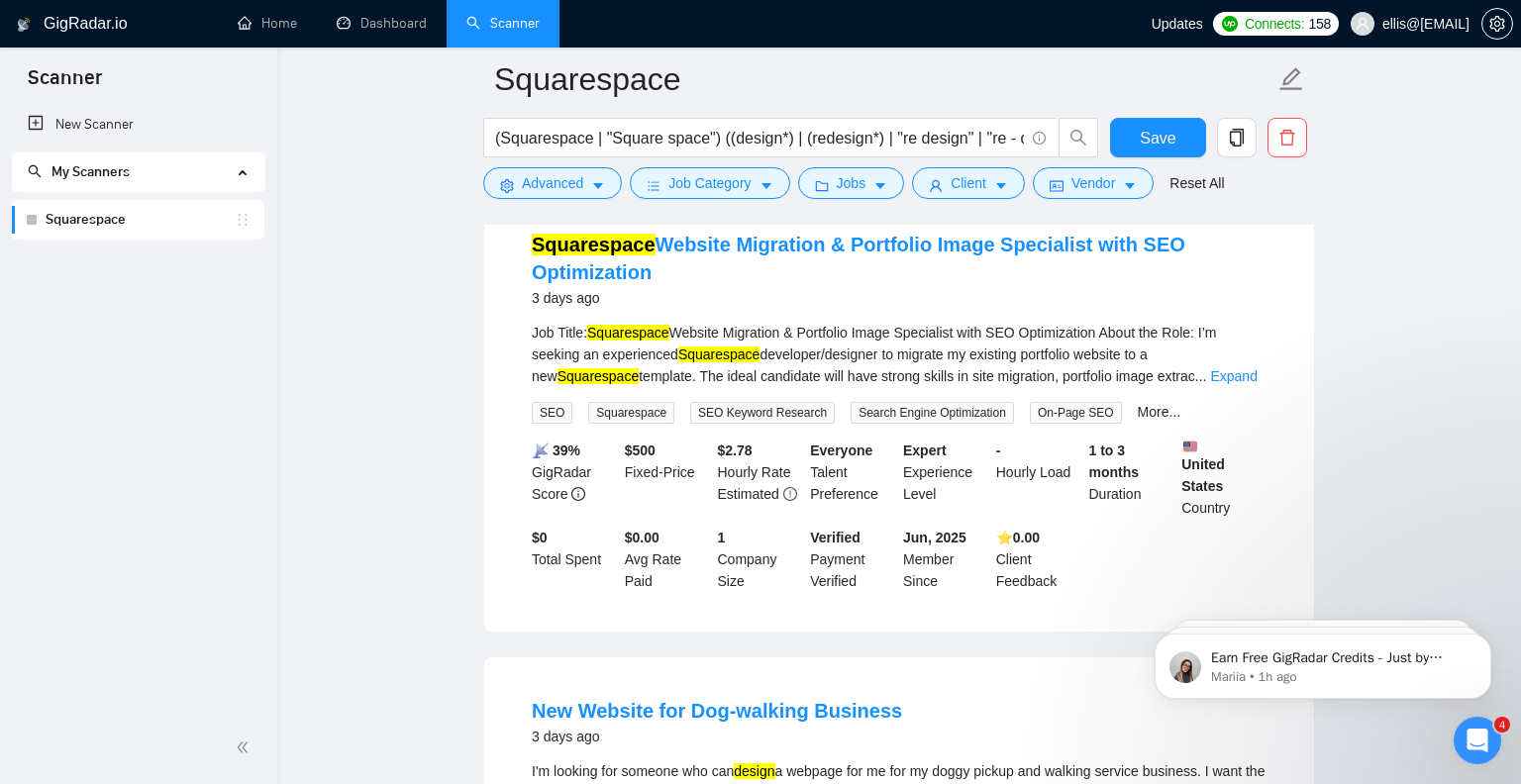 scroll, scrollTop: 4042, scrollLeft: 0, axis: vertical 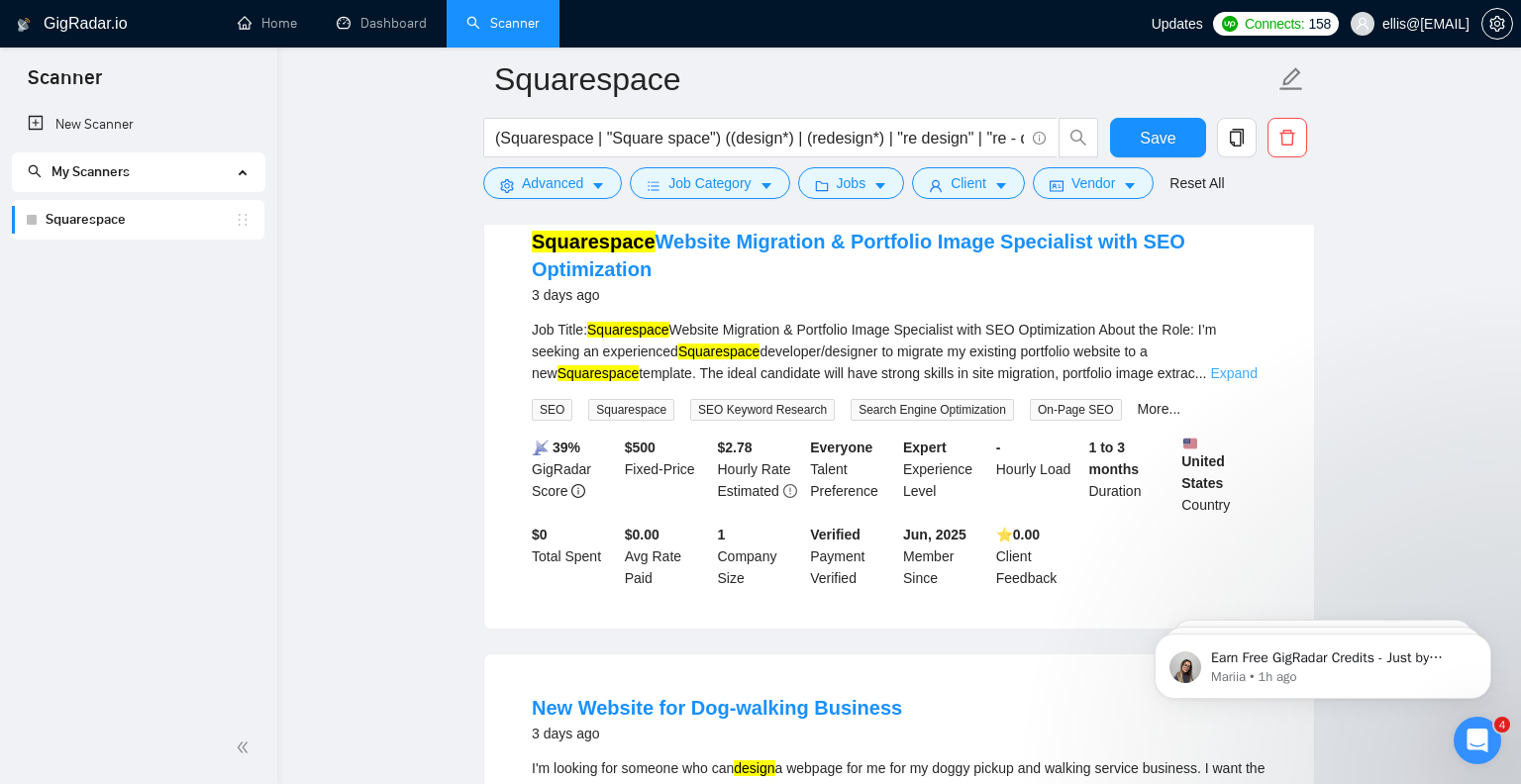 click on "Expand" at bounding box center [1233, 373] 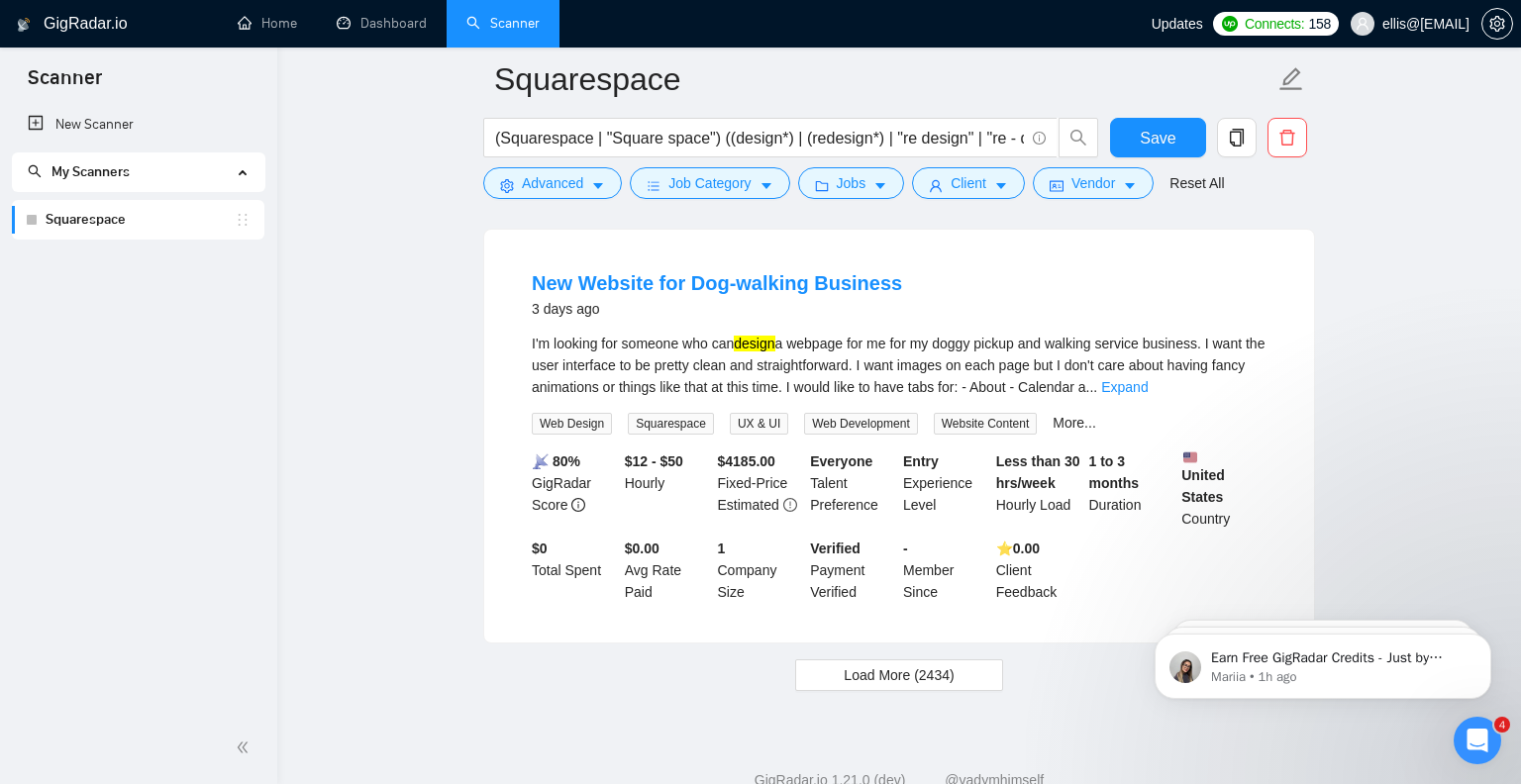scroll, scrollTop: 4891, scrollLeft: 0, axis: vertical 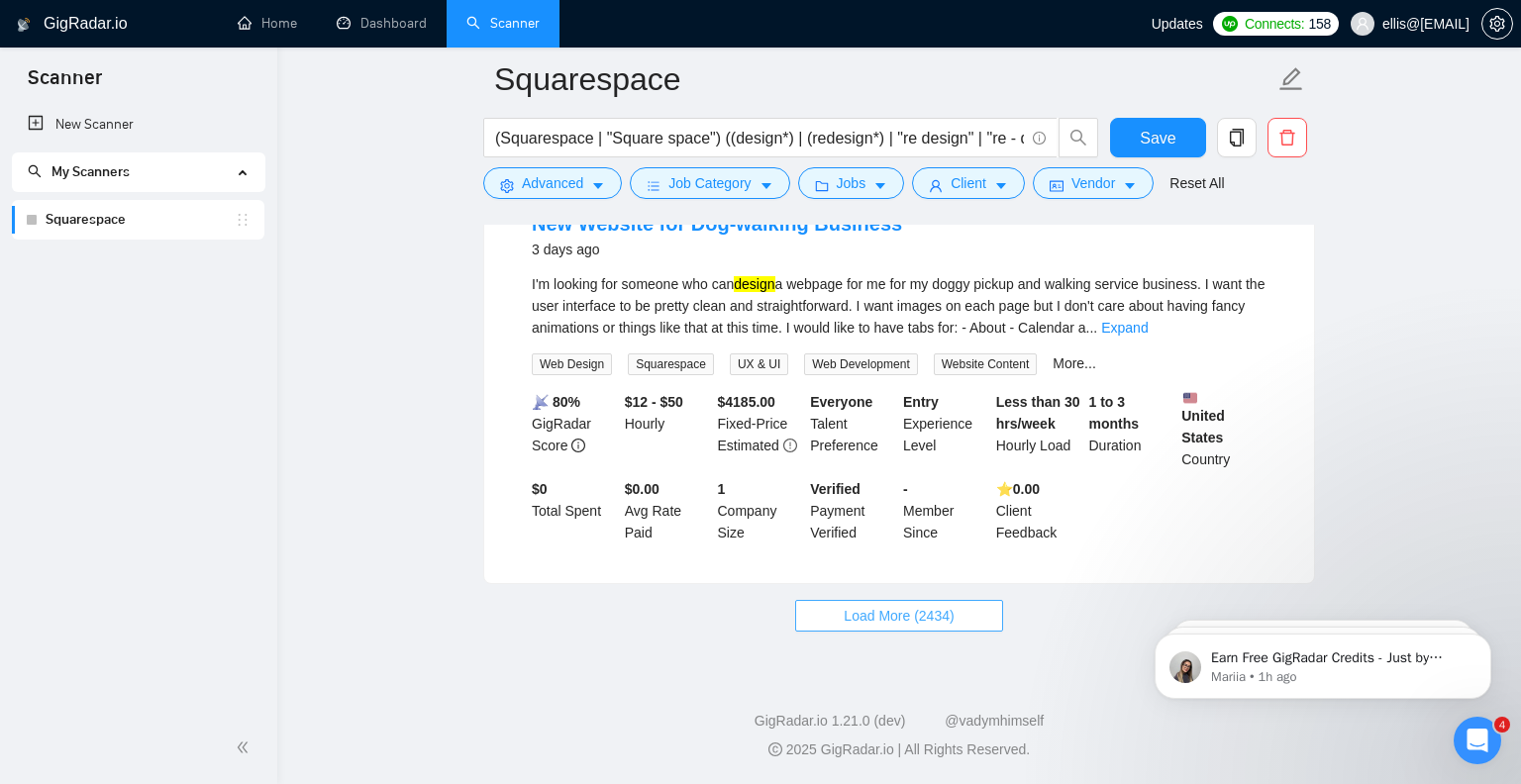 click on "Load More (2434)" at bounding box center (898, 616) 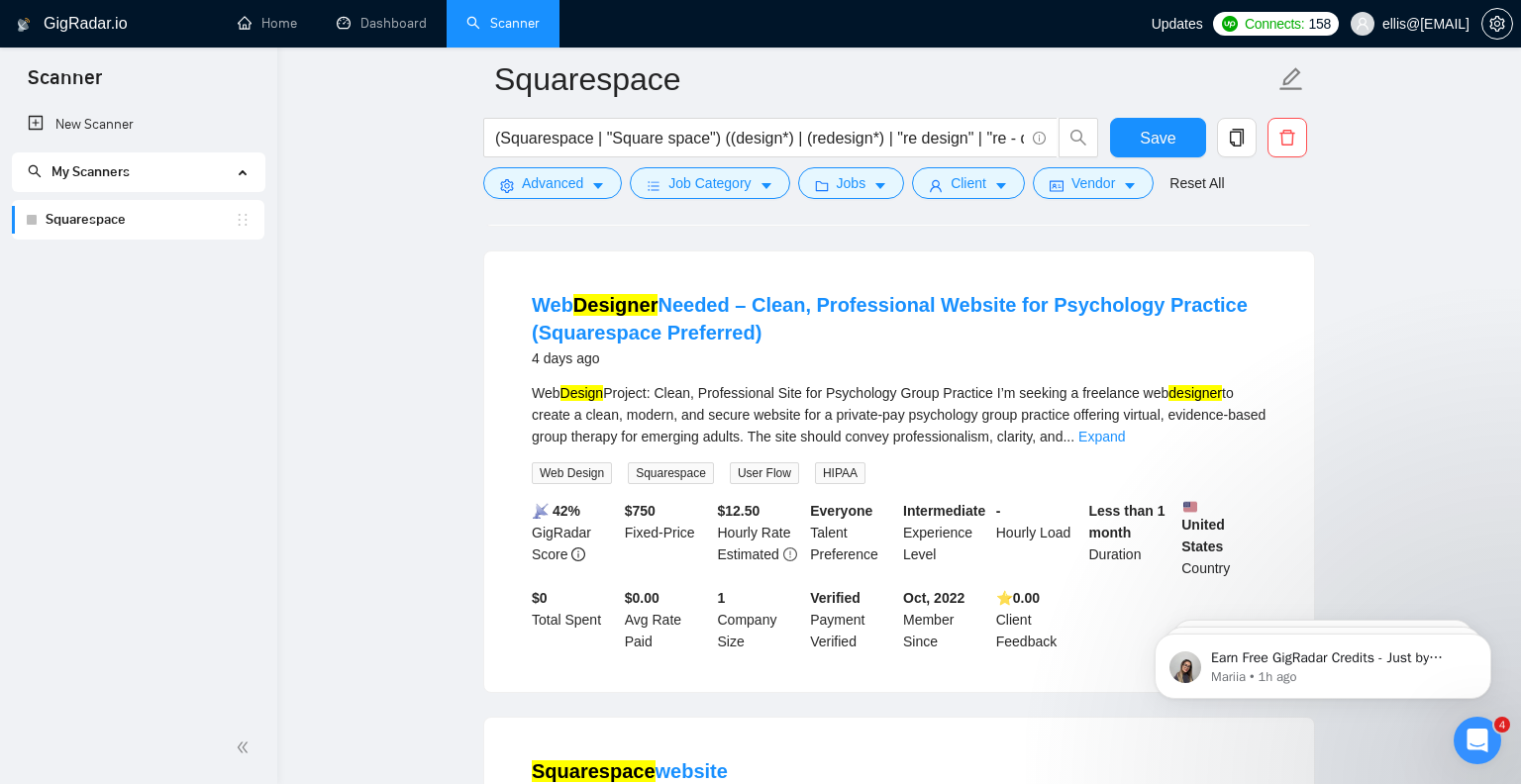 scroll, scrollTop: 6108, scrollLeft: 0, axis: vertical 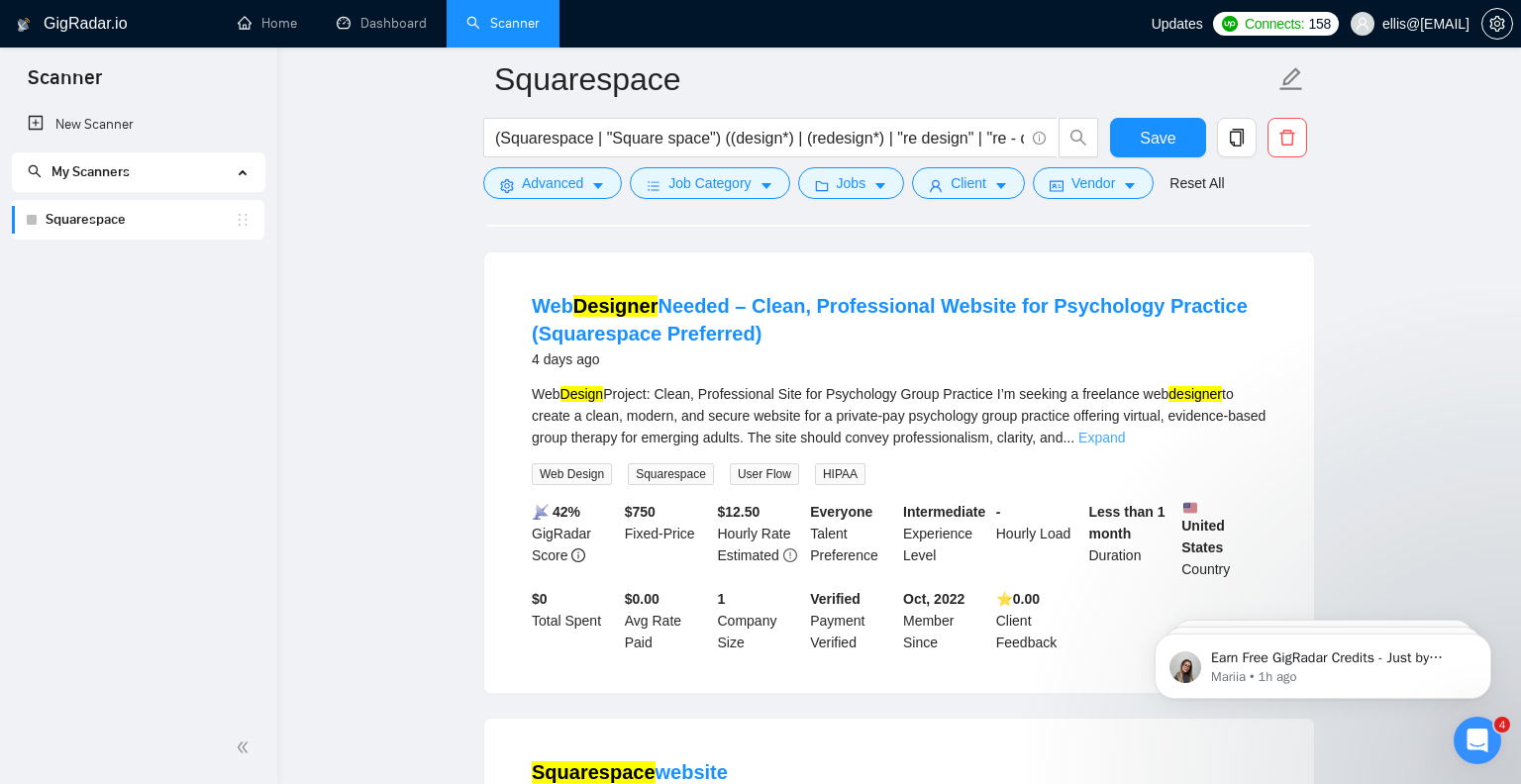 click on "Expand" at bounding box center (1101, 438) 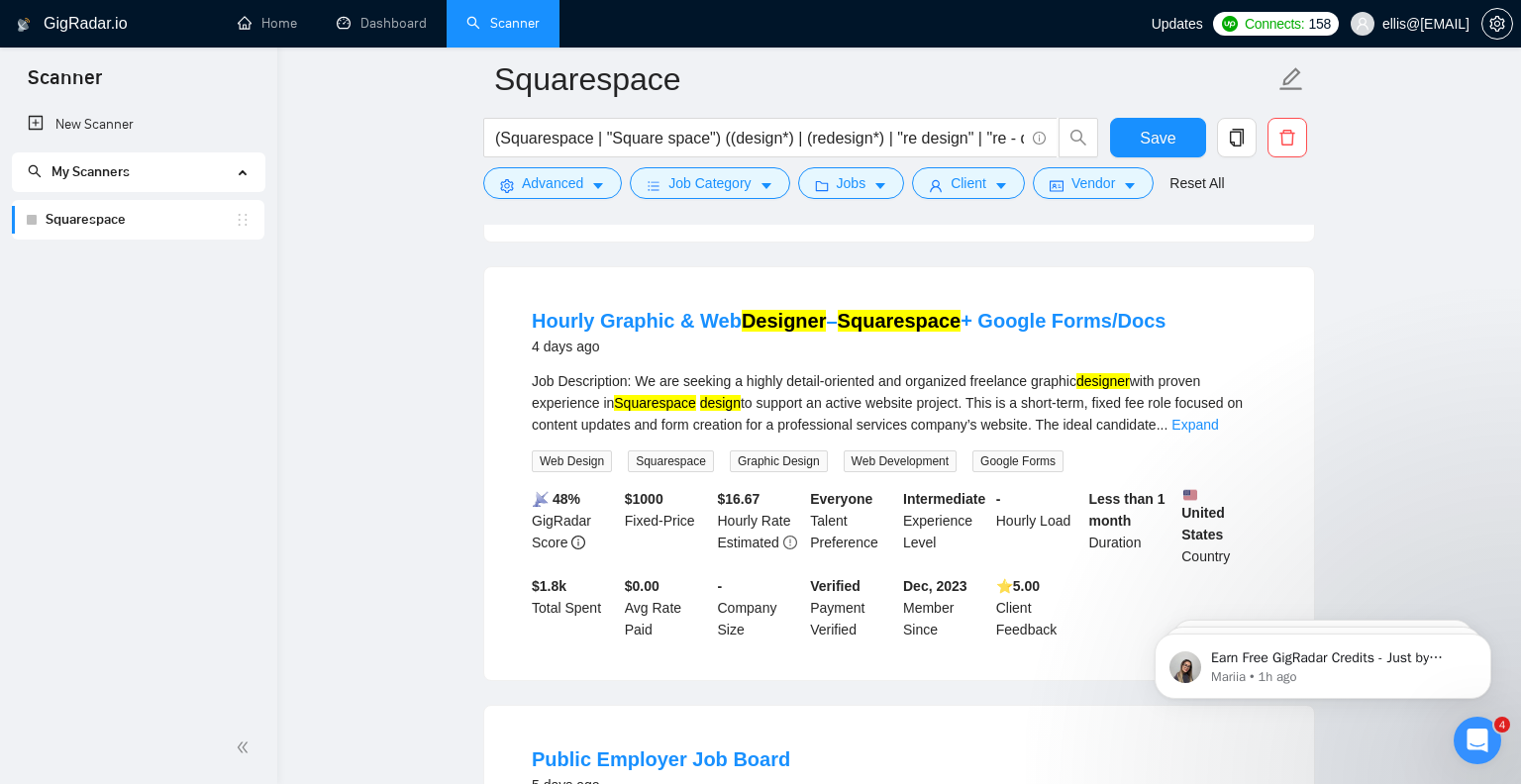 scroll, scrollTop: 7670, scrollLeft: 0, axis: vertical 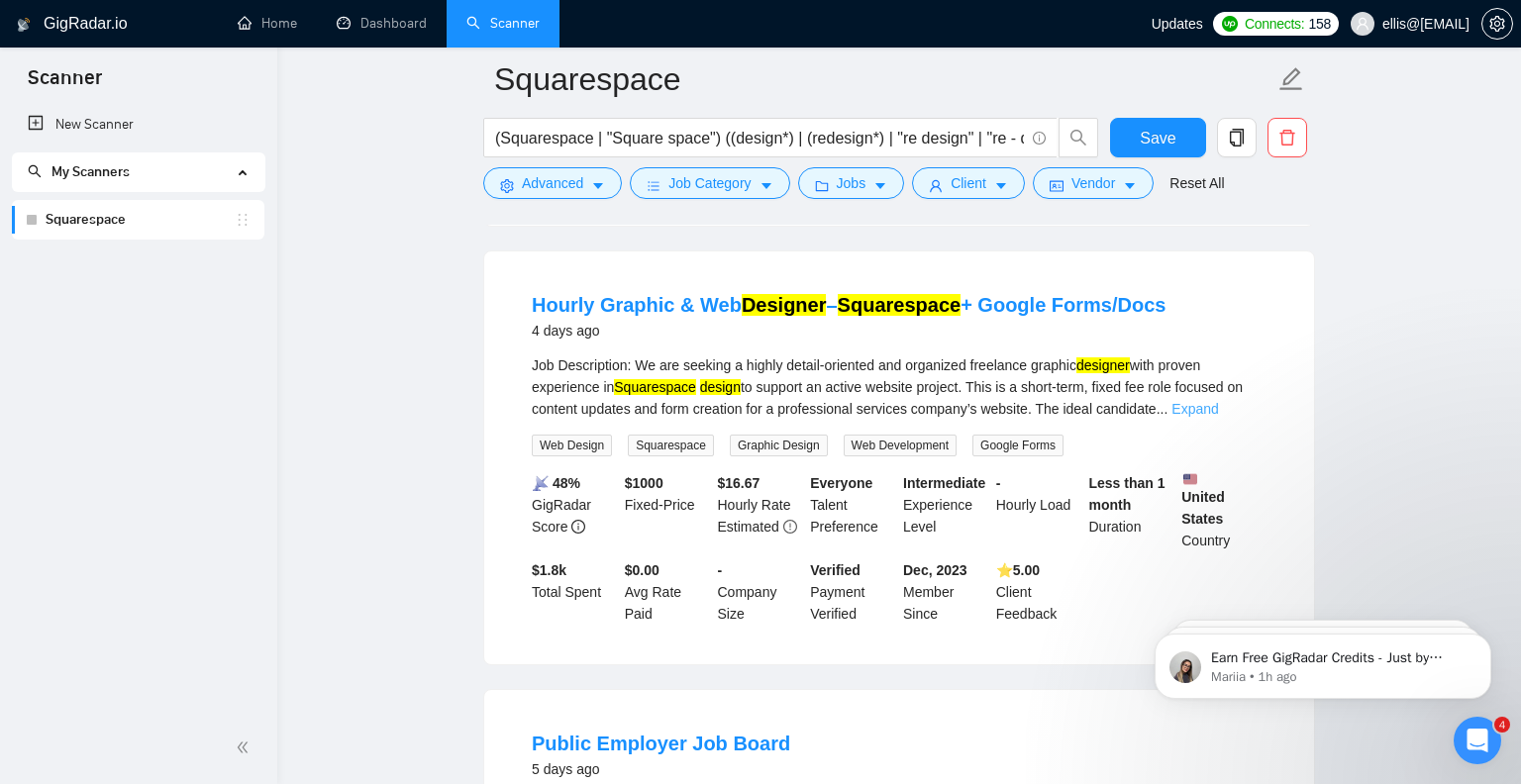 click on "Expand" at bounding box center [1194, 409] 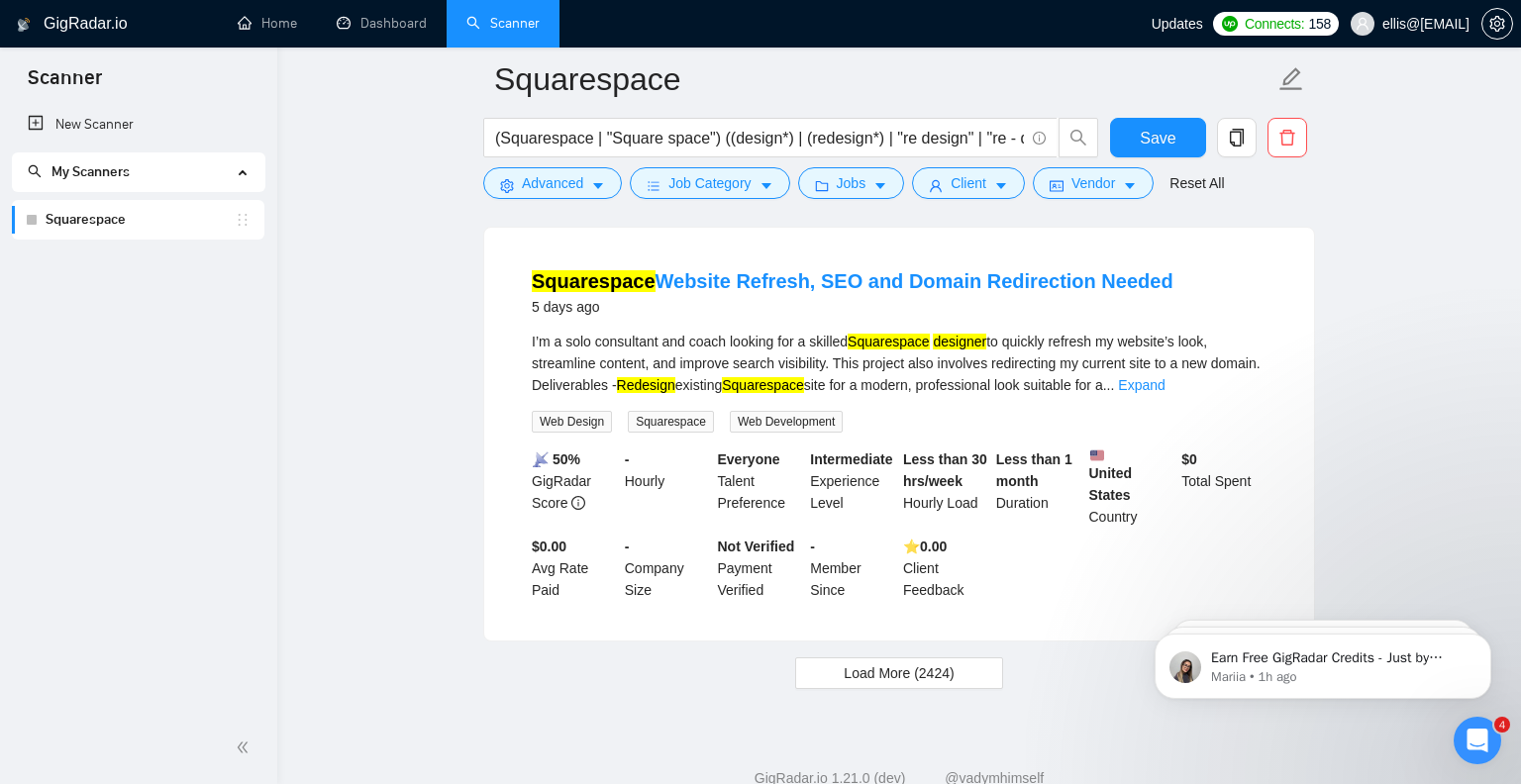 scroll, scrollTop: 9895, scrollLeft: 0, axis: vertical 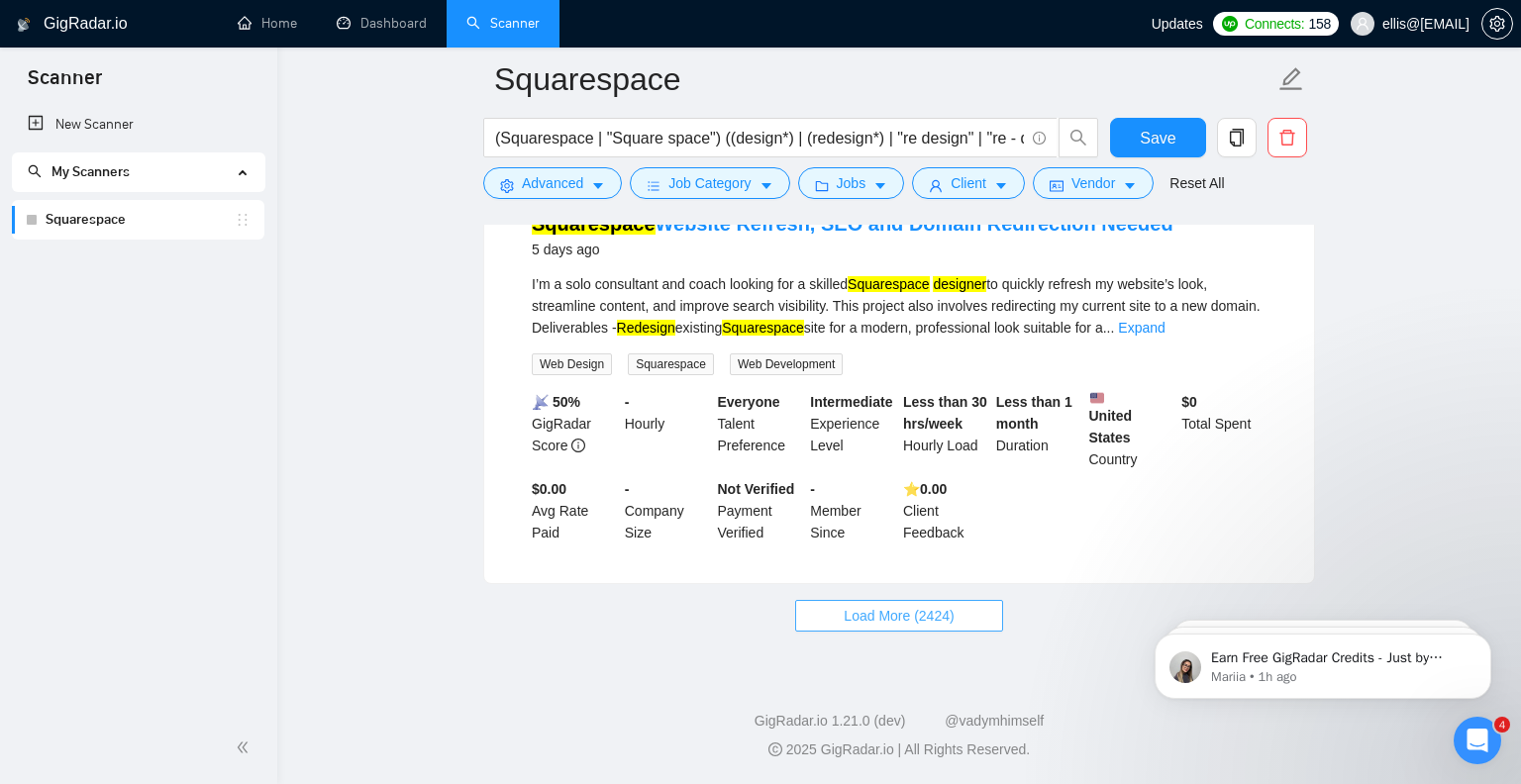 click on "Load More (2424)" at bounding box center (898, 616) 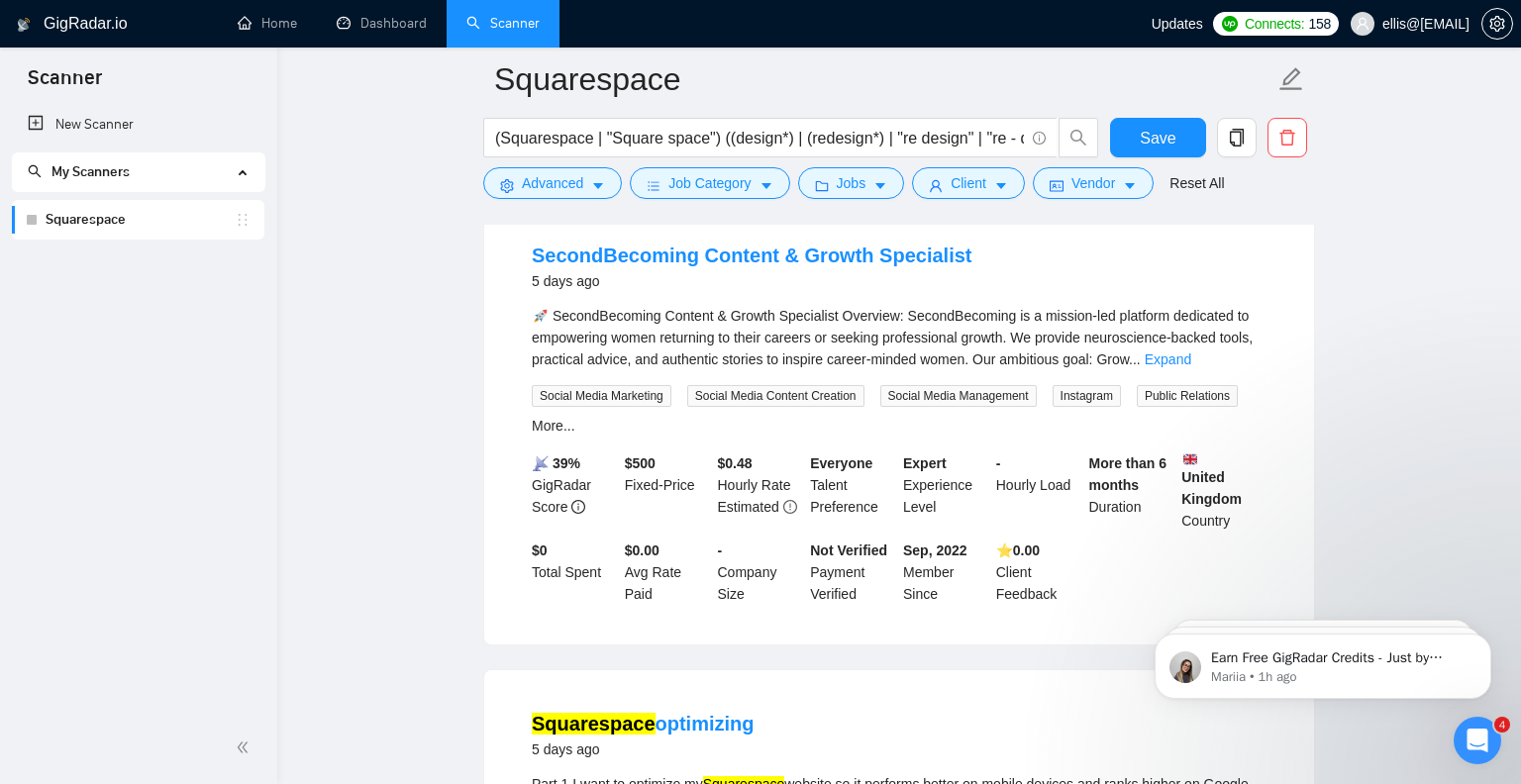 scroll, scrollTop: 10272, scrollLeft: 0, axis: vertical 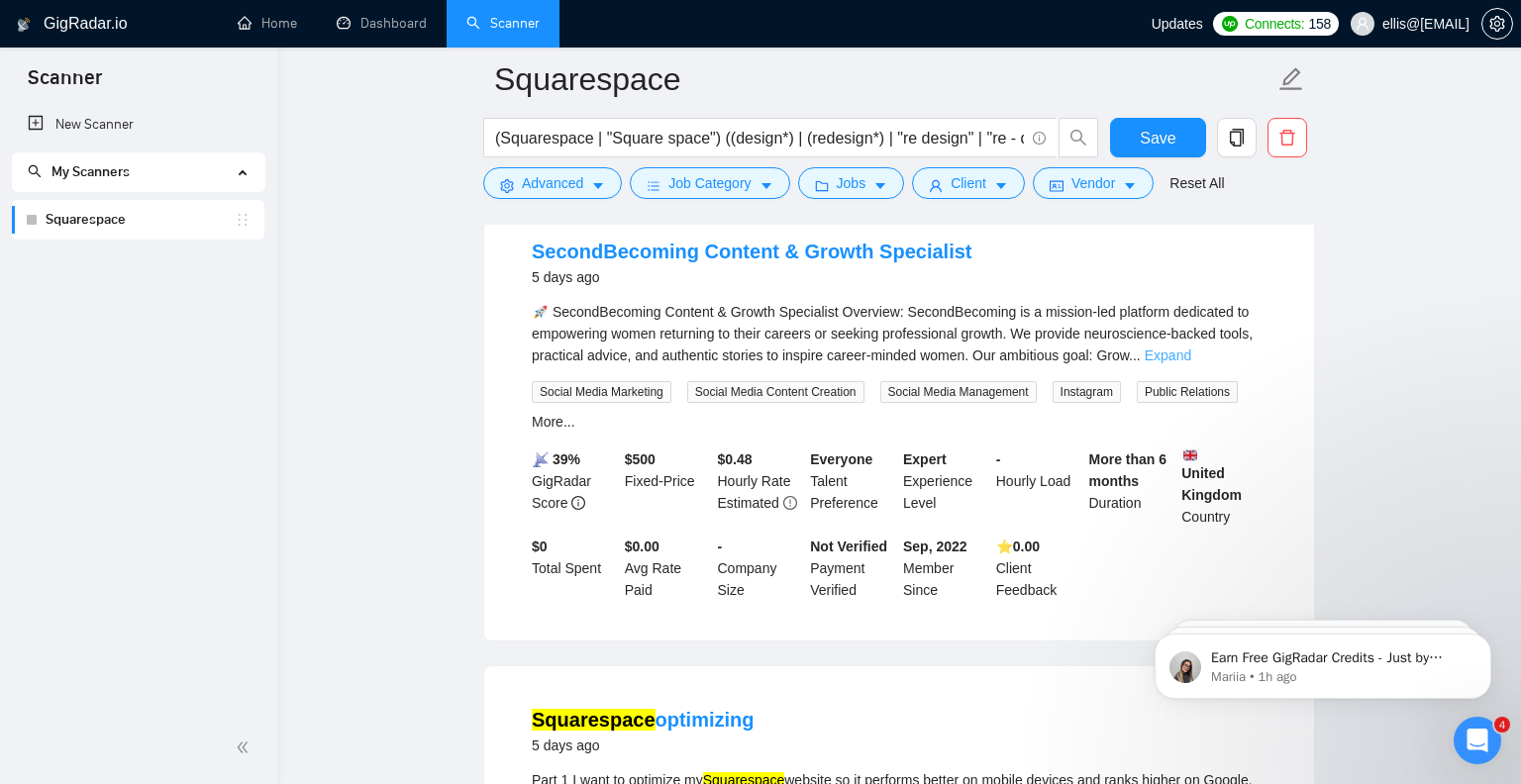 click on "Expand" at bounding box center [1167, 355] 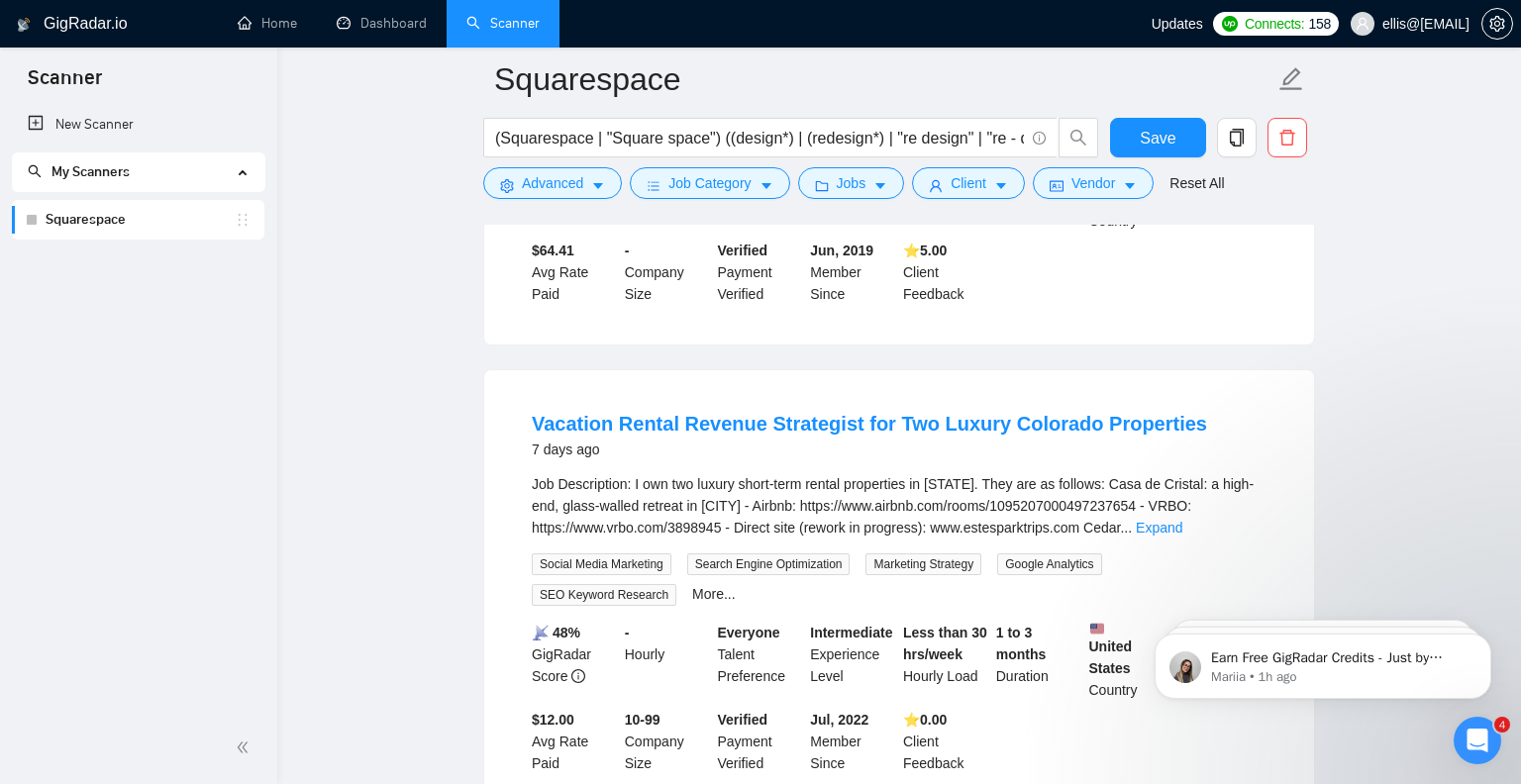 scroll, scrollTop: 13341, scrollLeft: 0, axis: vertical 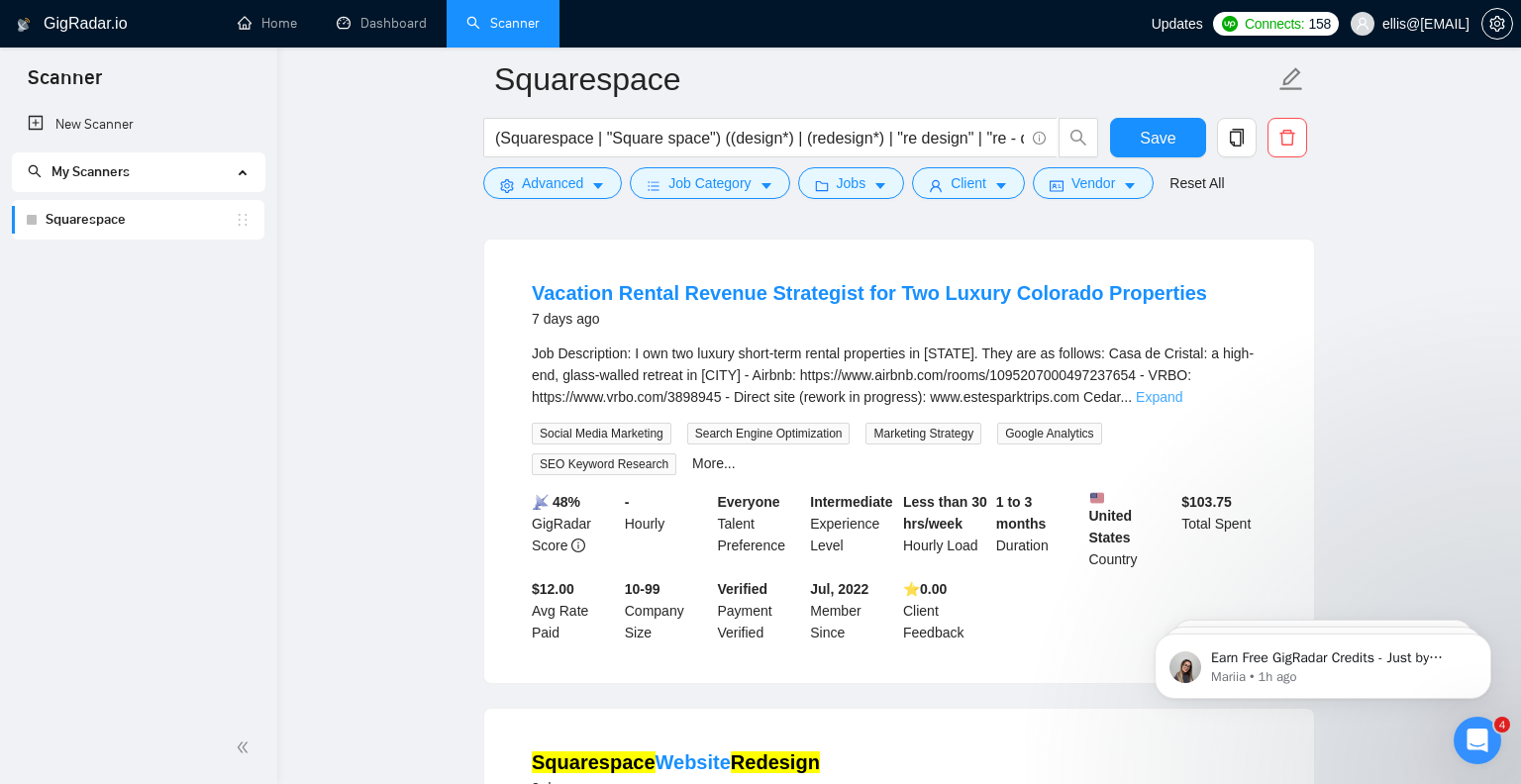 click on "Expand" at bounding box center (1159, 397) 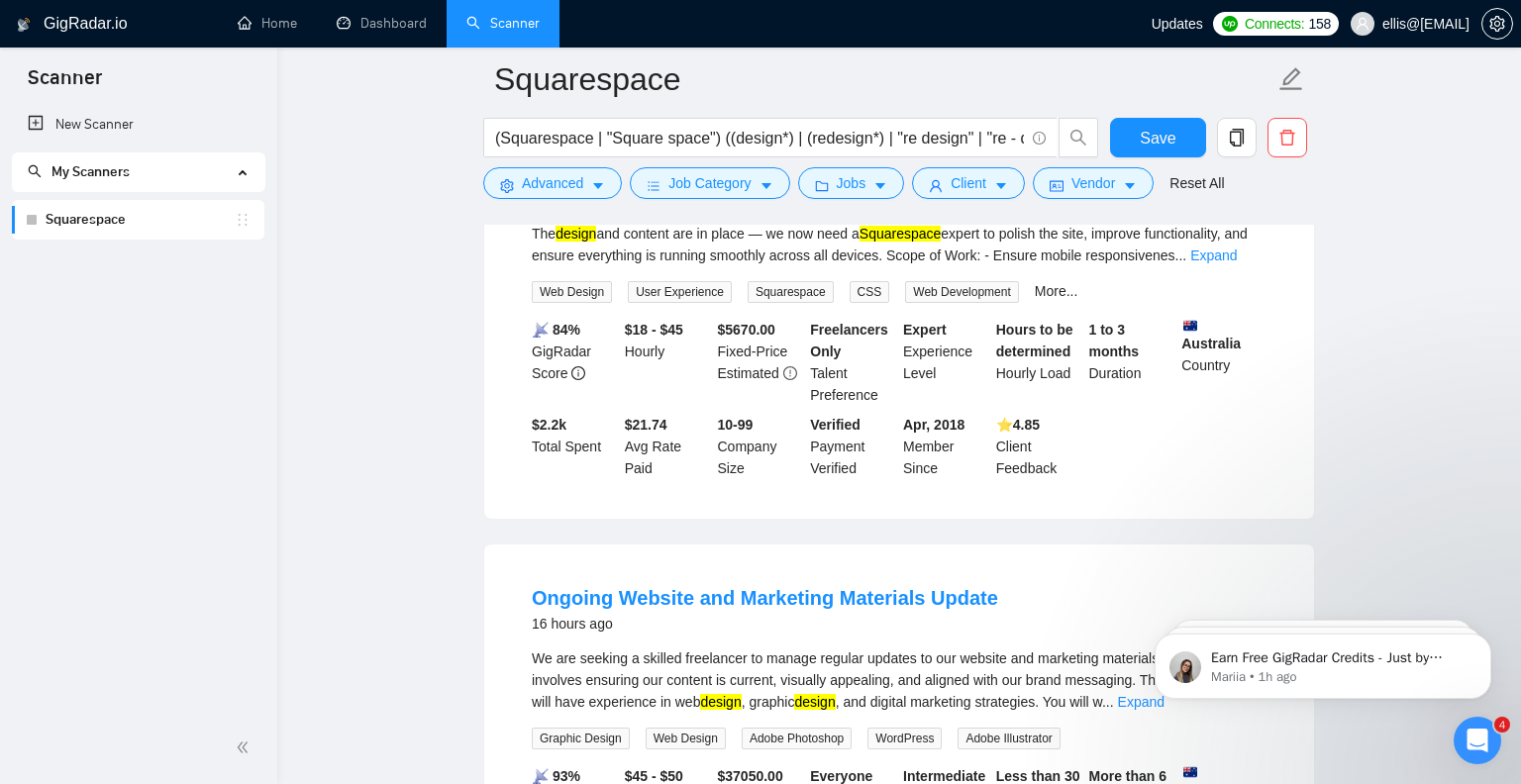 scroll, scrollTop: 0, scrollLeft: 0, axis: both 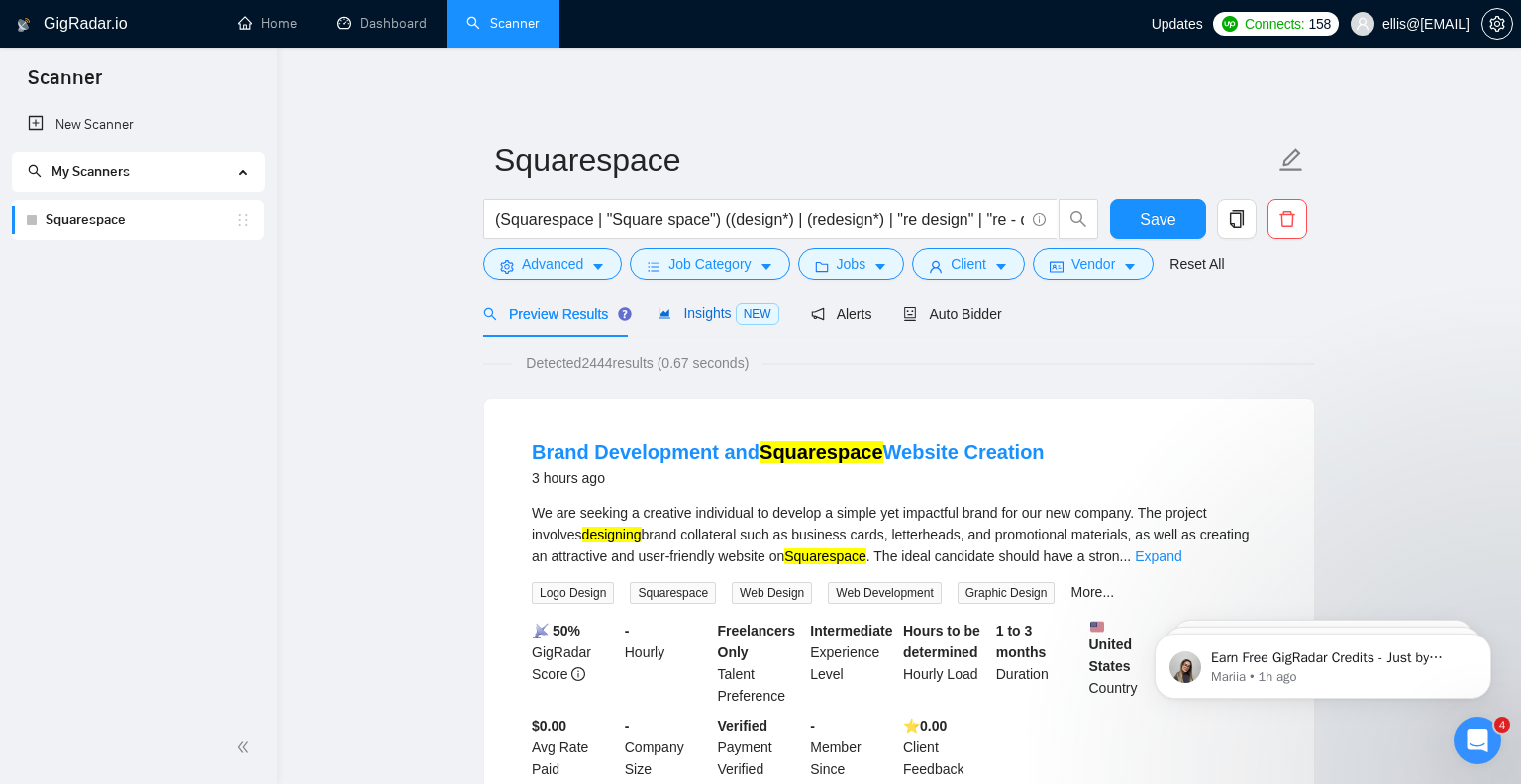 click on "Insights NEW" at bounding box center [718, 313] 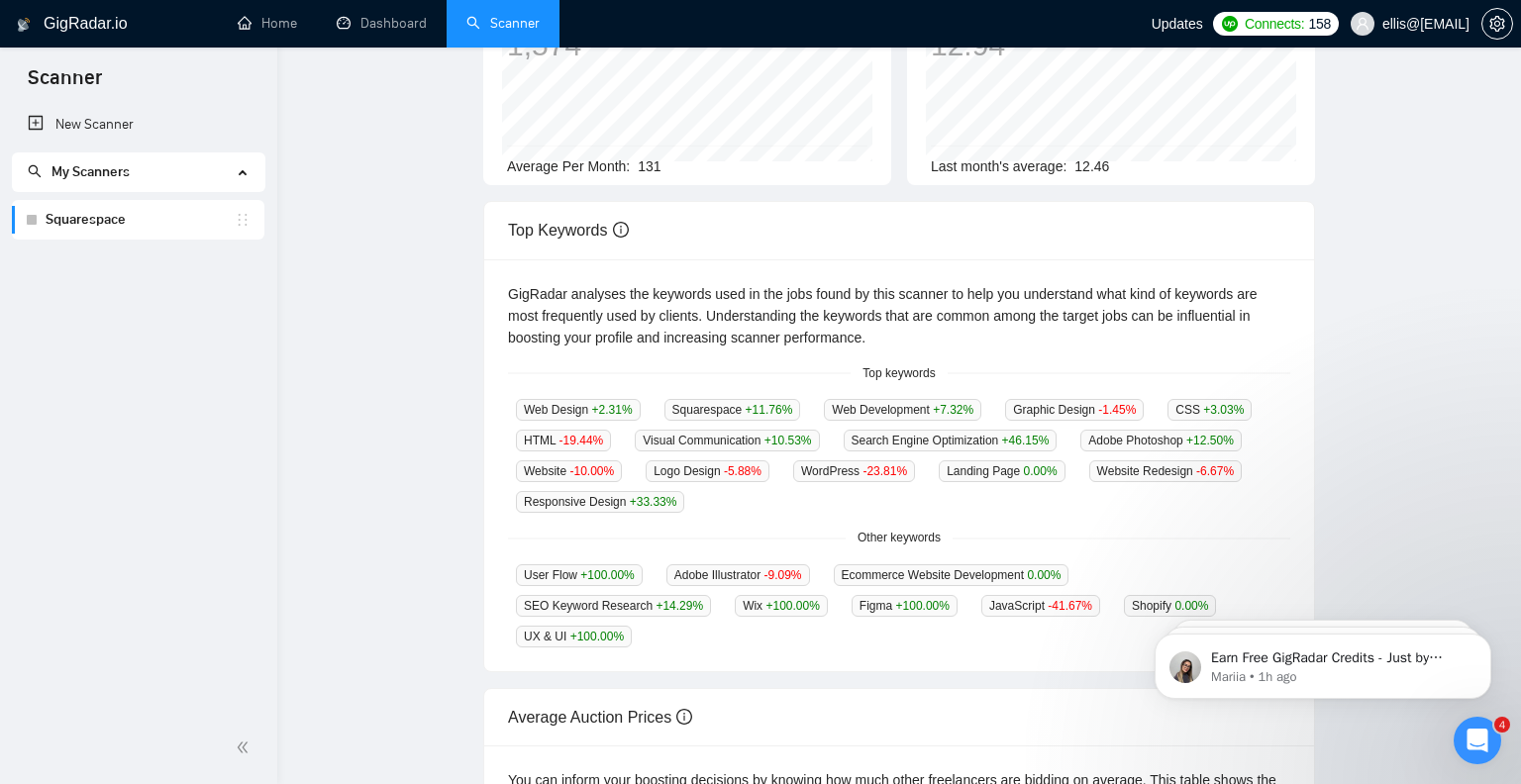 scroll, scrollTop: 0, scrollLeft: 0, axis: both 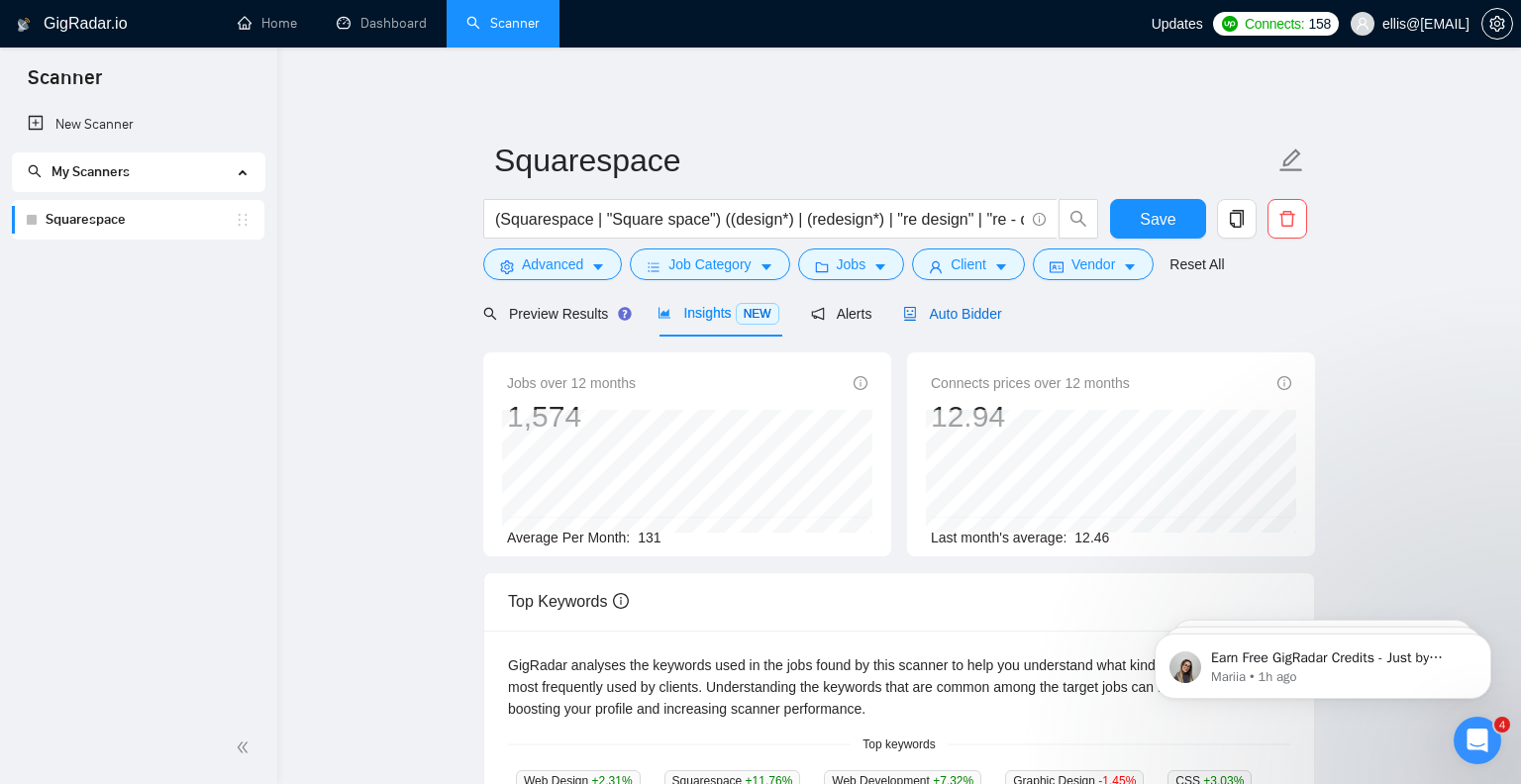 click on "Auto Bidder" at bounding box center (952, 314) 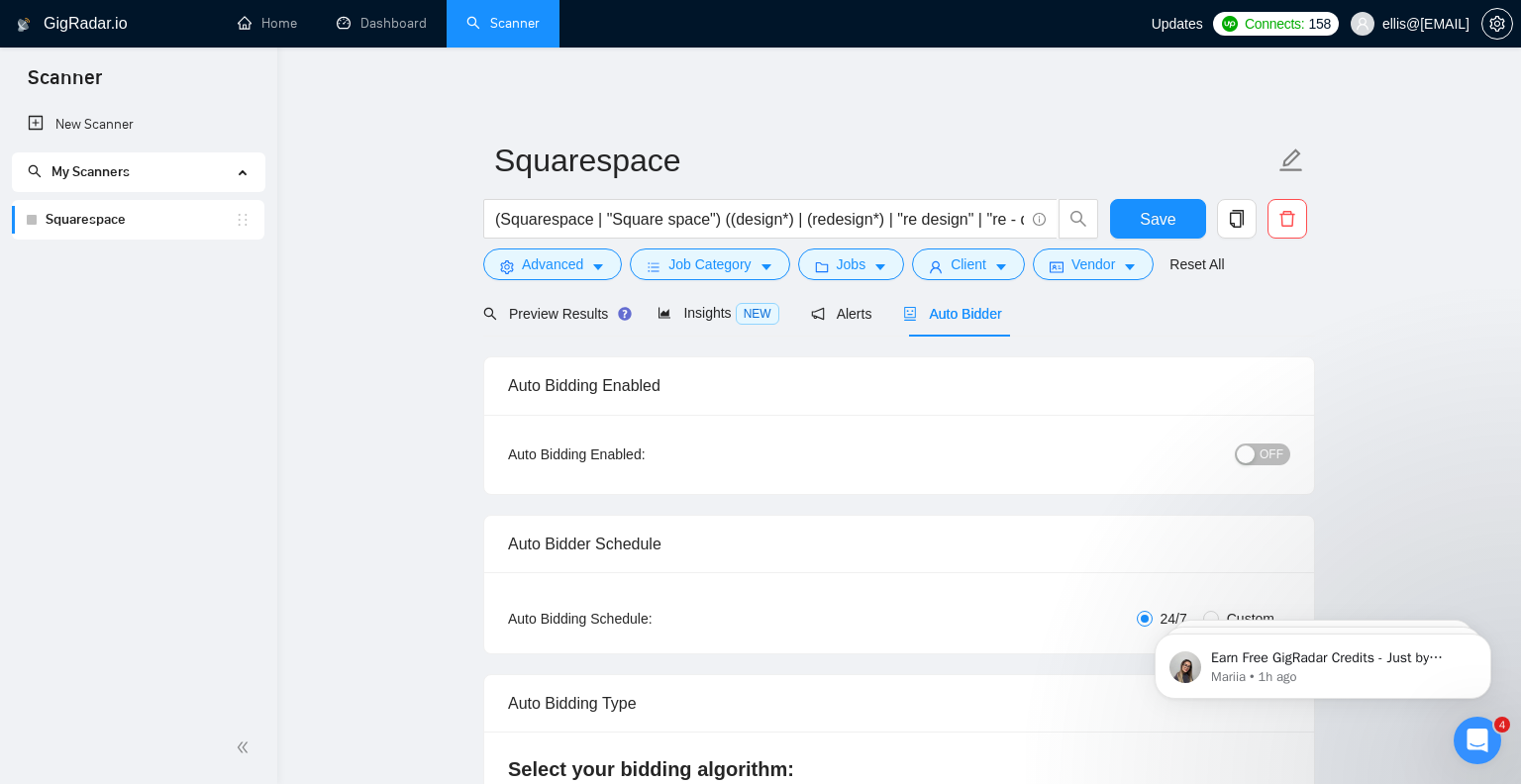 checkbox on "true" 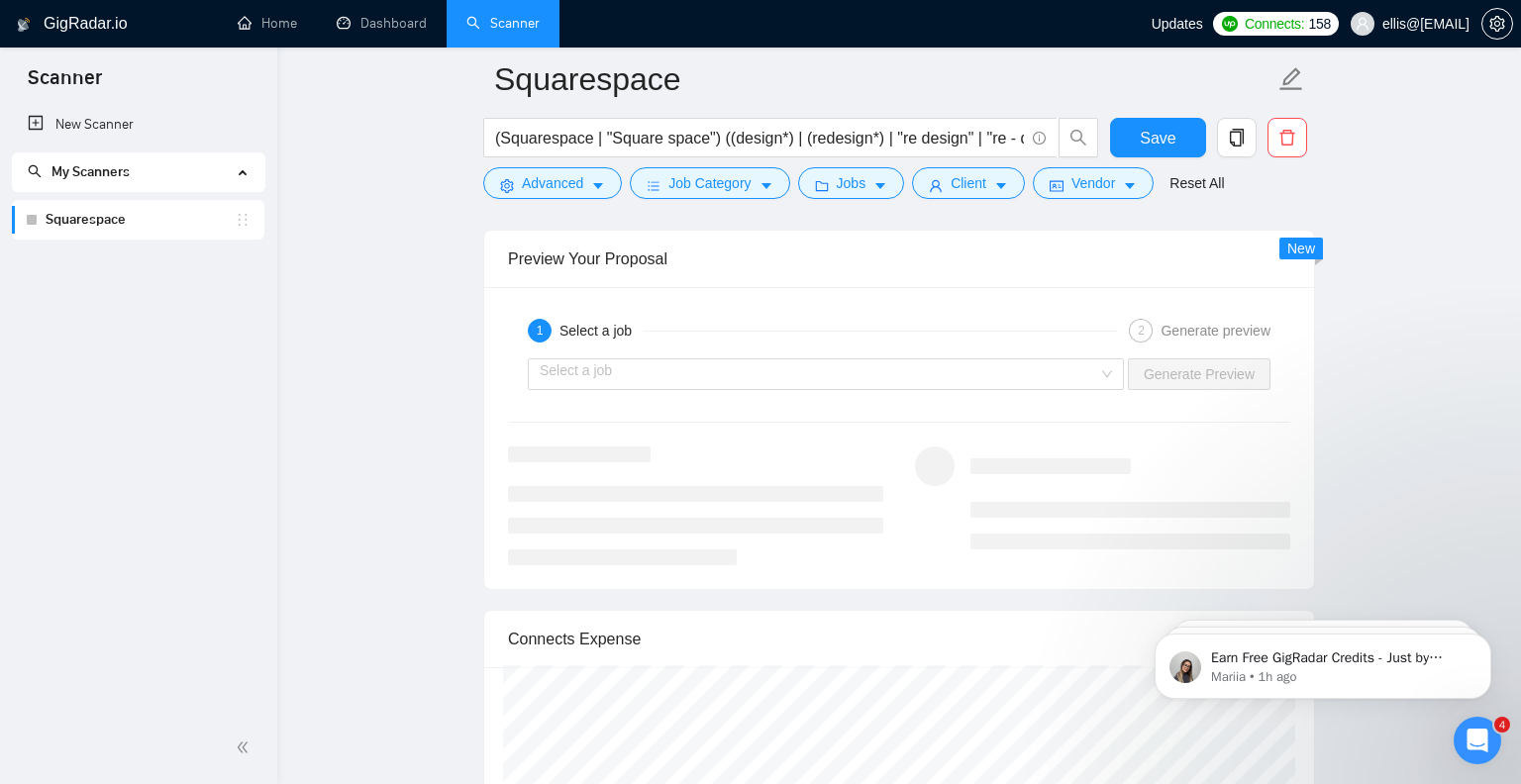 scroll, scrollTop: 3046, scrollLeft: 0, axis: vertical 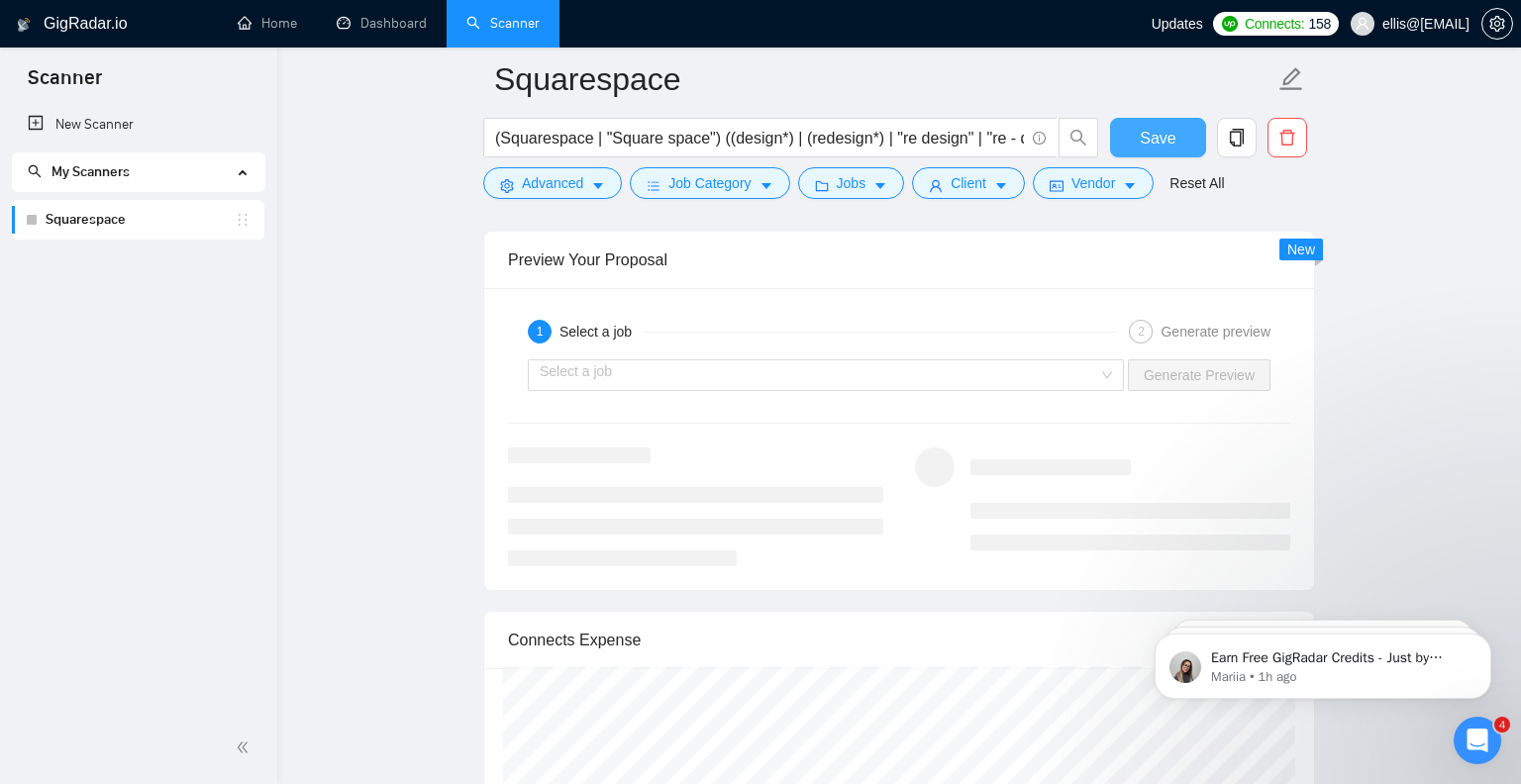 click on "Save" at bounding box center (1158, 138) 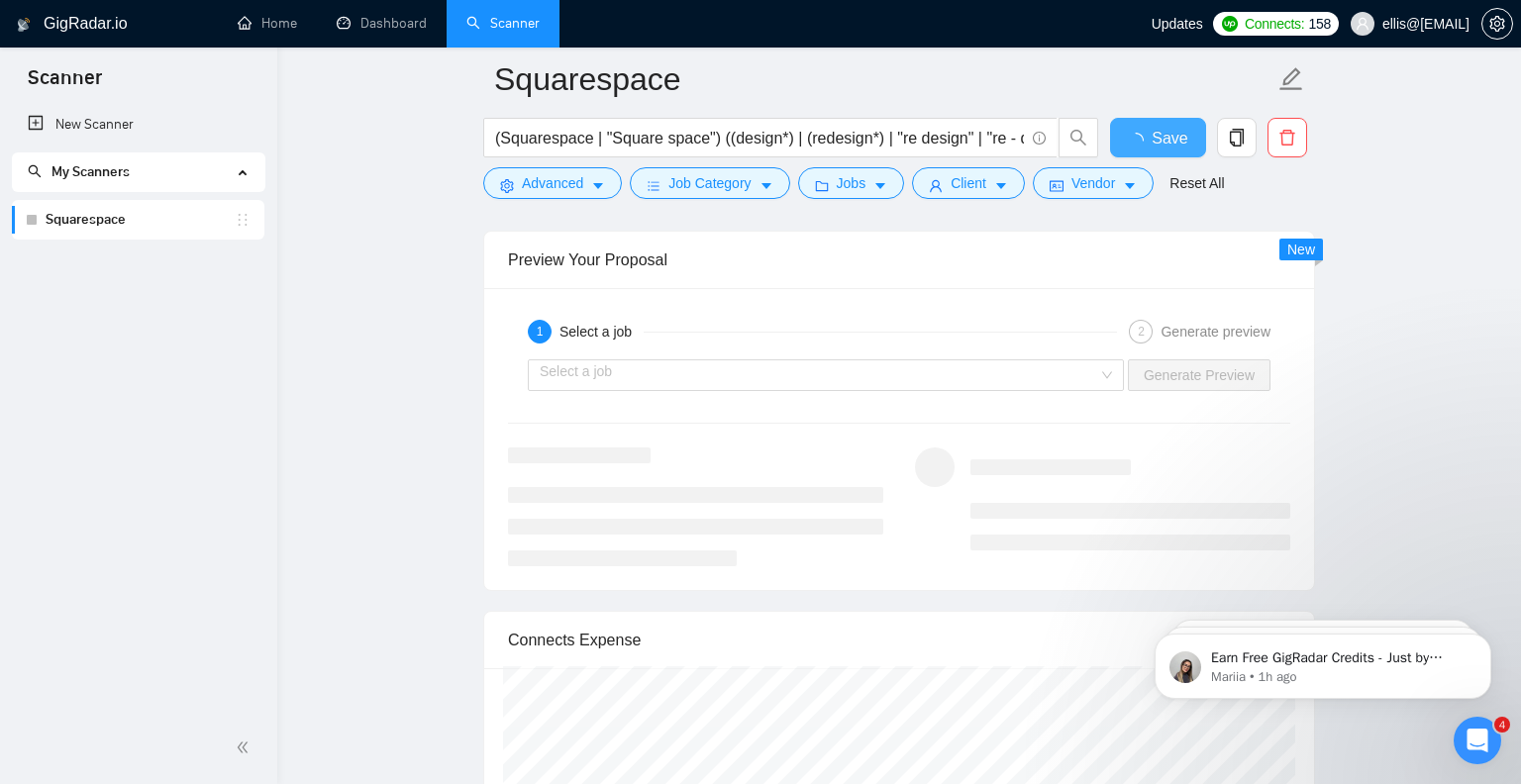 type 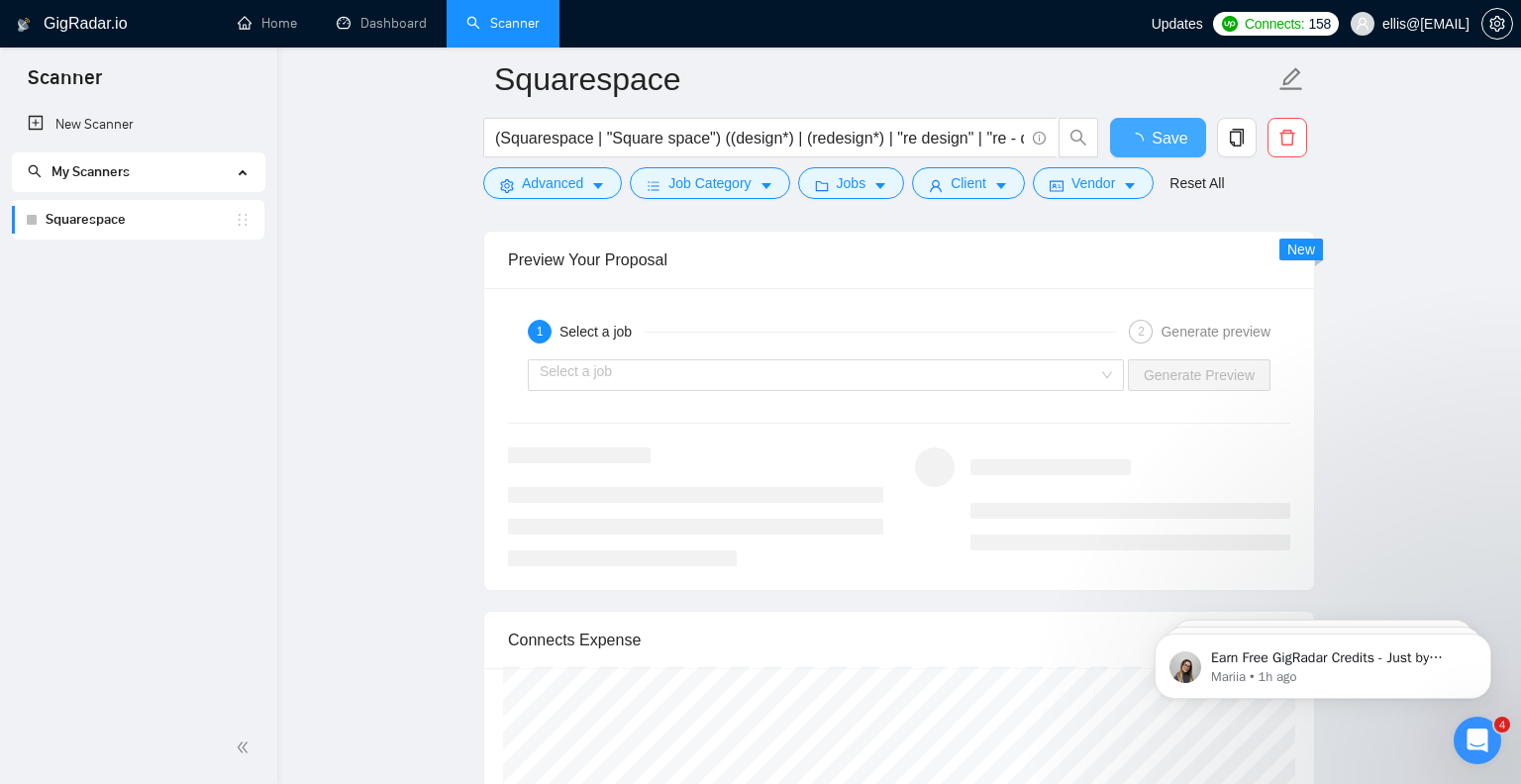 checkbox on "true" 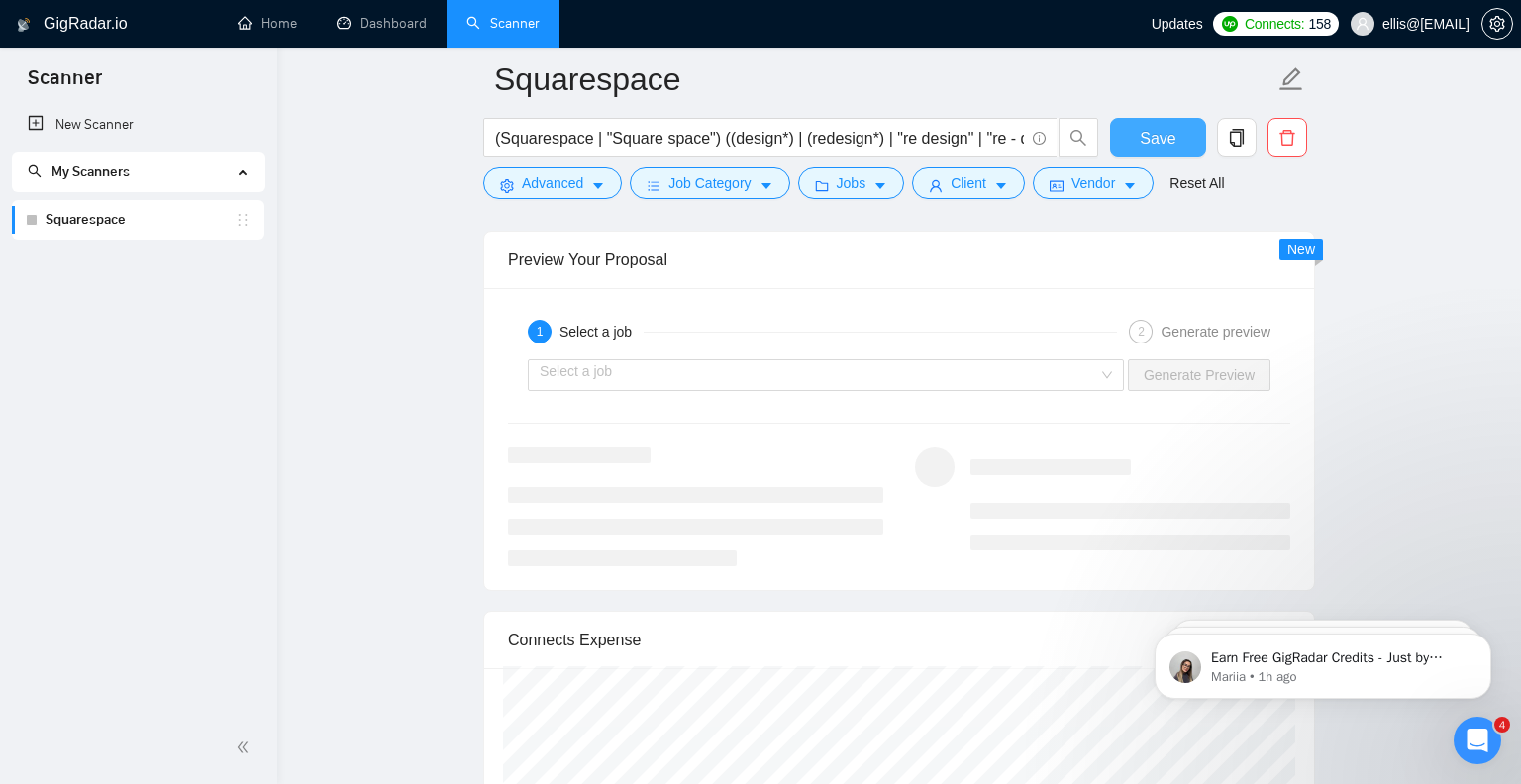 type 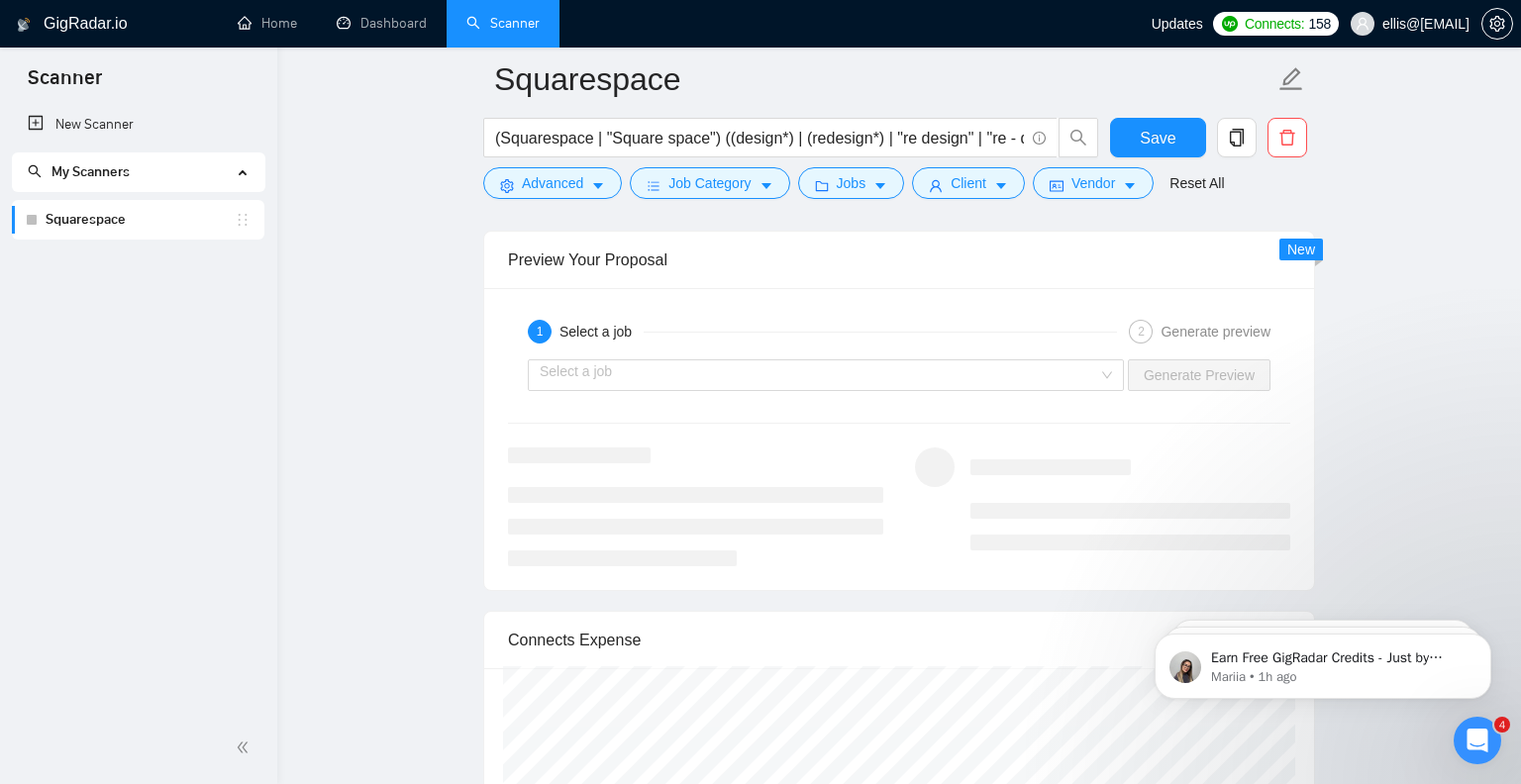 click on "Squarespace (Squarespace | "Square space") ((design*) | (redesign*) | "re design" | "re - design") Save Advanced   Job Category   Jobs   Client   Vendor   Reset All Preview Results Insights NEW Alerts Auto Bidder Auto Bidding Enabled Auto Bidding Enabled: OFF Auto Bidder Schedule Auto Bidding Type: Automated (recommended) Semi-automated Auto Bidding Schedule: 24/7 Custom Custom Auto Bidder Schedule Repeat every week on Monday Tuesday Wednesday Thursday Friday Saturday Sunday Active Hours ( Europe/London ): From: To: ( 24  hours) Europe/London Auto Bidding Type Select your bidding algorithm: Choose the algorithm for you bidding. The price per proposal does not include your connects expenditure. Template Bidder Works great for narrow segments and short cover letters that don't change. 0.50  credits / proposal Sardor AI 🤖 Personalise your cover letter with ai [placeholders] 1.00  credits / proposal Experimental Laziza AI  👑   NEW   Learn more 2.00  credits / proposal 49.02 credits savings Team & Freelancer" at bounding box center [899, -403] 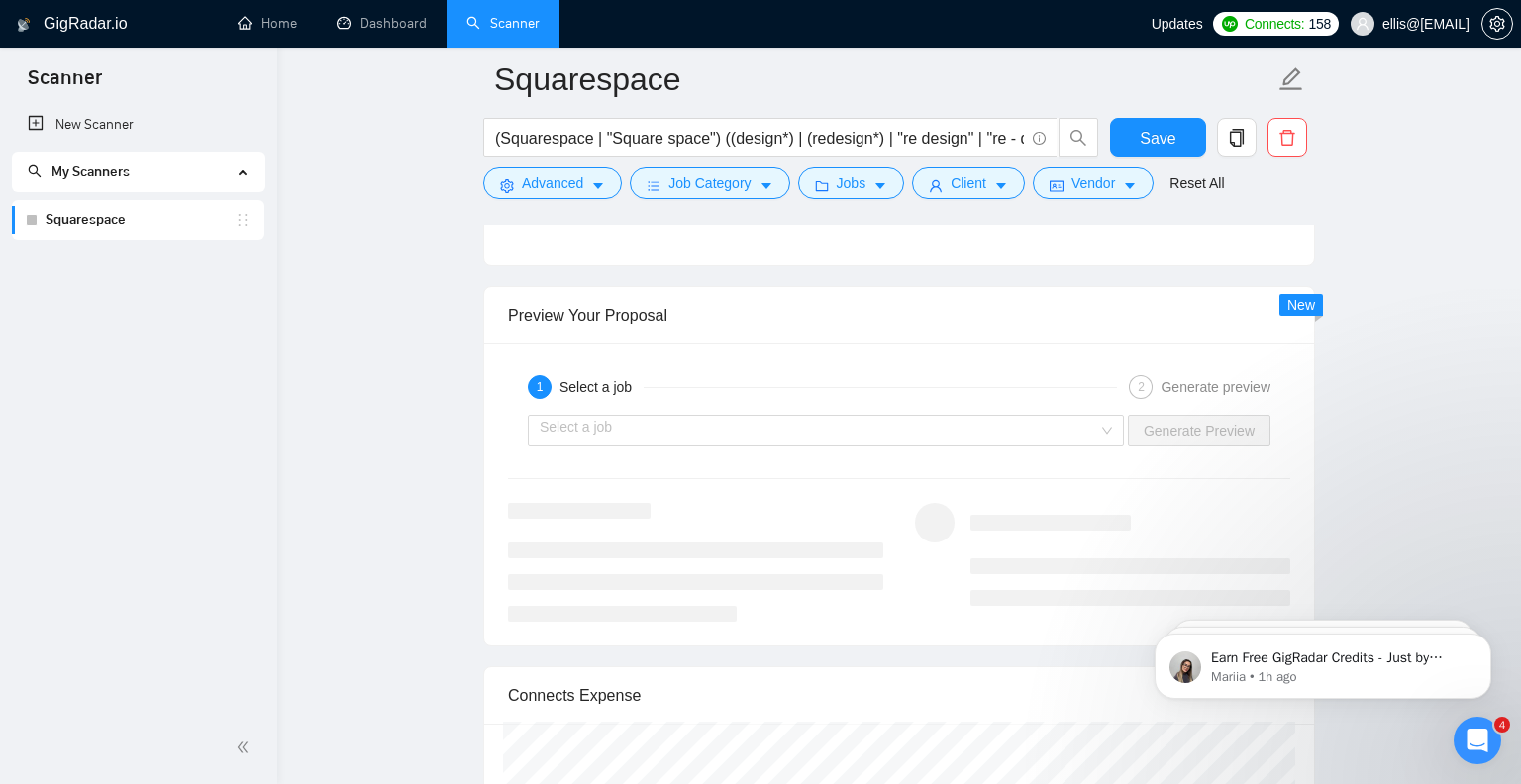 scroll, scrollTop: 3005, scrollLeft: 0, axis: vertical 